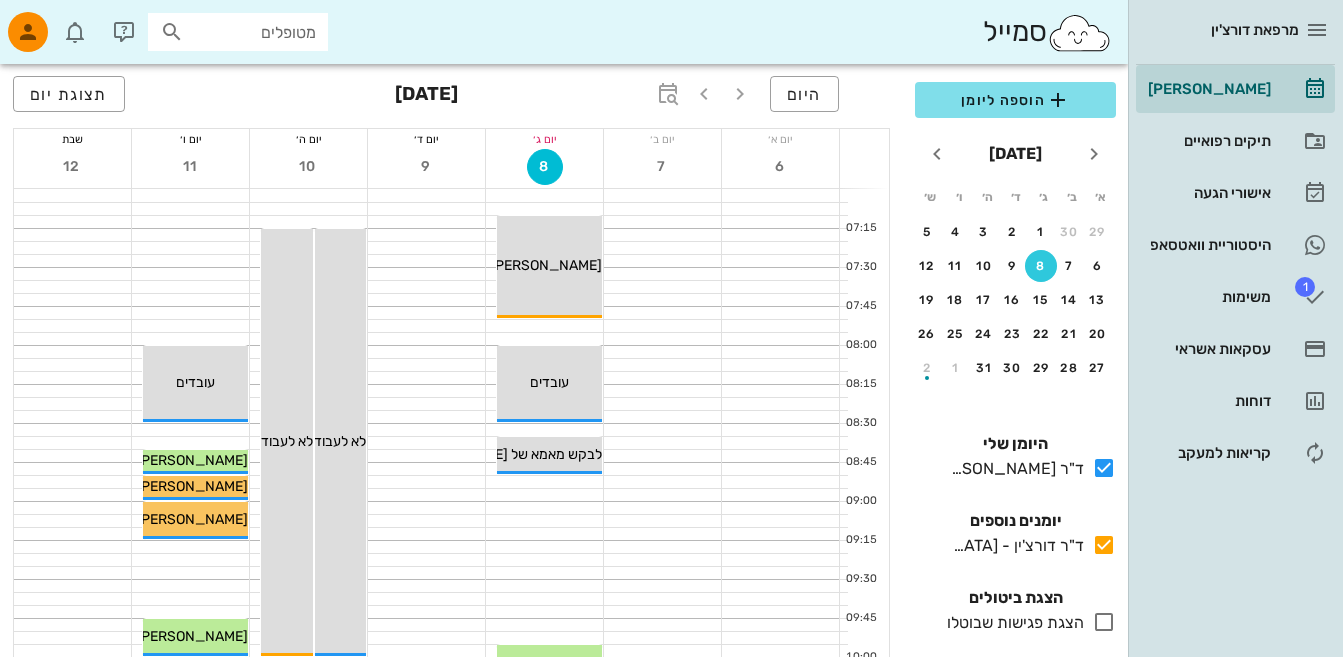 scroll, scrollTop: 0, scrollLeft: 0, axis: both 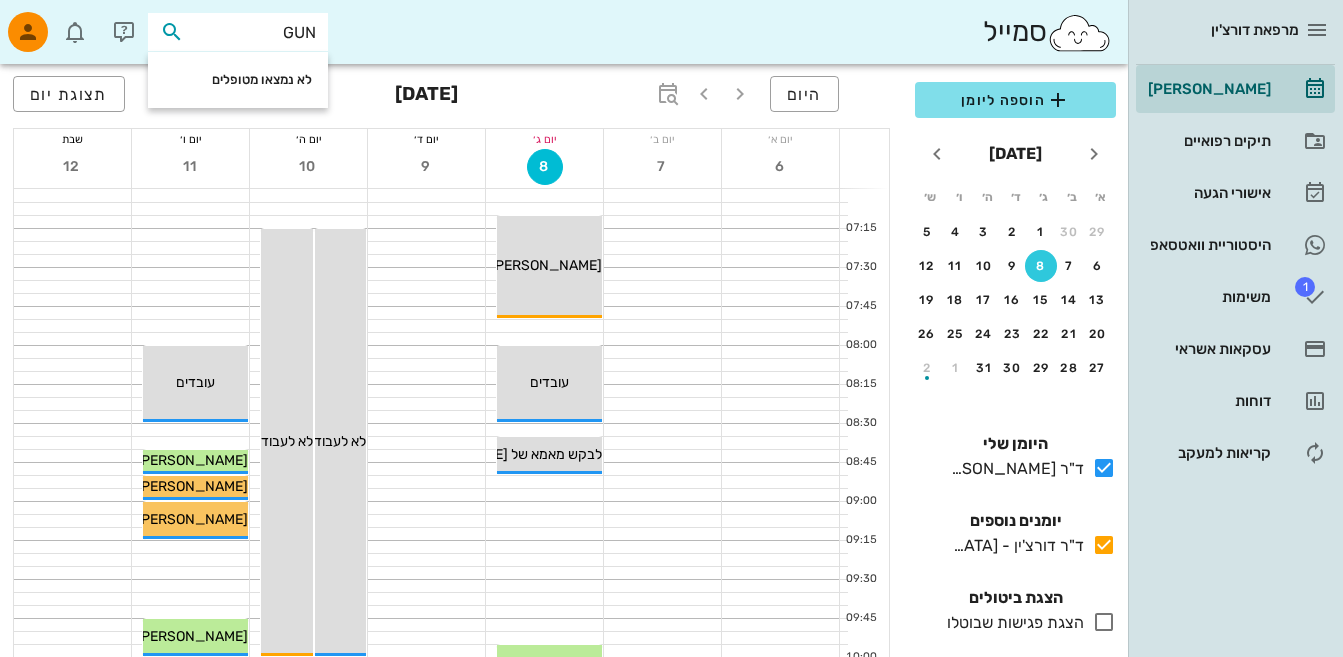 type on "[PERSON_NAME]" 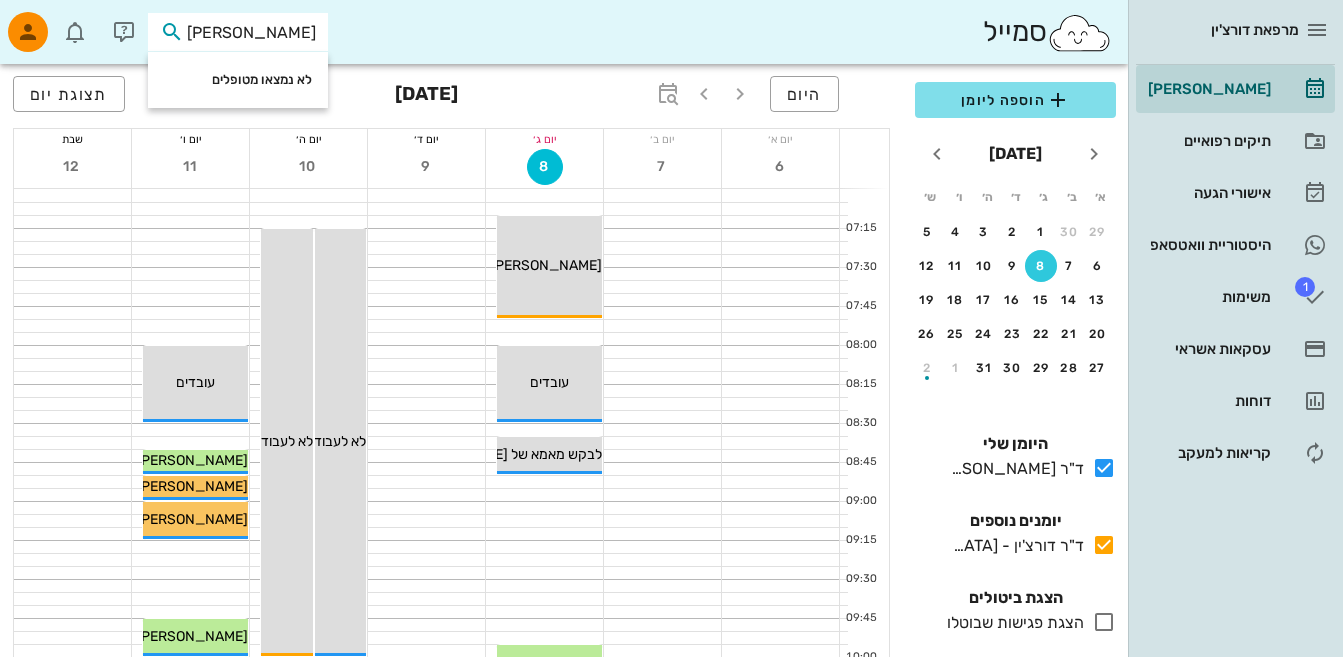 drag, startPoint x: 232, startPoint y: 31, endPoint x: 427, endPoint y: 91, distance: 204.02206 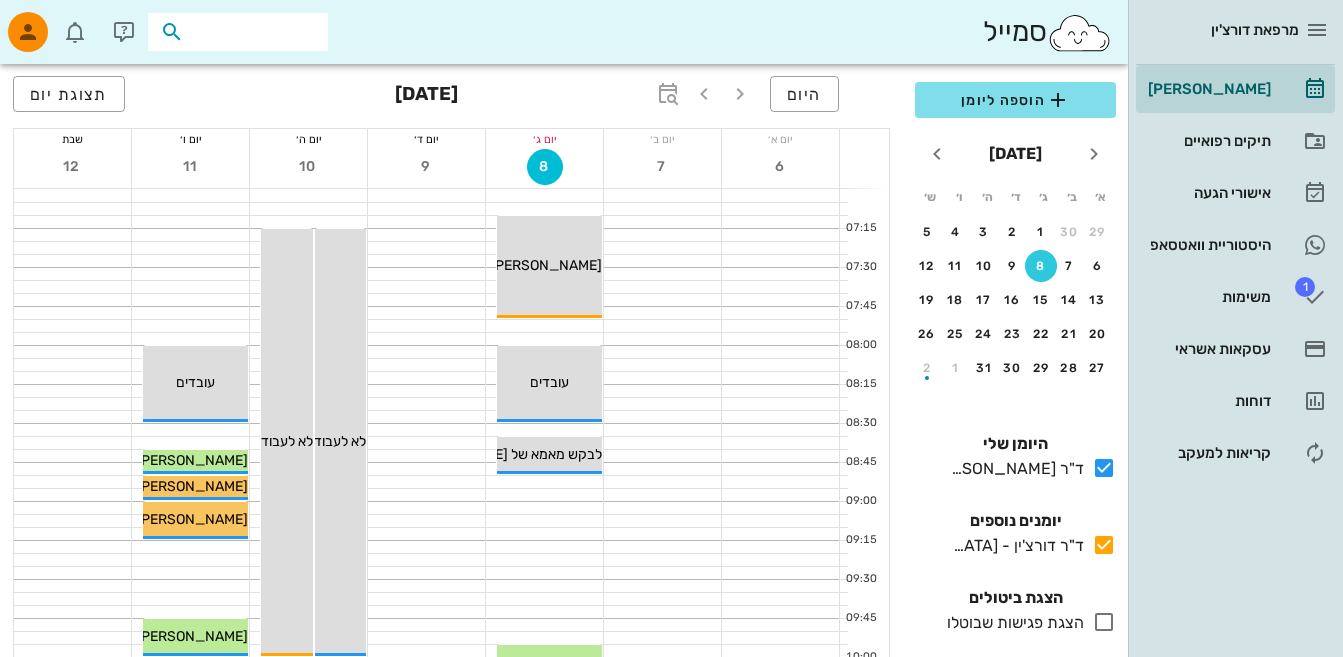 type on "מ" 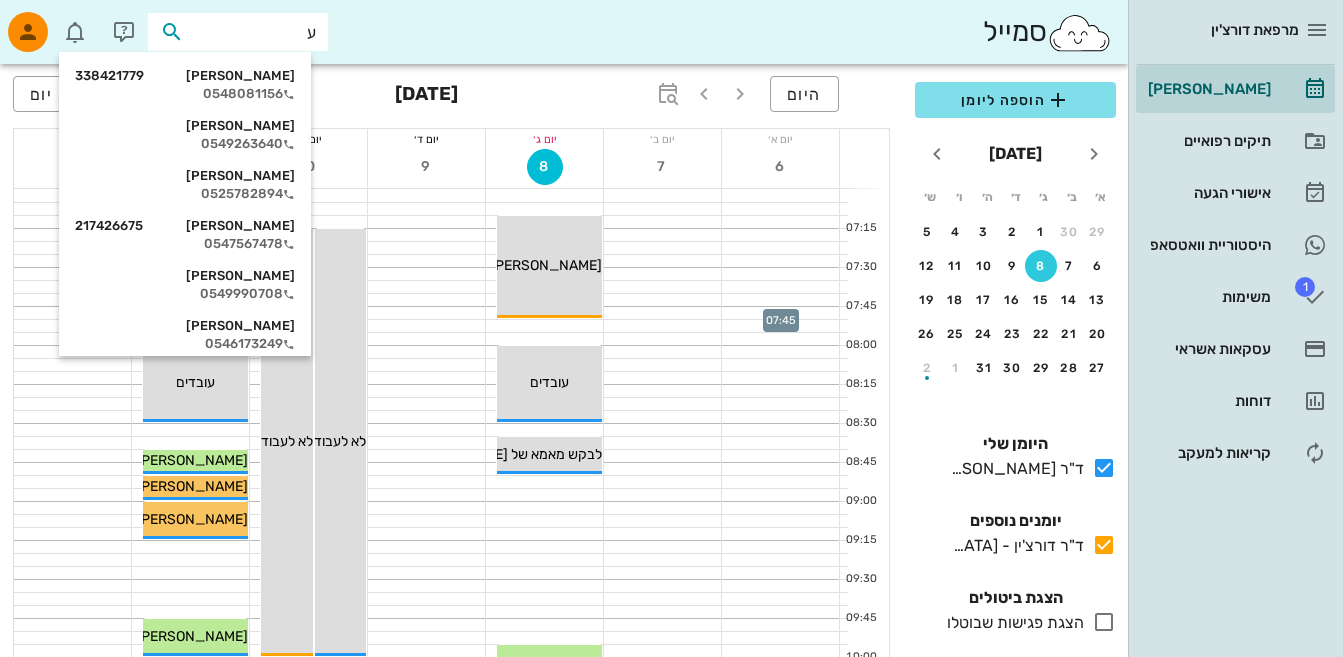 type on "עו" 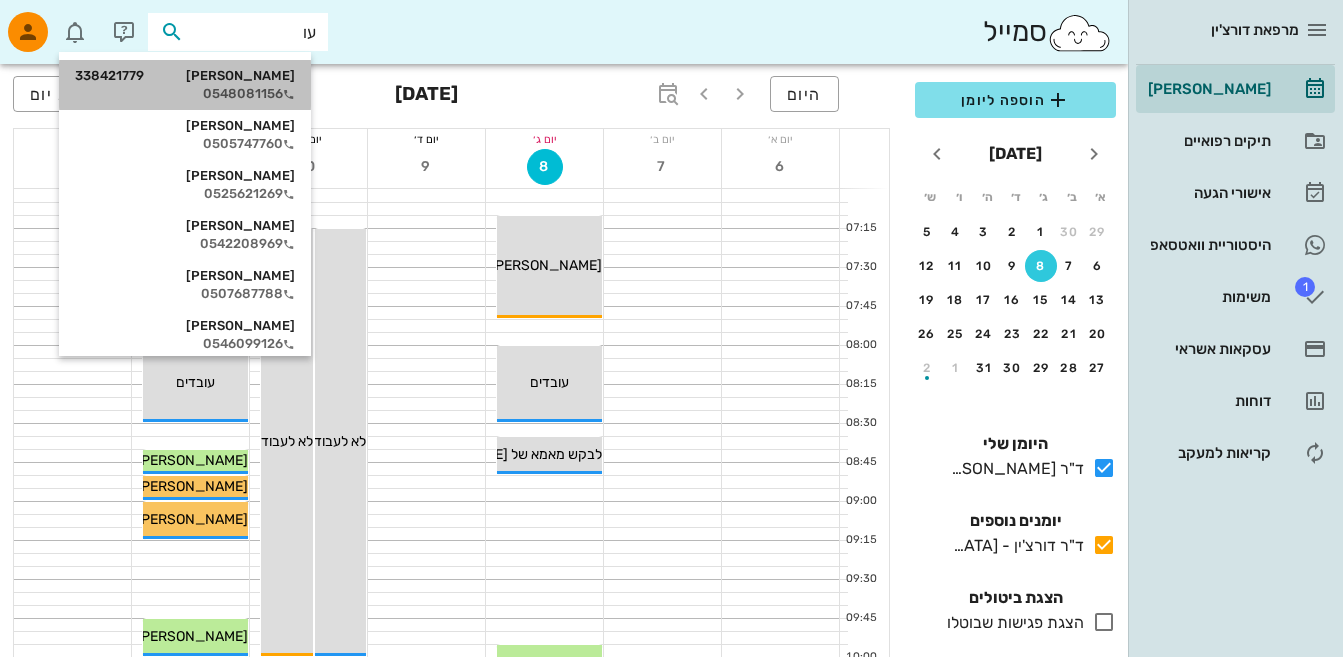 click on "0548081156" at bounding box center [185, 94] 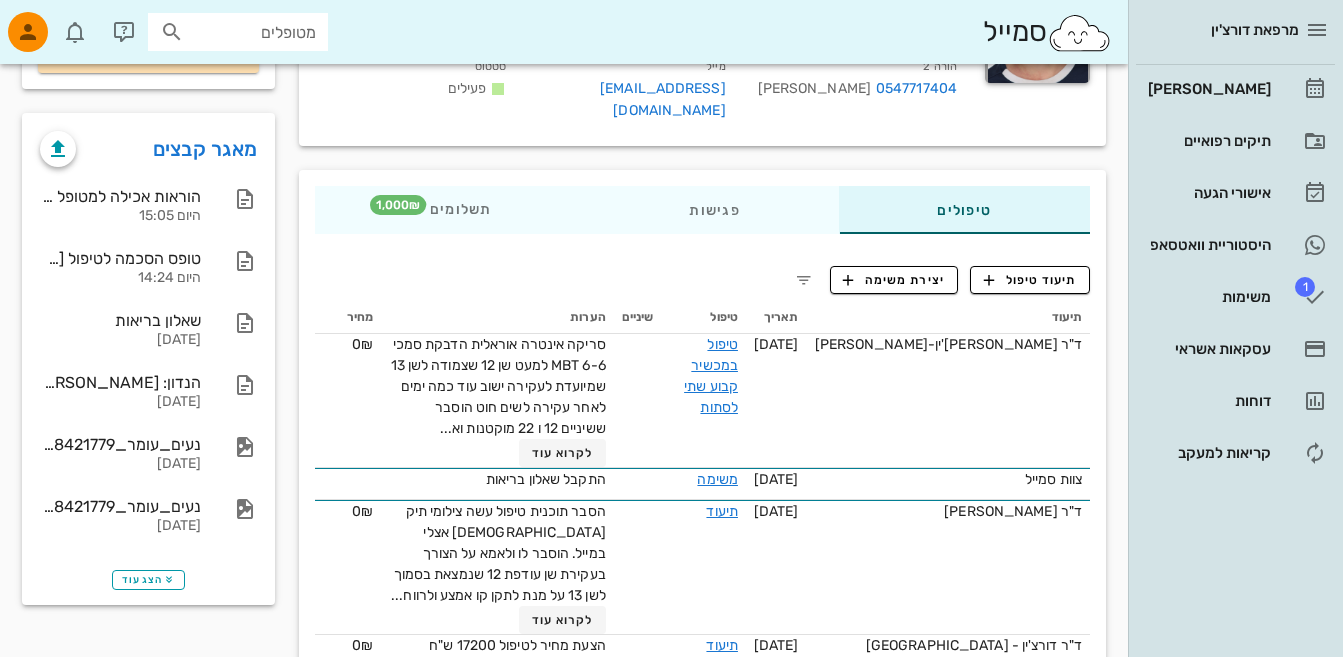 scroll, scrollTop: 344, scrollLeft: 0, axis: vertical 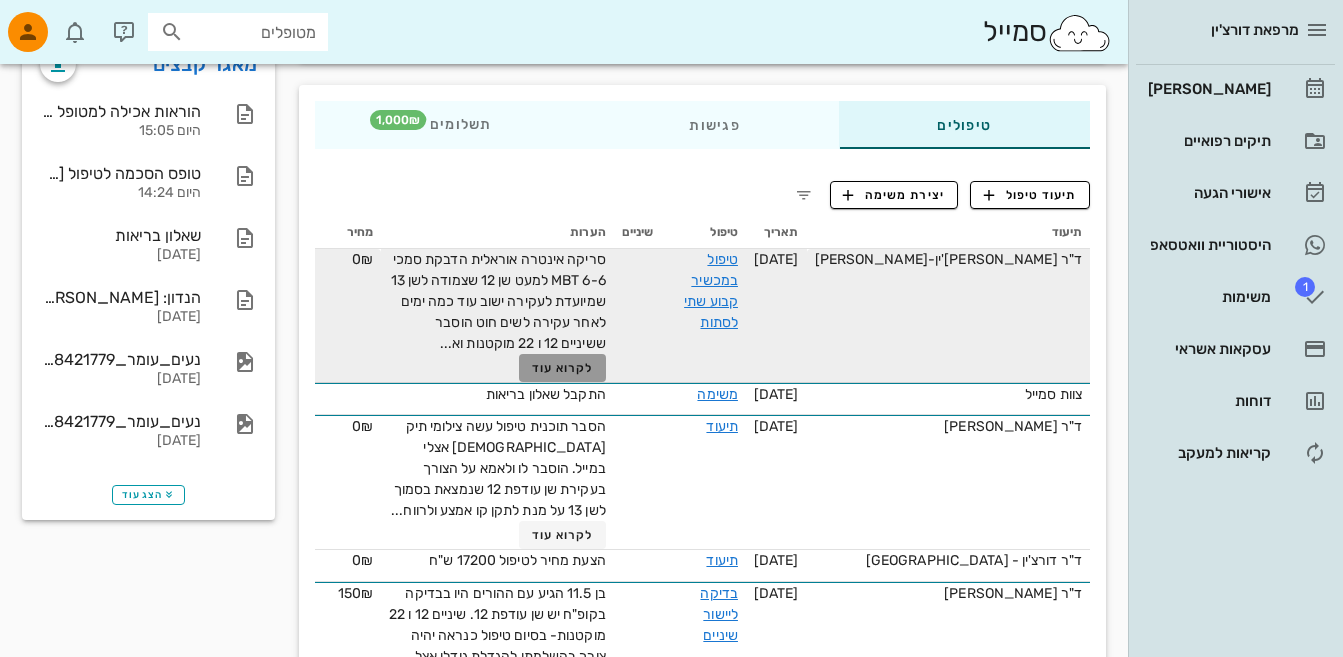 click on "לקרוא עוד" at bounding box center (563, 368) 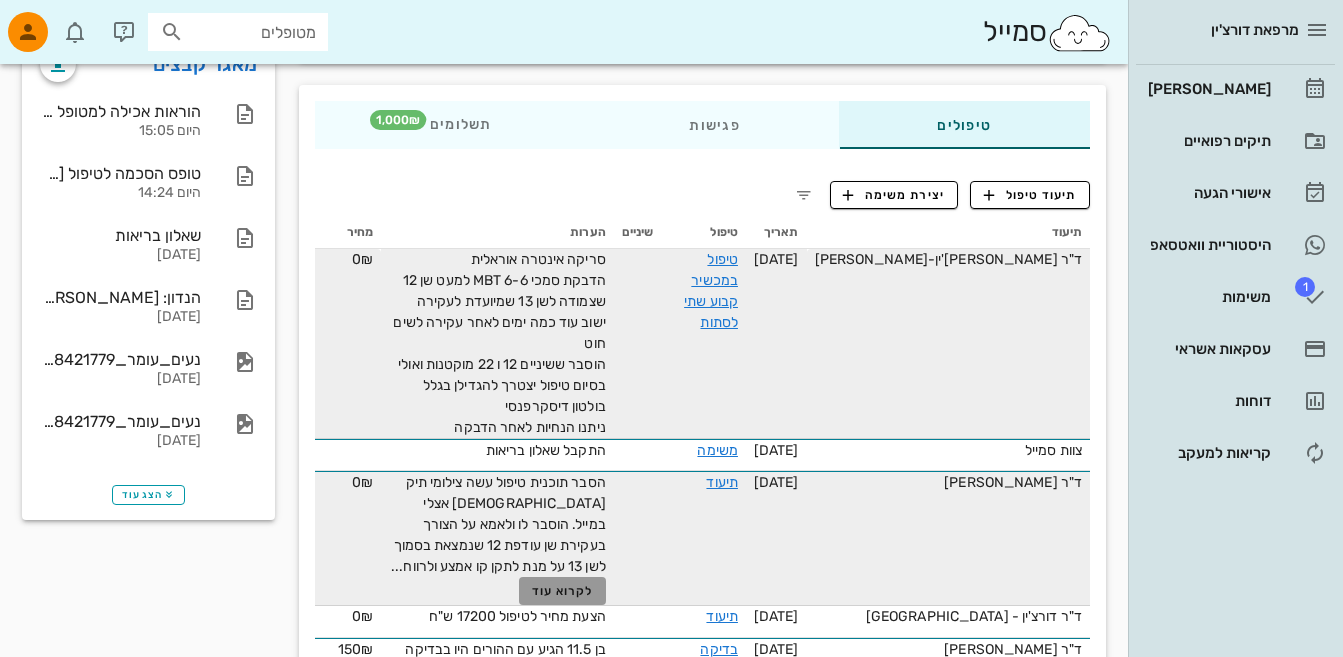 click on "לקרוא עוד" at bounding box center [563, 591] 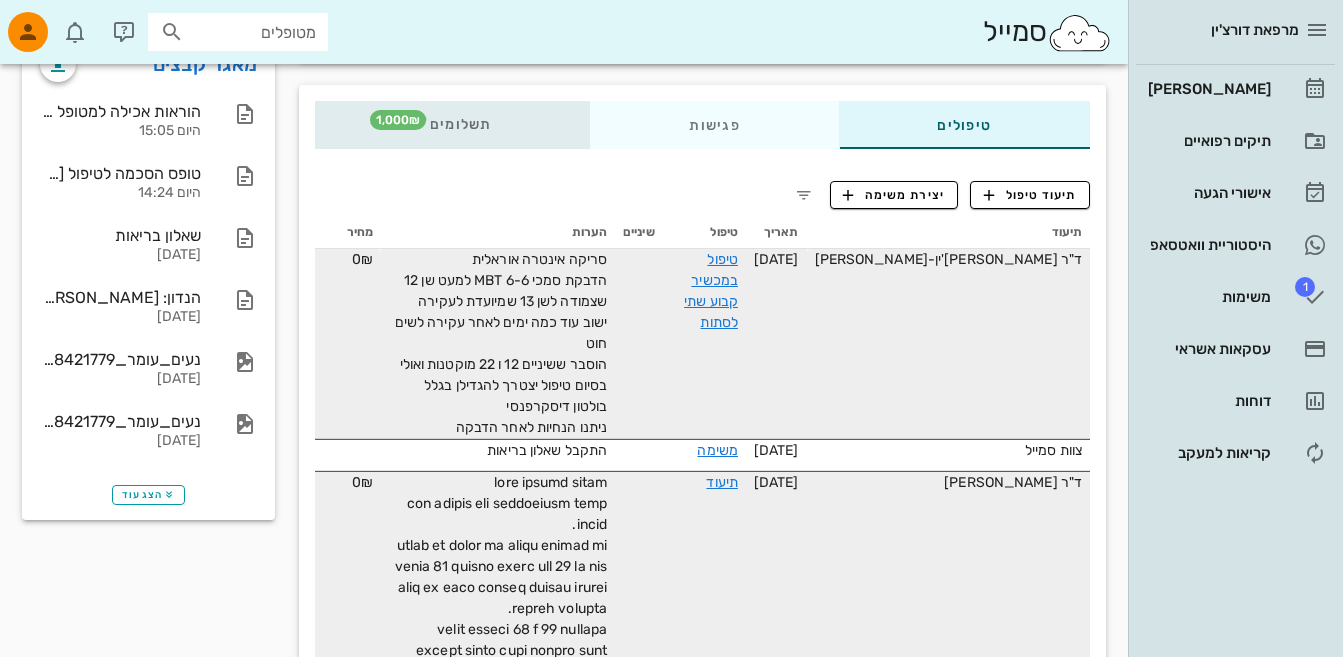click on "תשלומים
1,000₪" at bounding box center [453, 125] 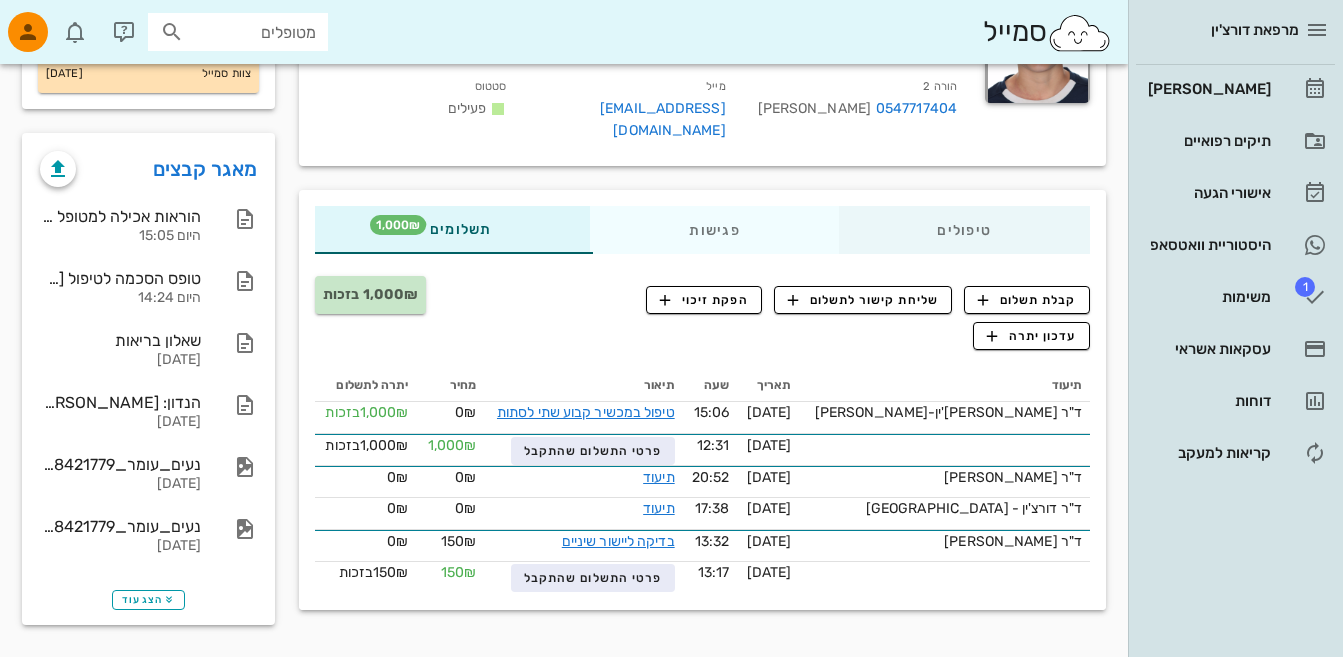 scroll, scrollTop: 289, scrollLeft: 0, axis: vertical 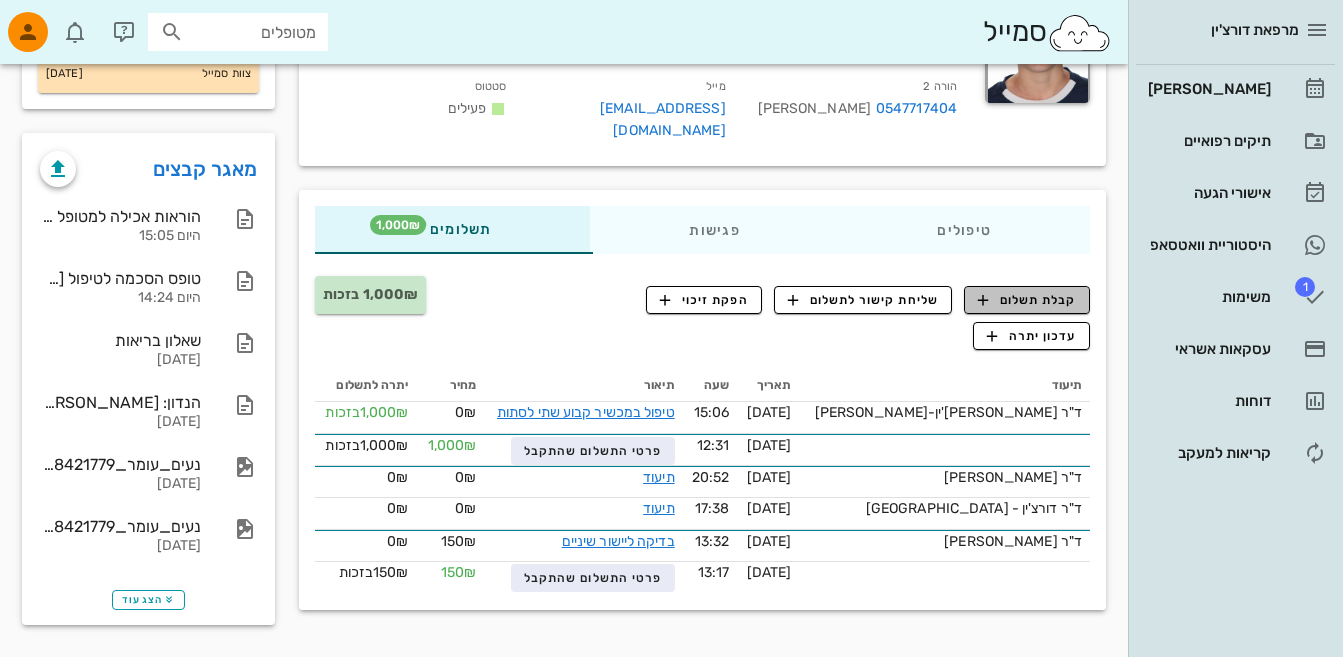 drag, startPoint x: 1031, startPoint y: 281, endPoint x: 1061, endPoint y: 295, distance: 33.105892 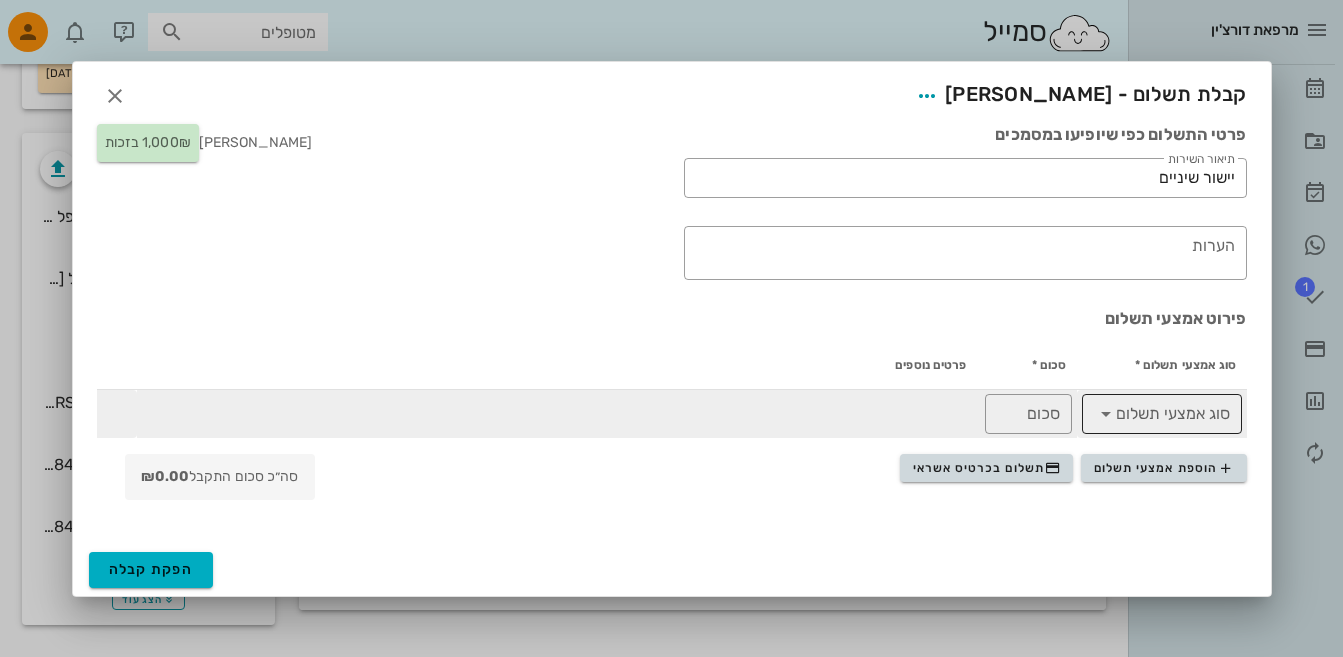 click at bounding box center [1106, 414] 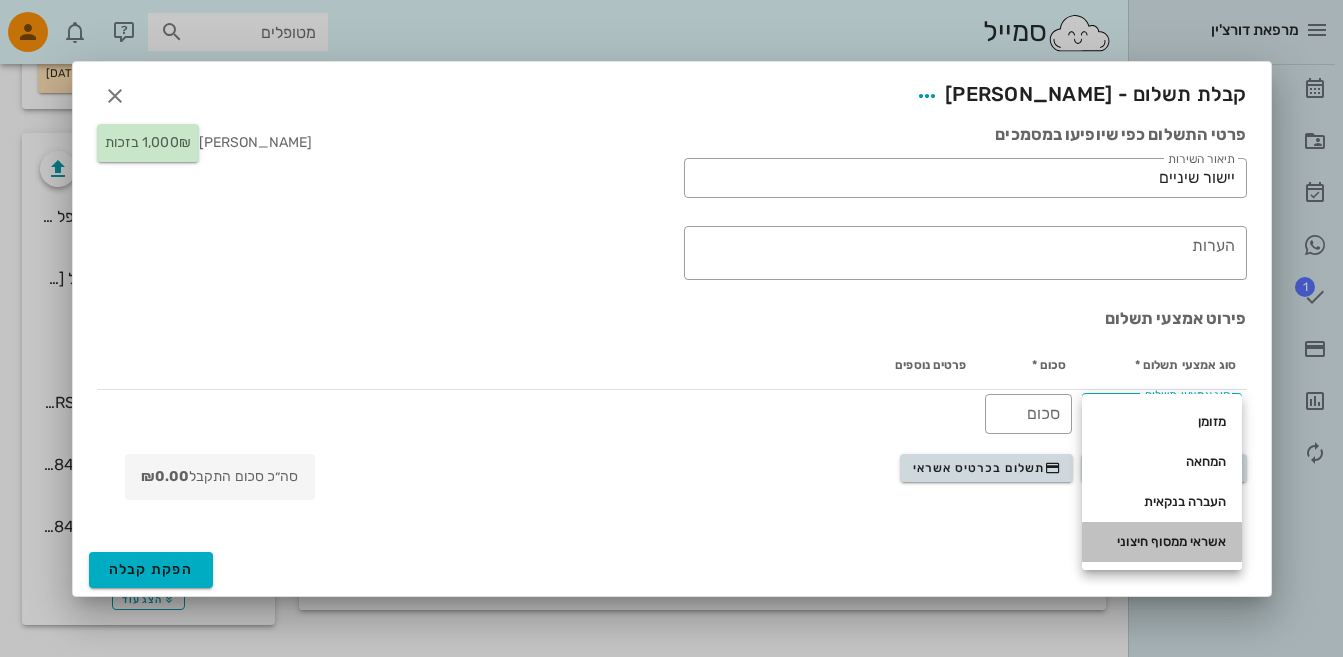 click on "אשראי ממסוף חיצוני" at bounding box center (1162, 542) 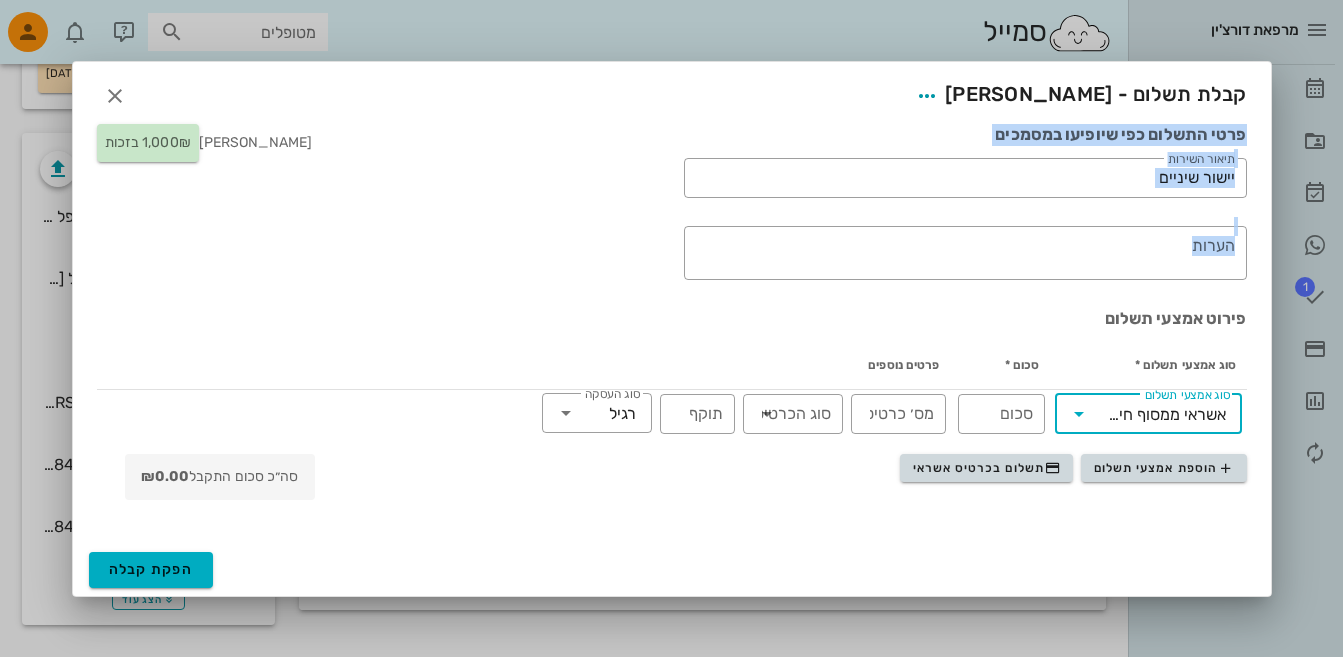 click on "קבלת תשלום -
[PERSON_NAME]
פרטי התשלום כפי שיופיעו במסמכים ​ תיאור השירות יישור שיניים ​ הערות
[PERSON_NAME]
1,000₪ בזכות פירוט אמצעי תשלום
סוג אמצעי תשלום *
סכום *  פרטים נוספים
​ סוג אמצעי תשלום אשראי ממסוף חיצוני ​ סכום ​ [PERSON_NAME]׳ כרטיס ​ סוג הכרטיס ​ תוקף ​ סוג העסקה רגיל  הוספת אמצעי תשלום
תשלום בכרטיס אשראי
סה״כ סכום התקבל
₪0.00
הפקת קבלה" at bounding box center (672, 329) 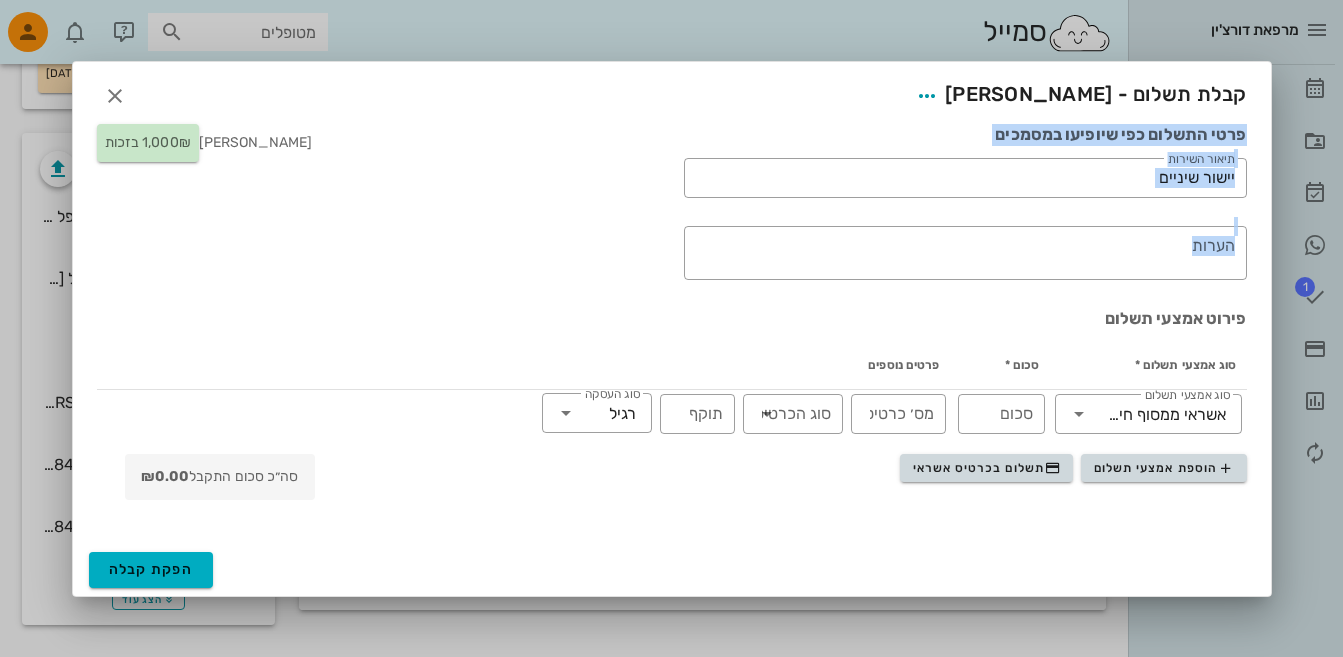 click on "סוג אמצעי תשלום *" at bounding box center [1148, 366] 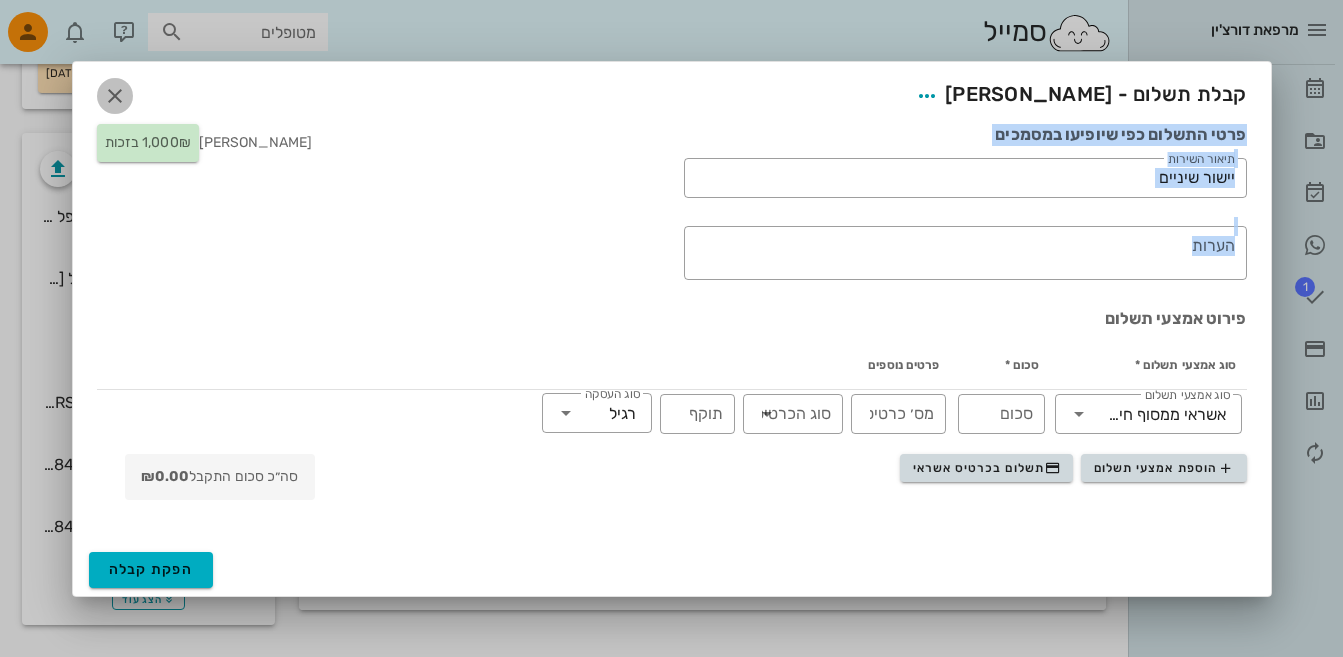 click at bounding box center [115, 96] 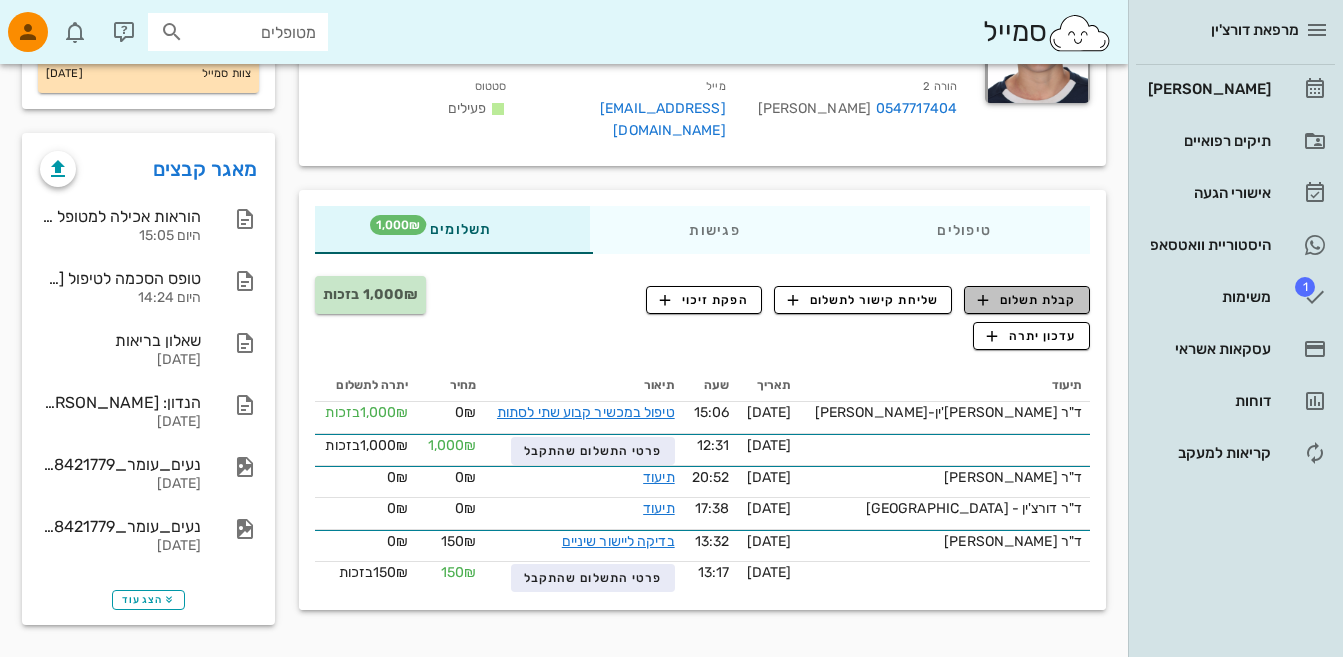 click on "קבלת תשלום" at bounding box center (1027, 300) 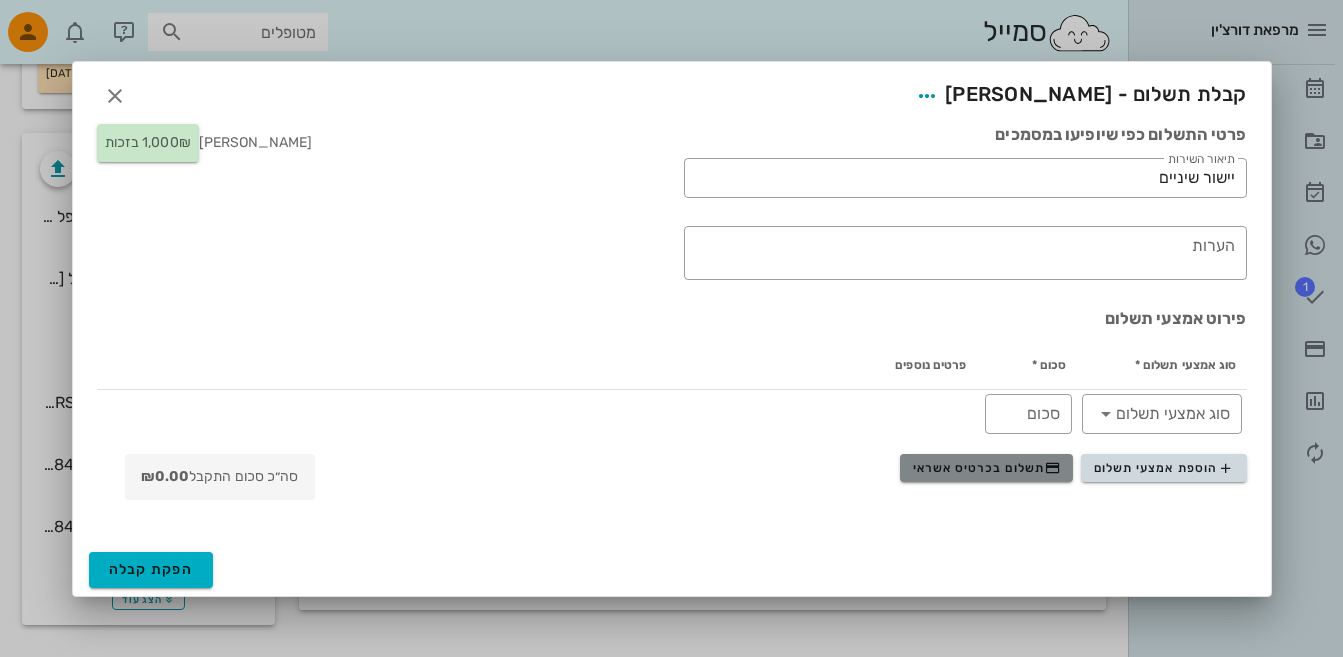 click on "תשלום בכרטיס אשראי" at bounding box center [987, 468] 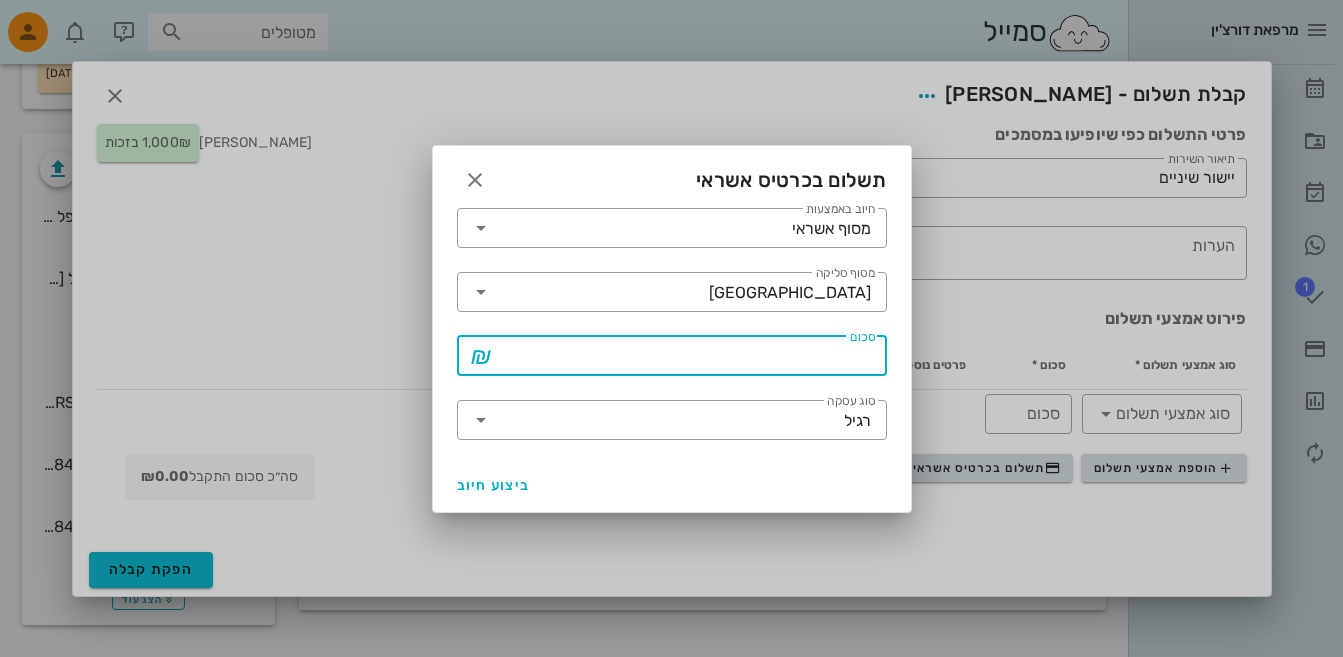 click on "סכום" at bounding box center [686, 356] 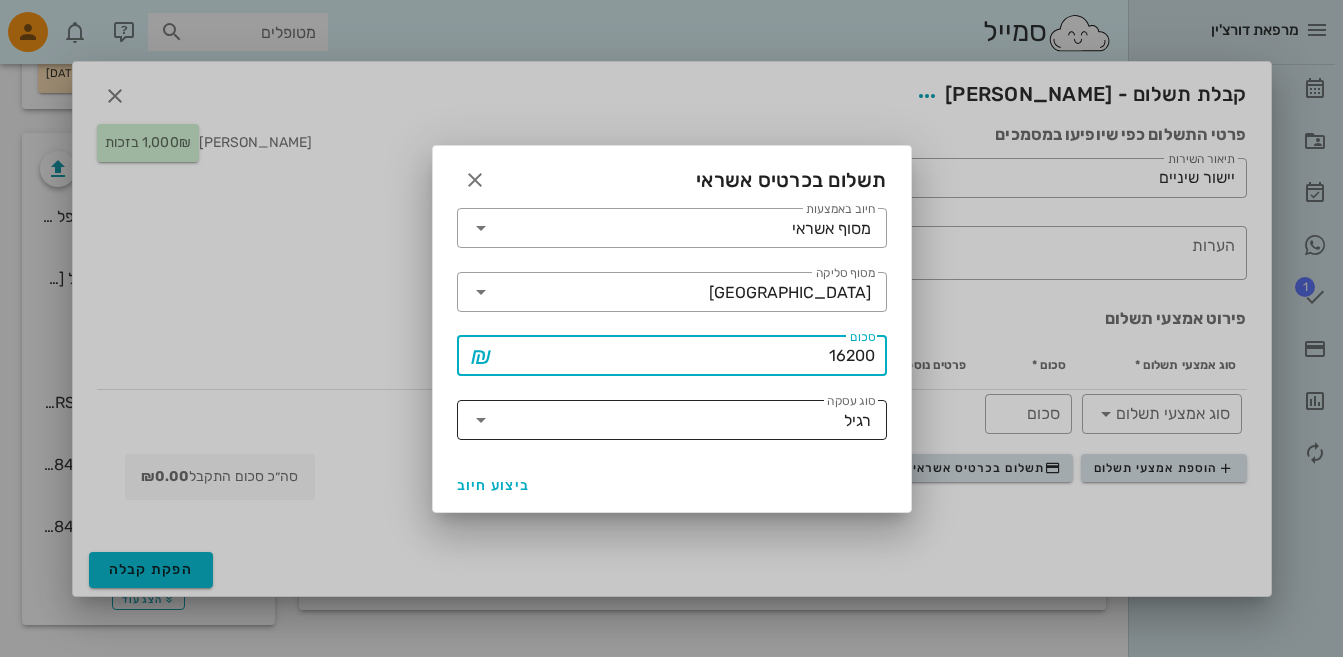 type on "16200" 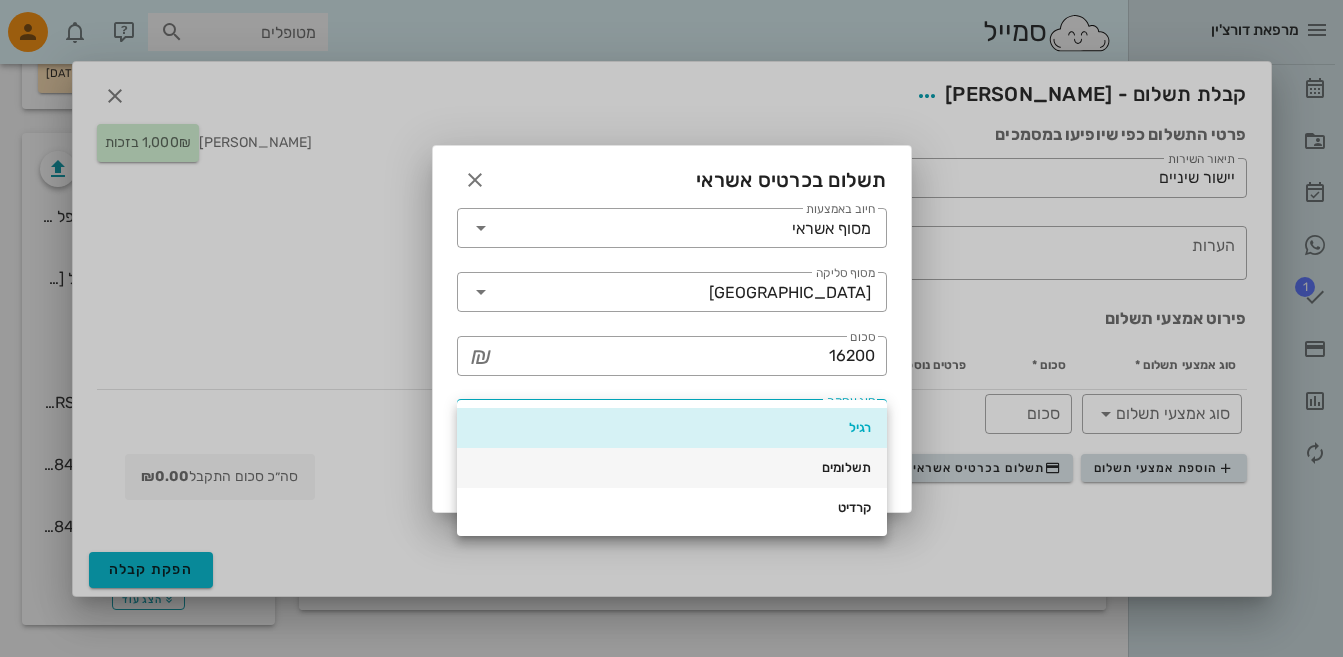 click on "תשלומים" at bounding box center (672, 468) 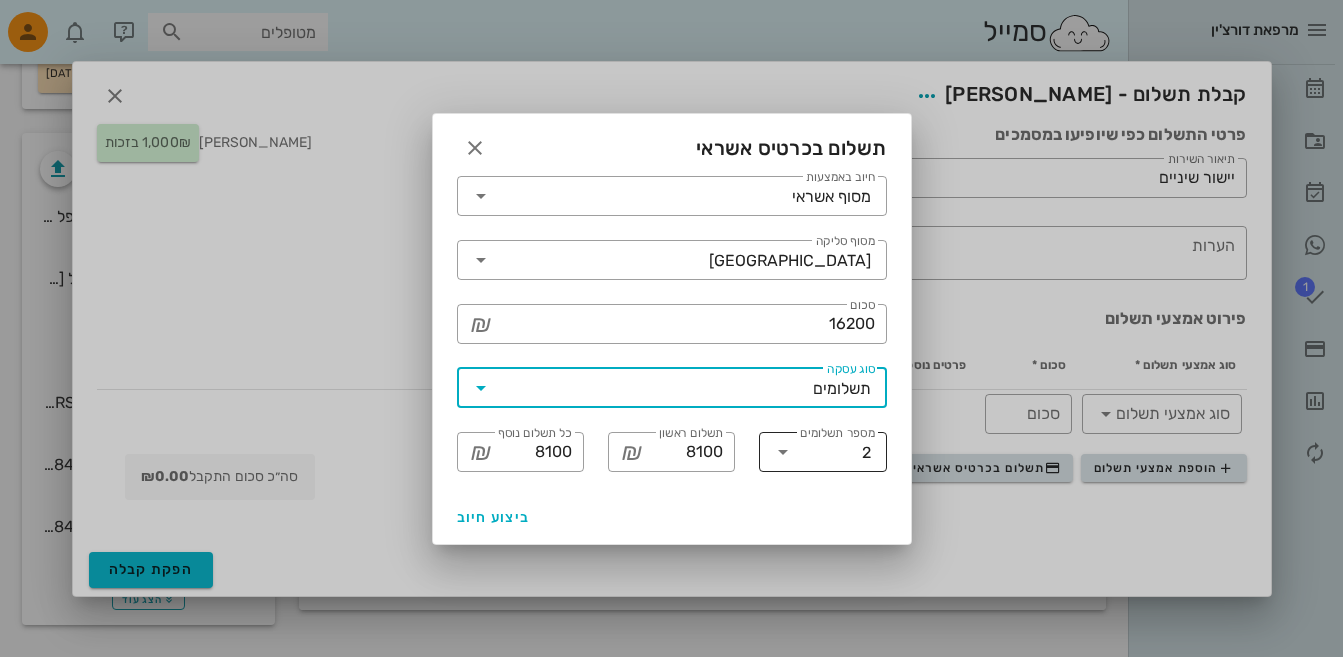 click at bounding box center (783, 452) 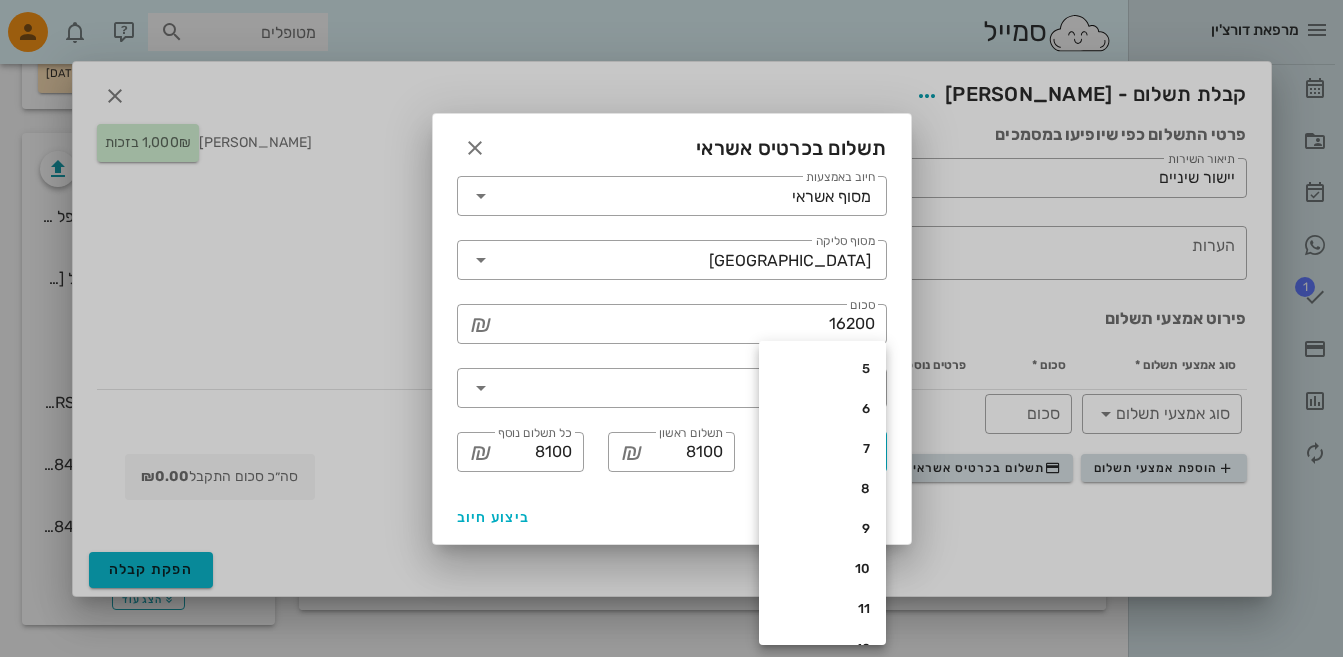 scroll, scrollTop: 160, scrollLeft: 0, axis: vertical 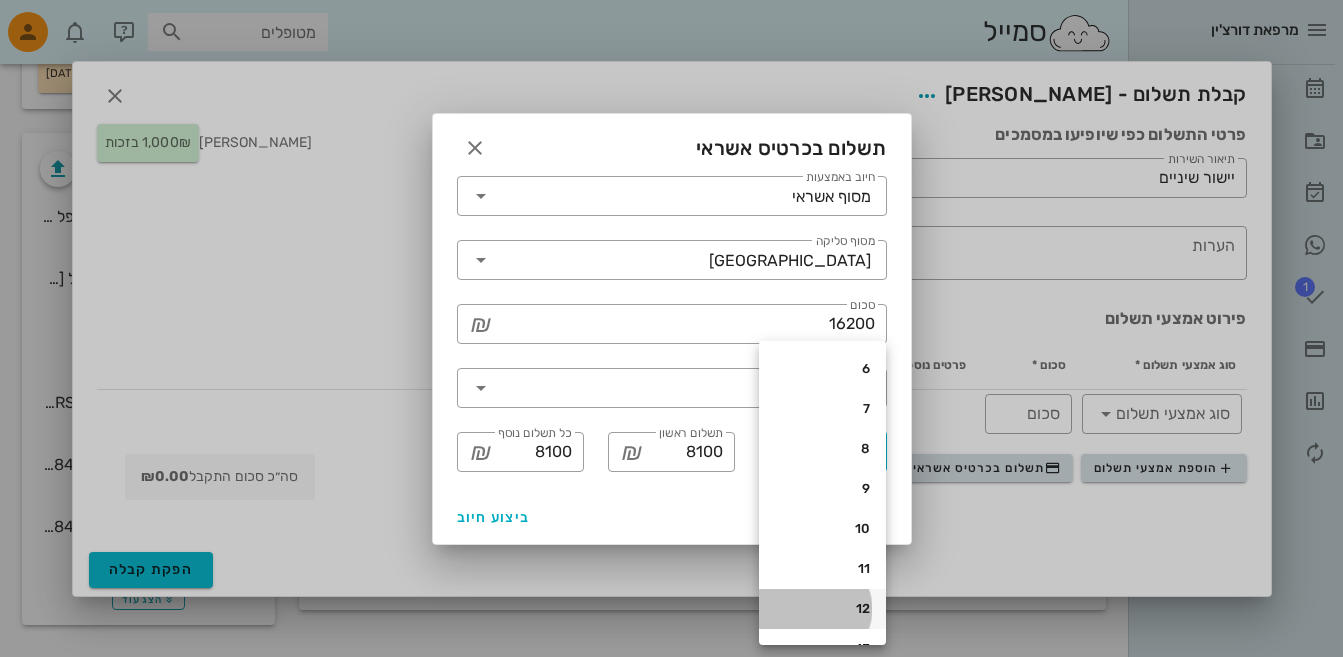 click on "12" at bounding box center [822, 609] 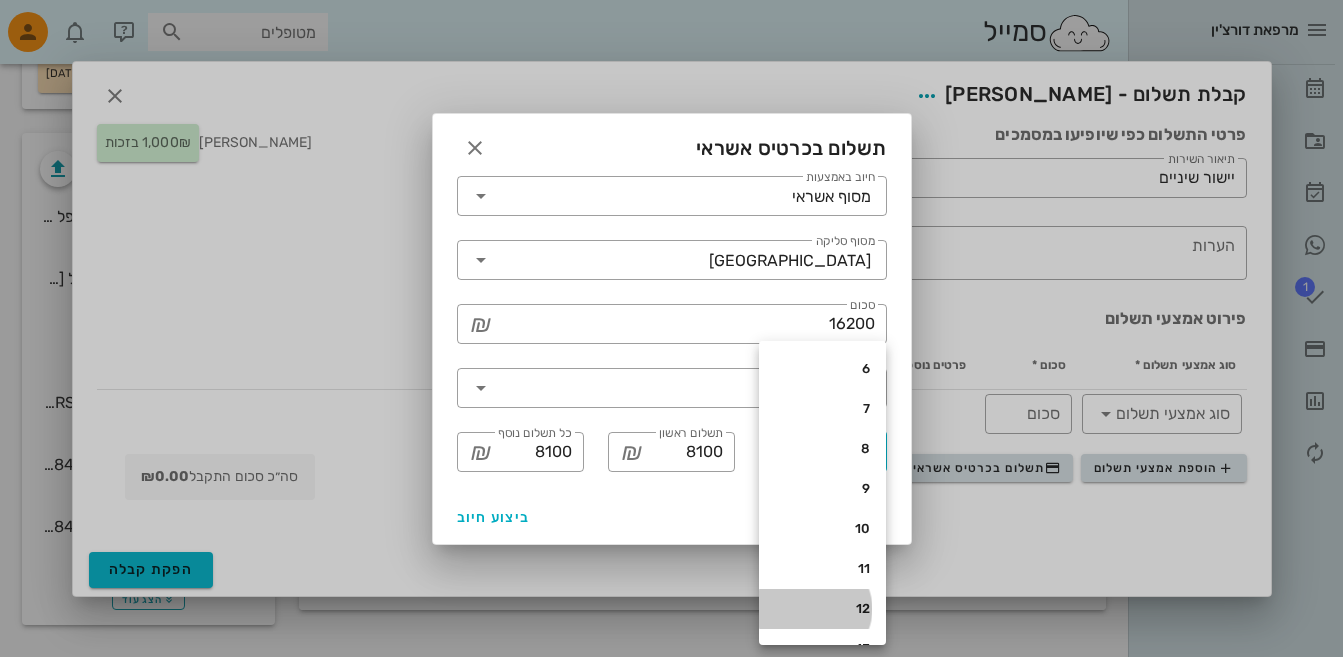 type on "1350" 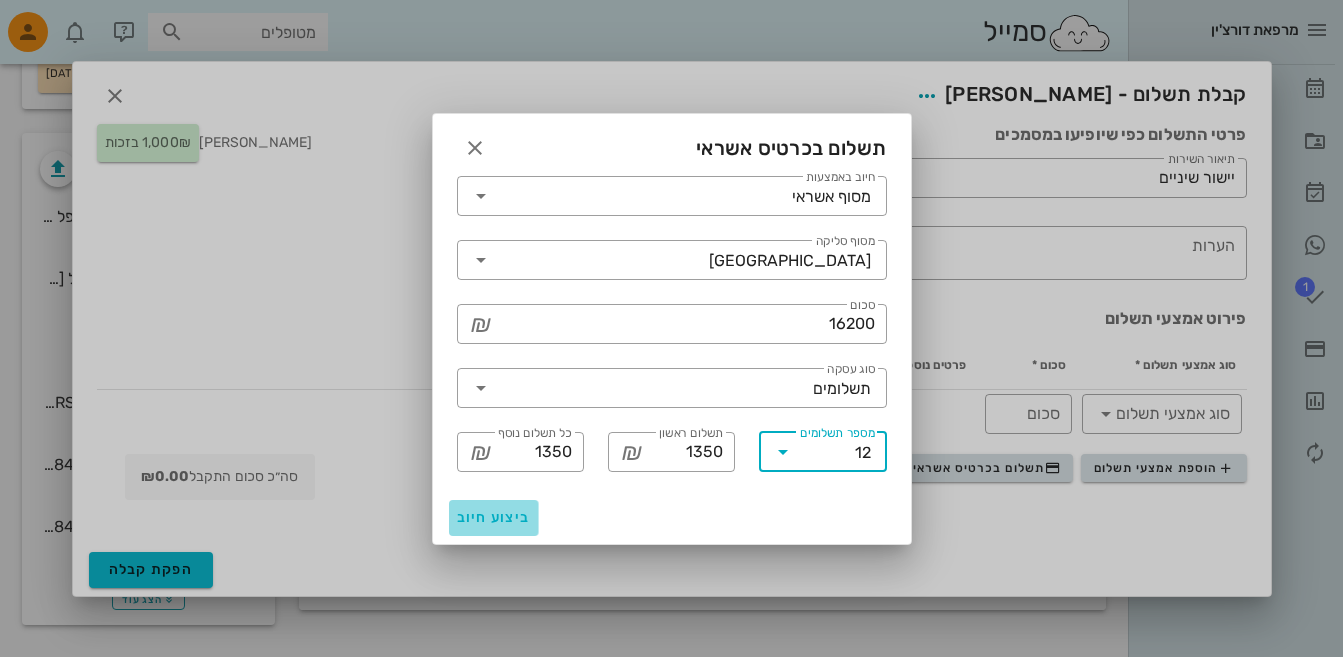 click on "ביצוע חיוב" at bounding box center (494, 517) 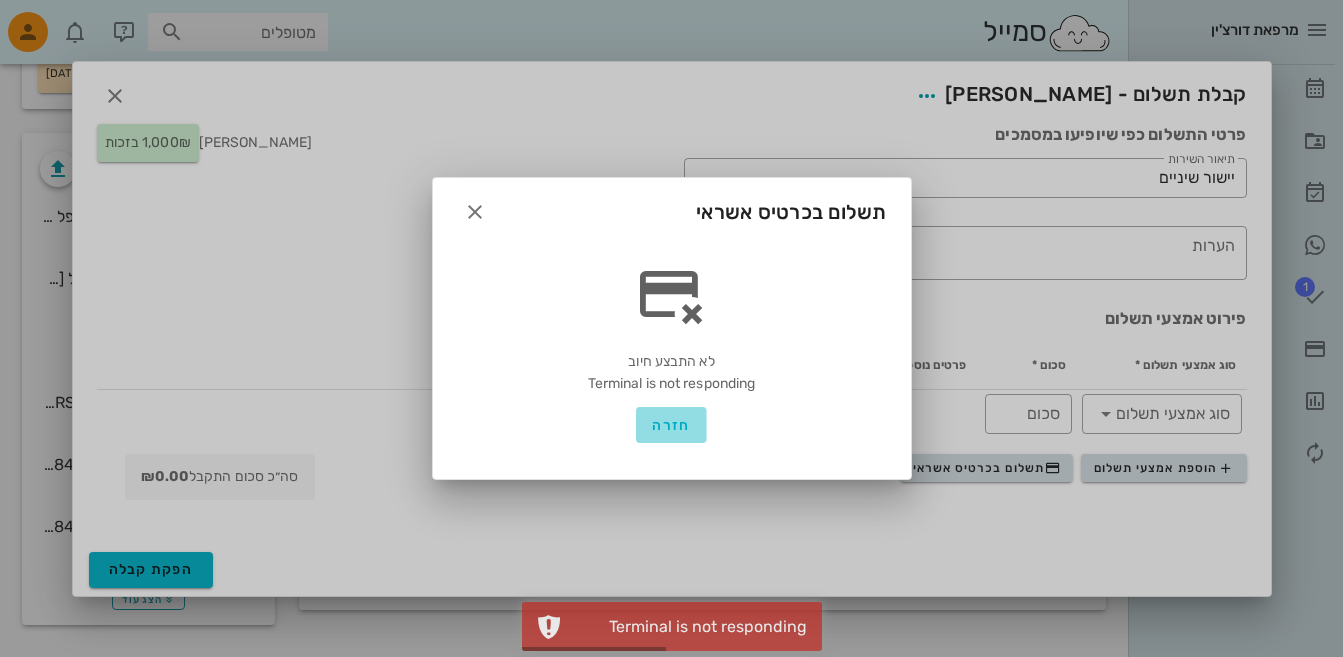 click on "חזרה" at bounding box center [671, 425] 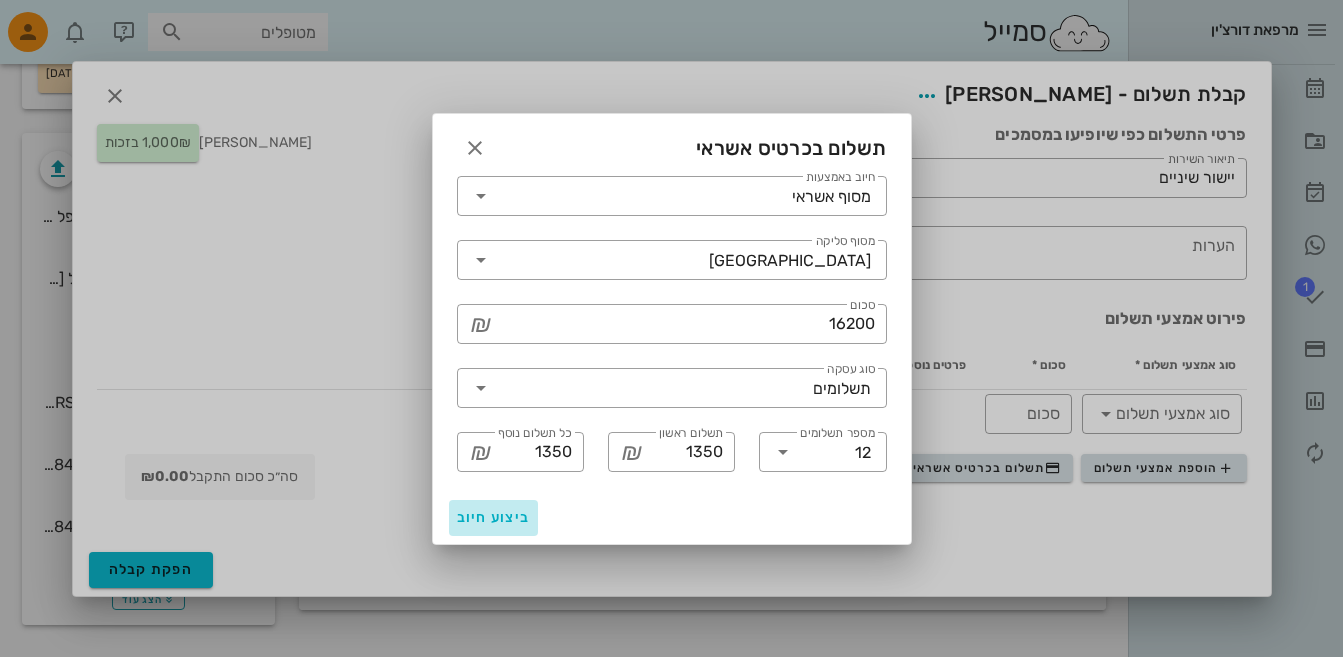 click on "ביצוע חיוב" at bounding box center [494, 517] 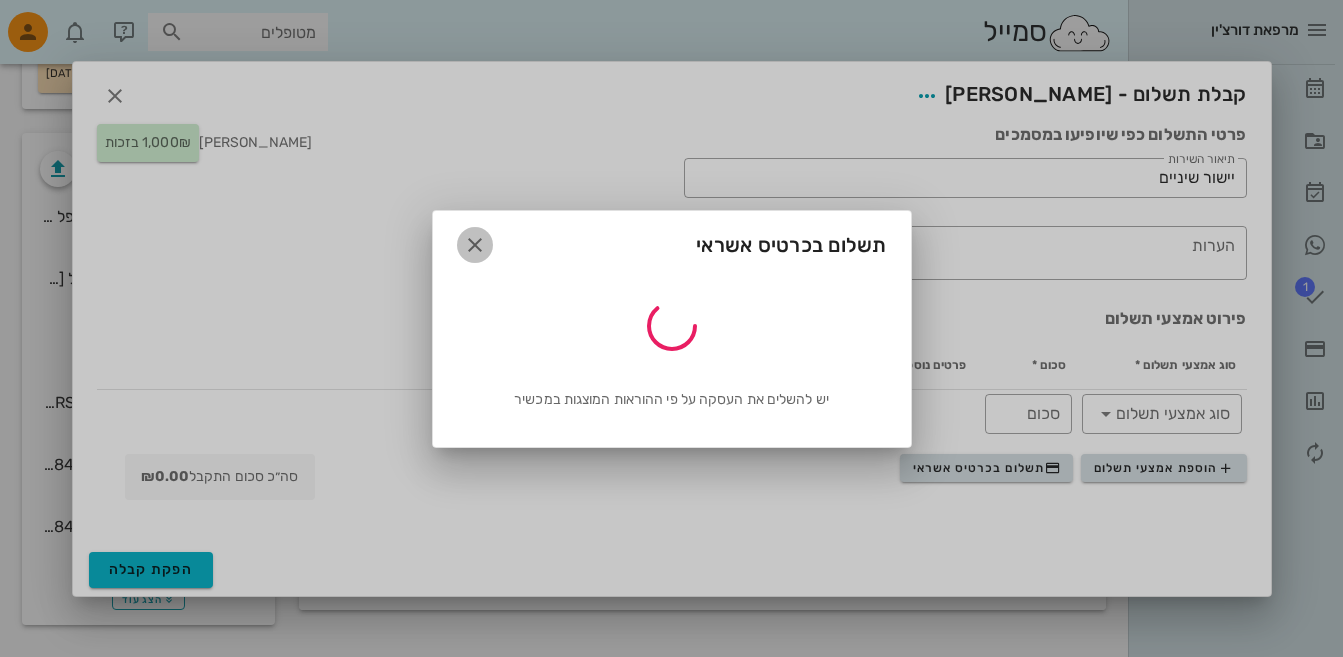 click at bounding box center [475, 245] 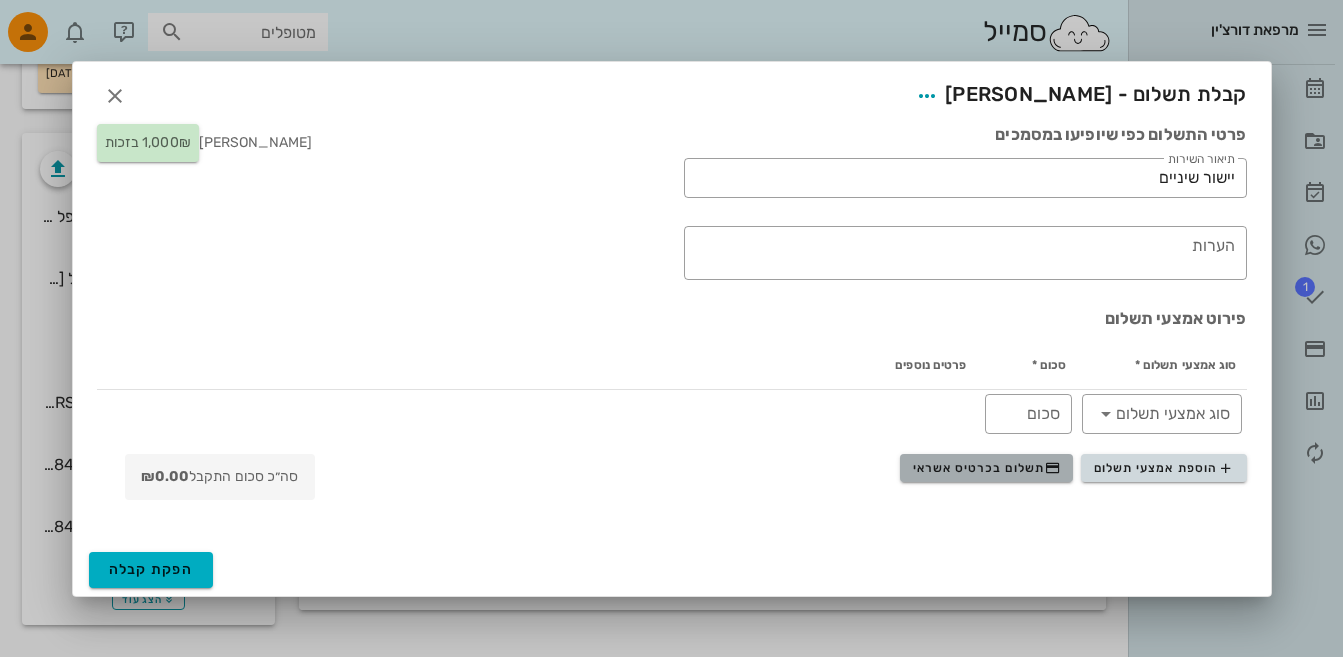 click on "תשלום בכרטיס אשראי" at bounding box center [987, 468] 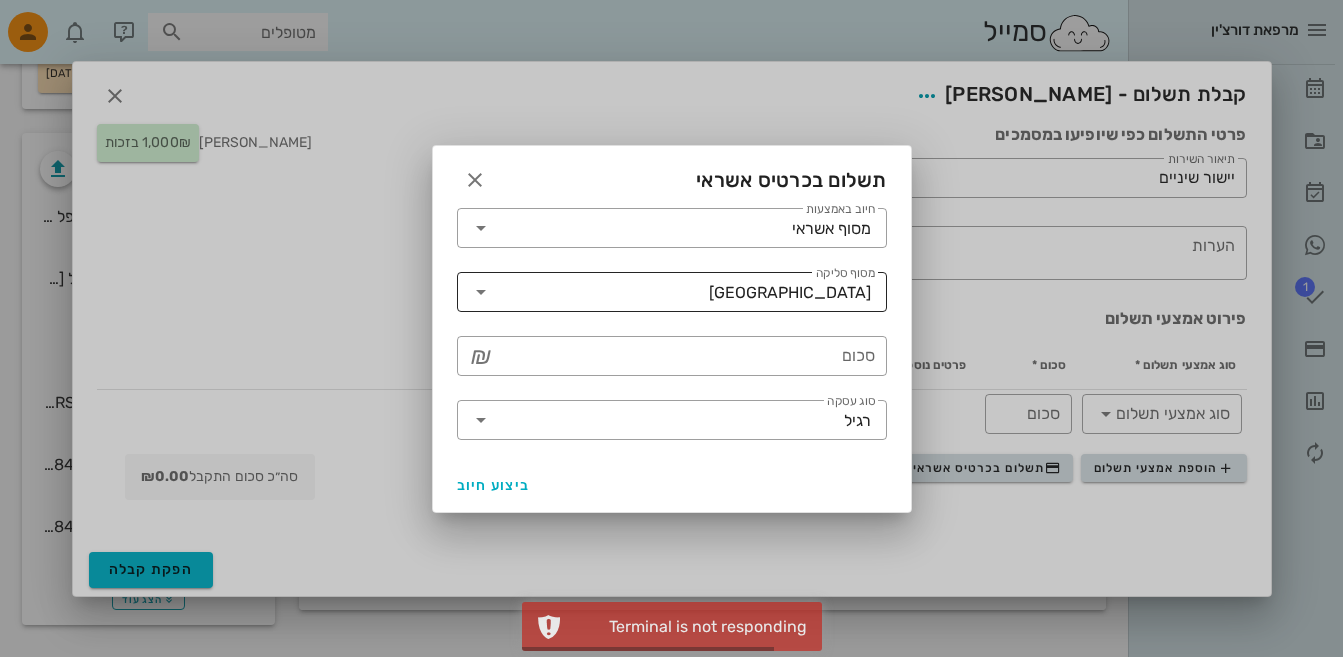 click at bounding box center (481, 292) 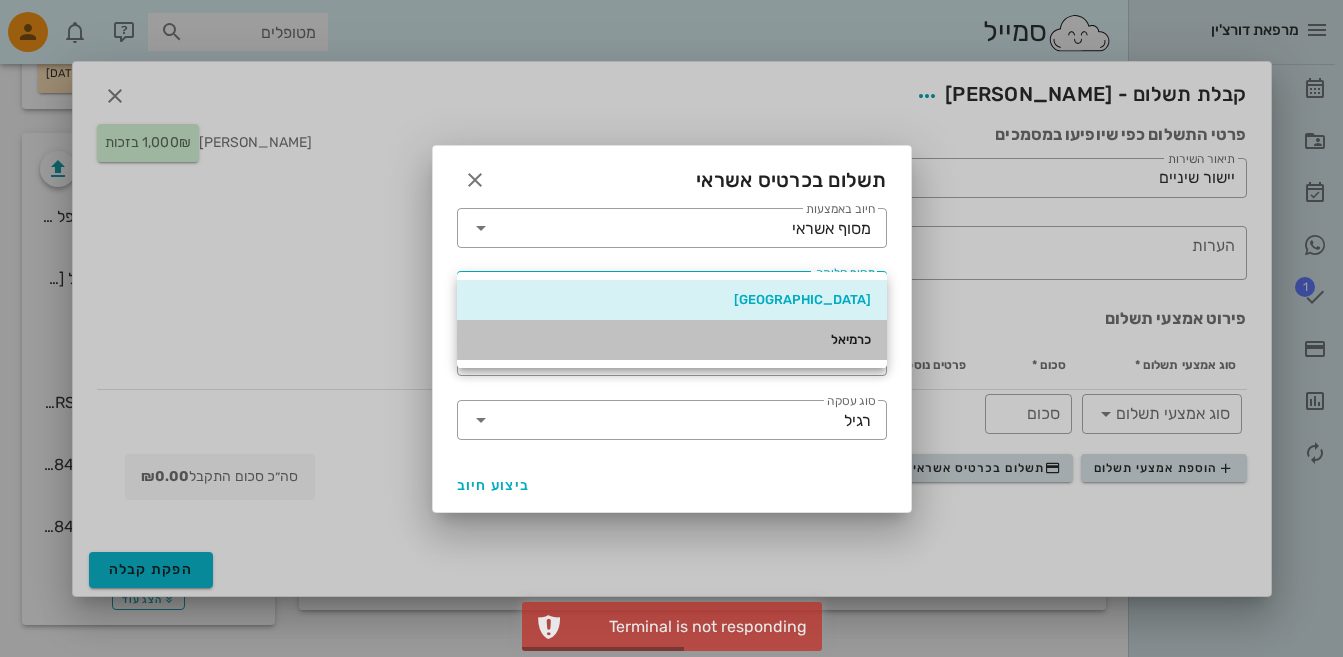 click on "כרמיאל" at bounding box center [672, 340] 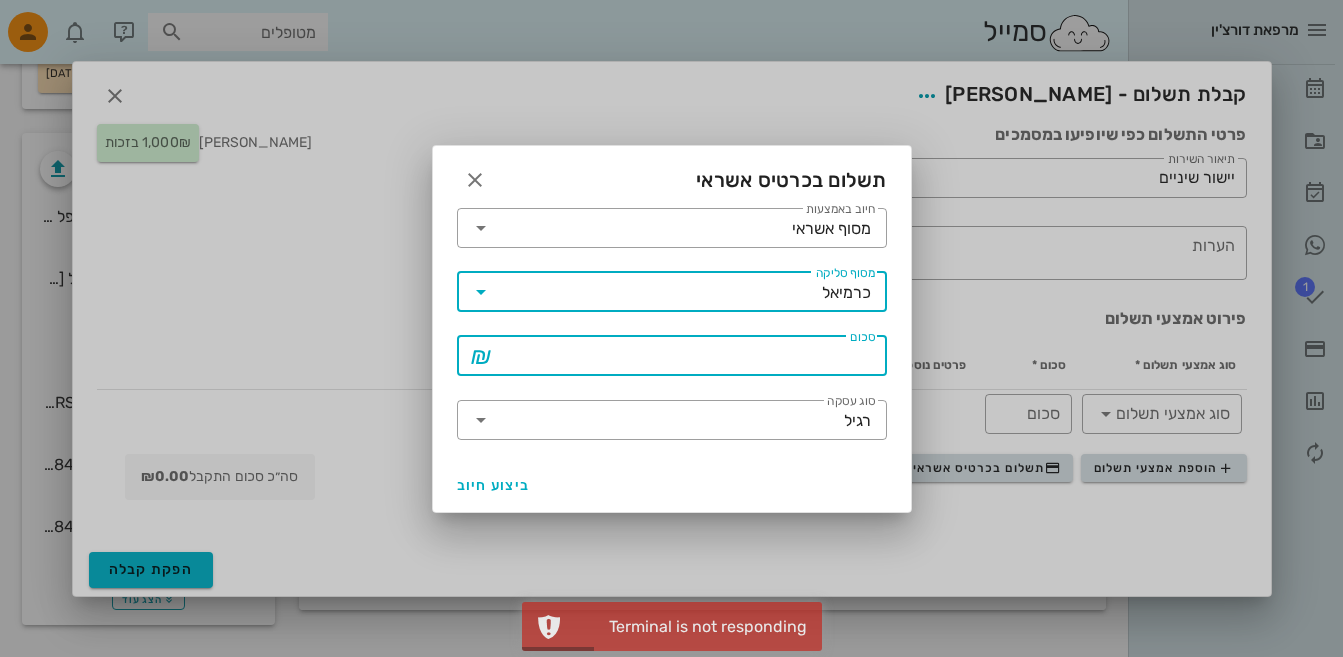 click on "סכום" at bounding box center [686, 356] 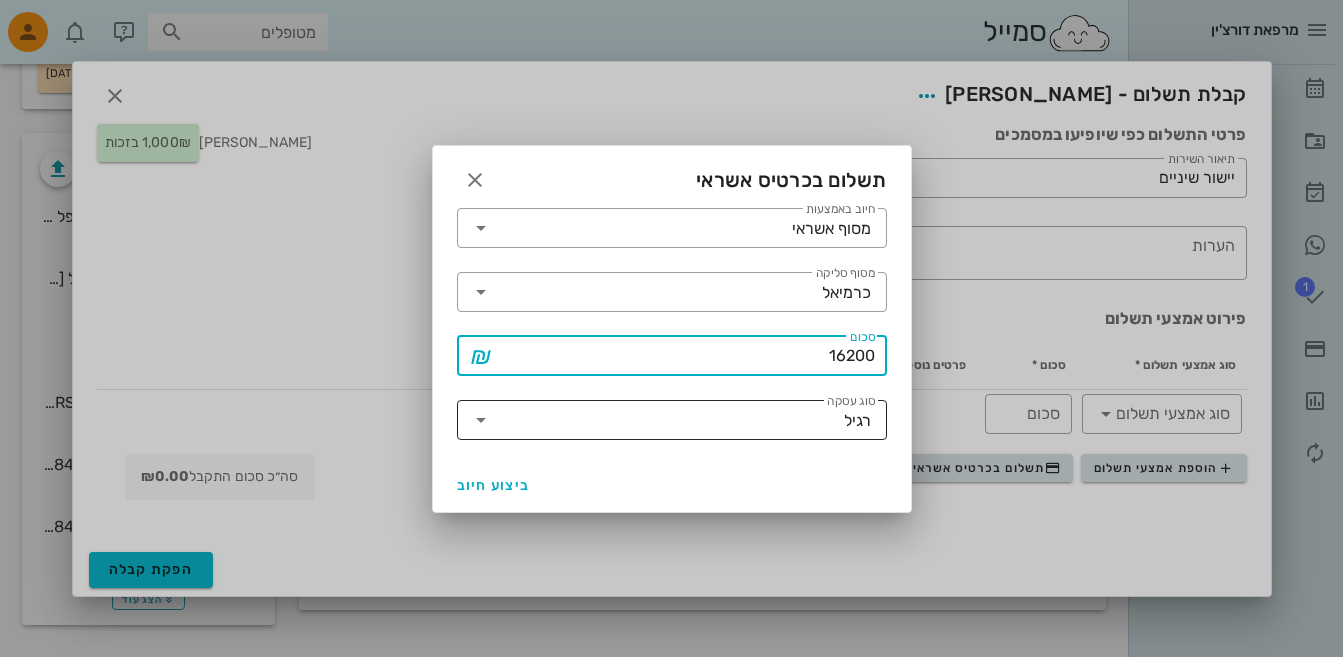 type on "16200" 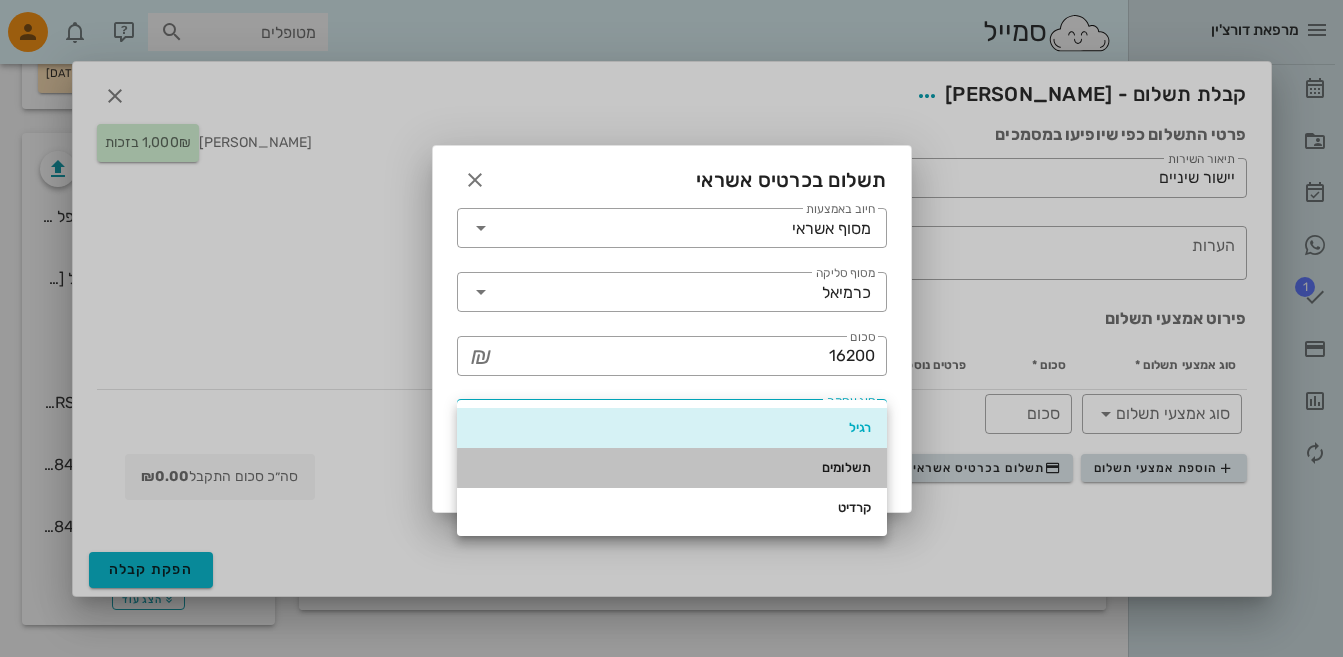 click on "תשלומים" at bounding box center [672, 468] 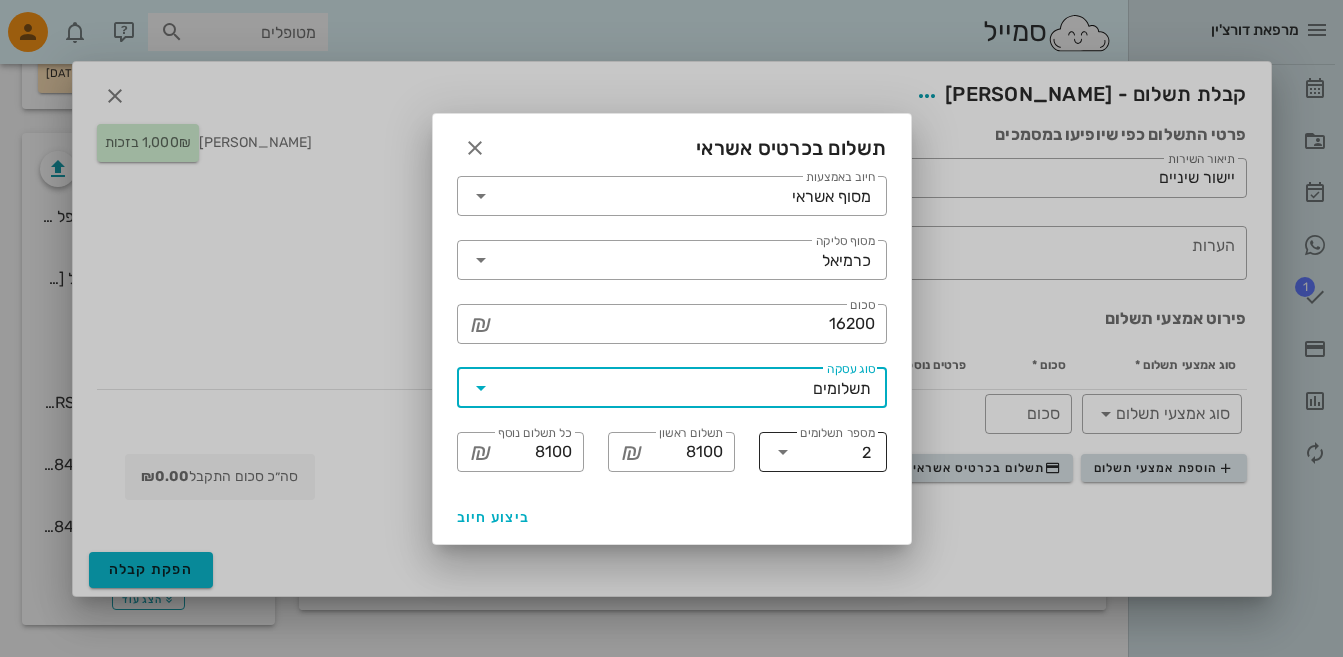 click at bounding box center (783, 452) 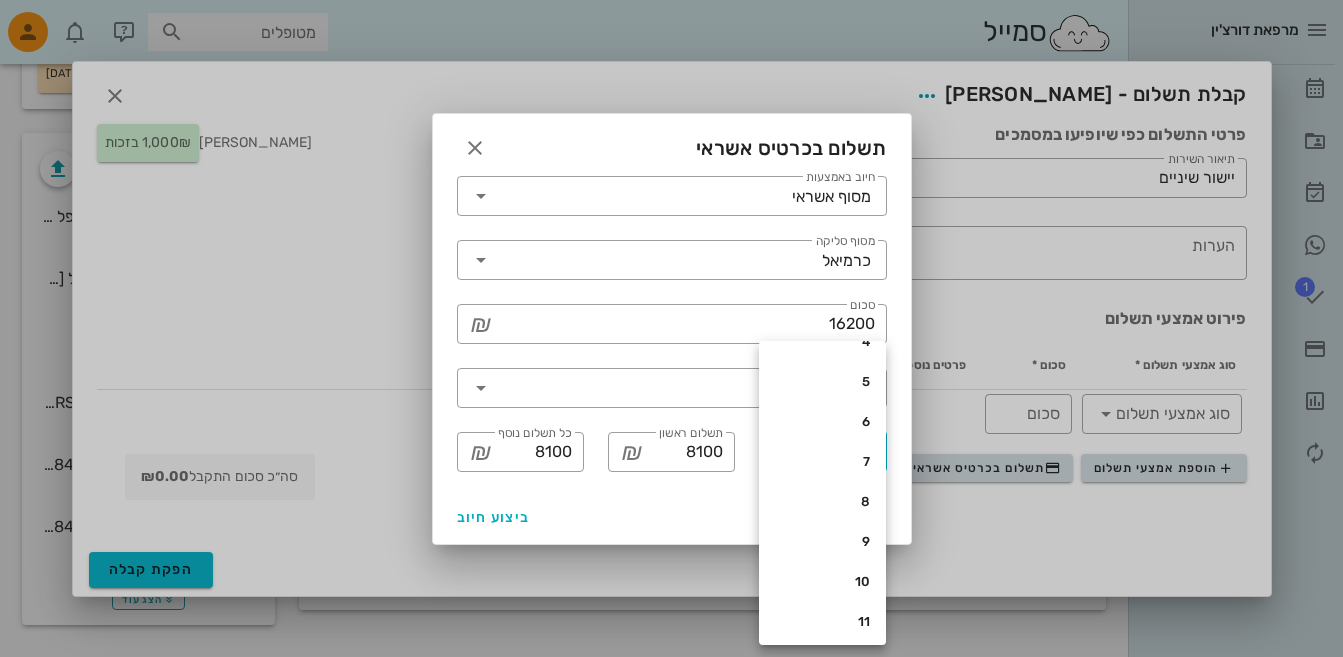 scroll, scrollTop: 120, scrollLeft: 0, axis: vertical 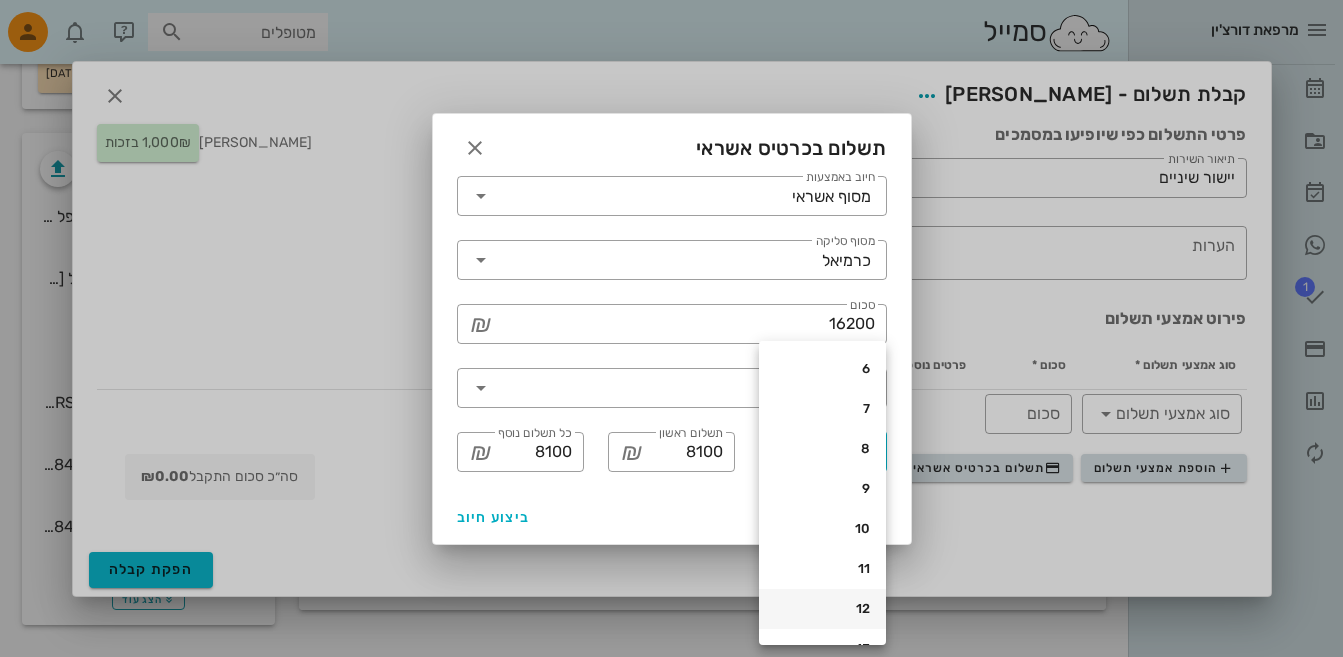 click on "12" at bounding box center [822, 609] 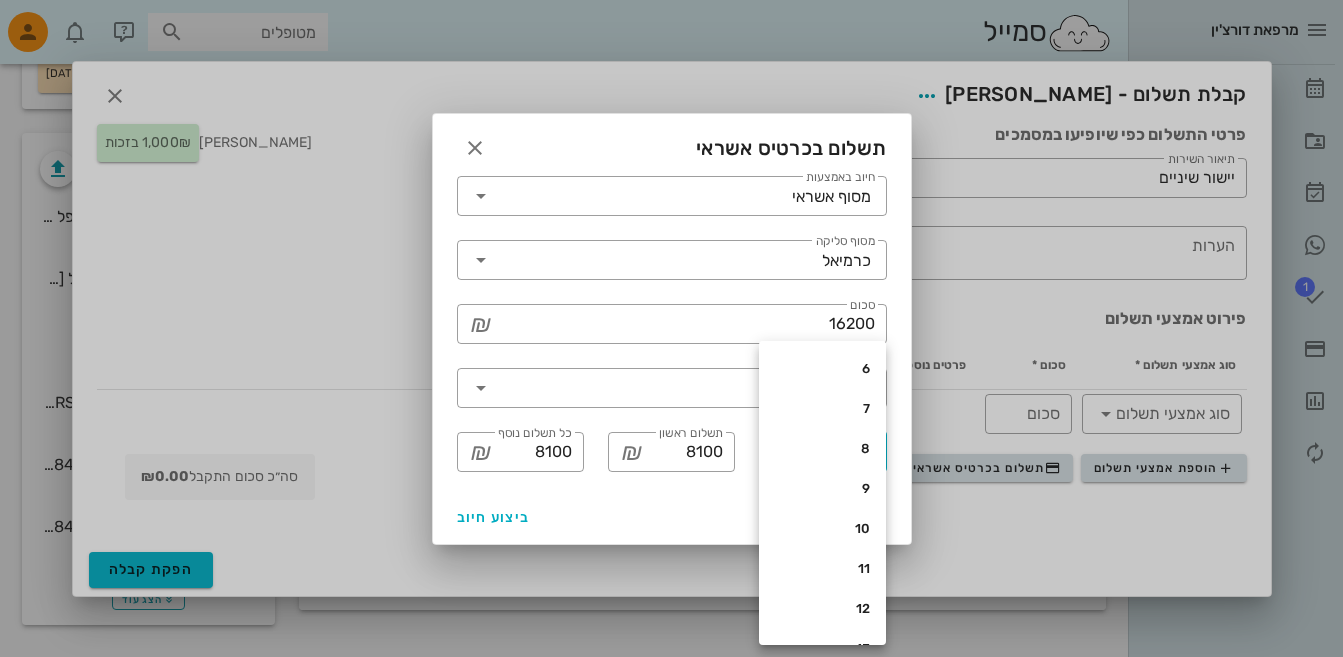 type on "1350" 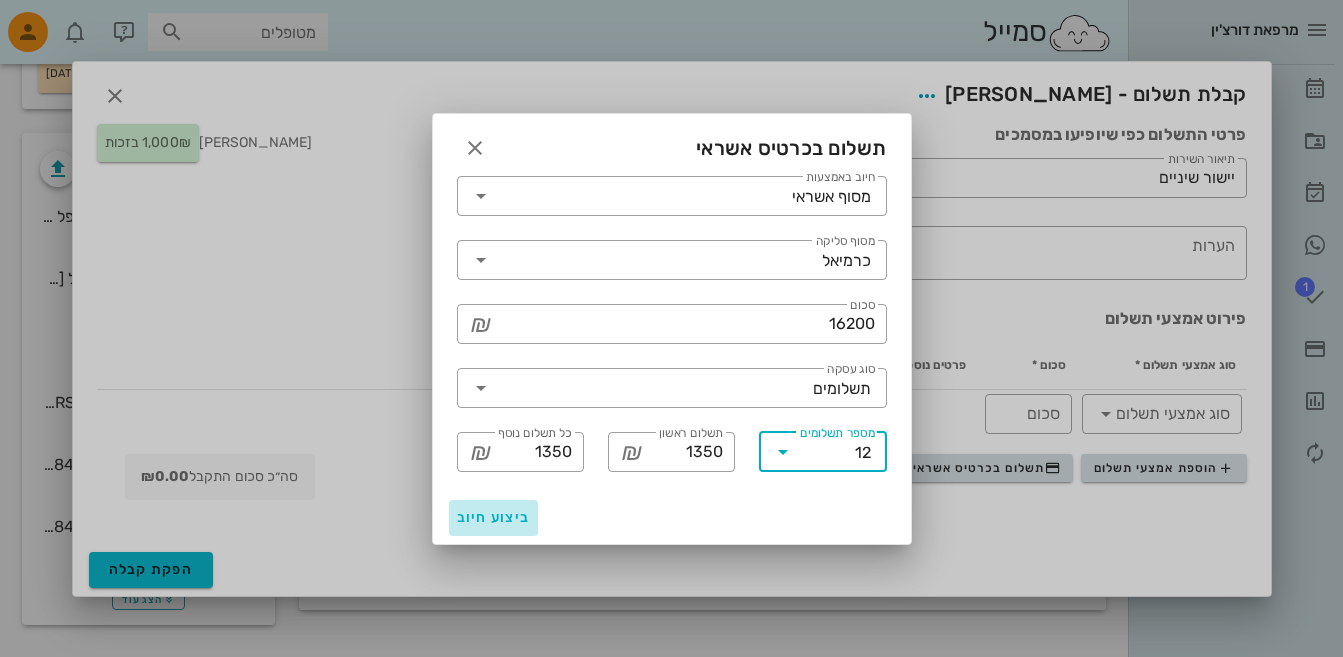 click on "ביצוע חיוב" at bounding box center [494, 517] 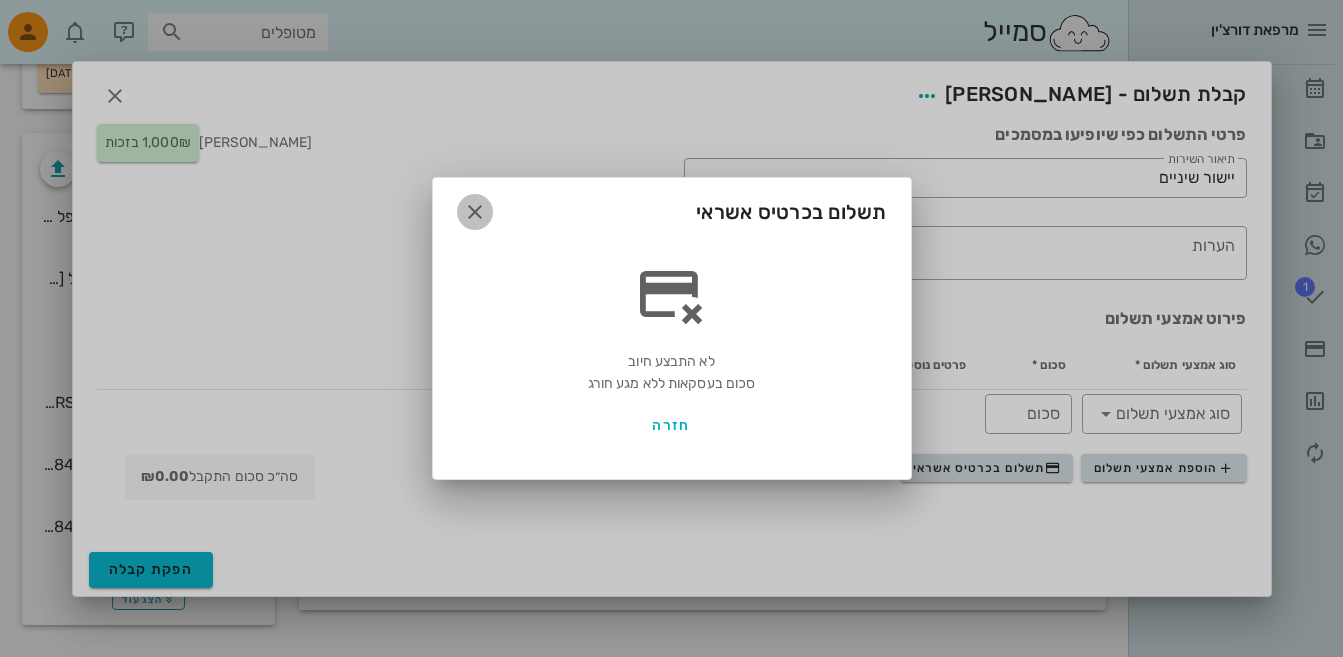 click at bounding box center (475, 212) 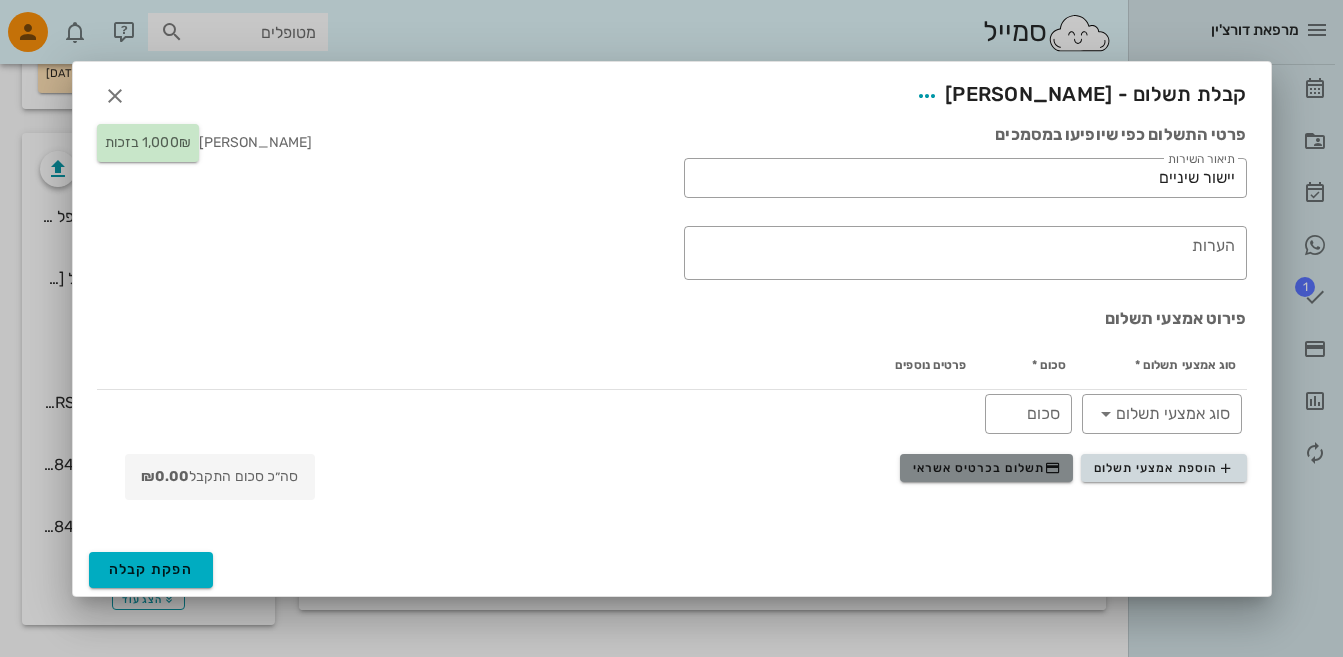 click on "תשלום בכרטיס אשראי" at bounding box center (987, 468) 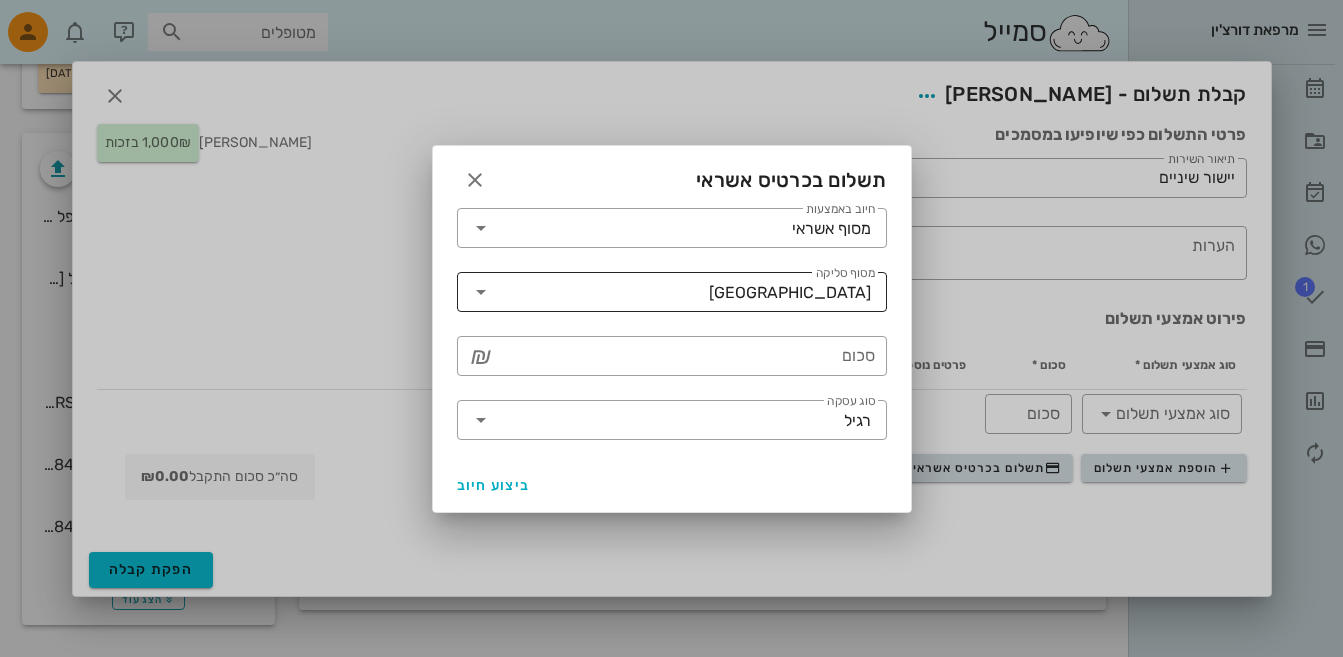 click at bounding box center [481, 292] 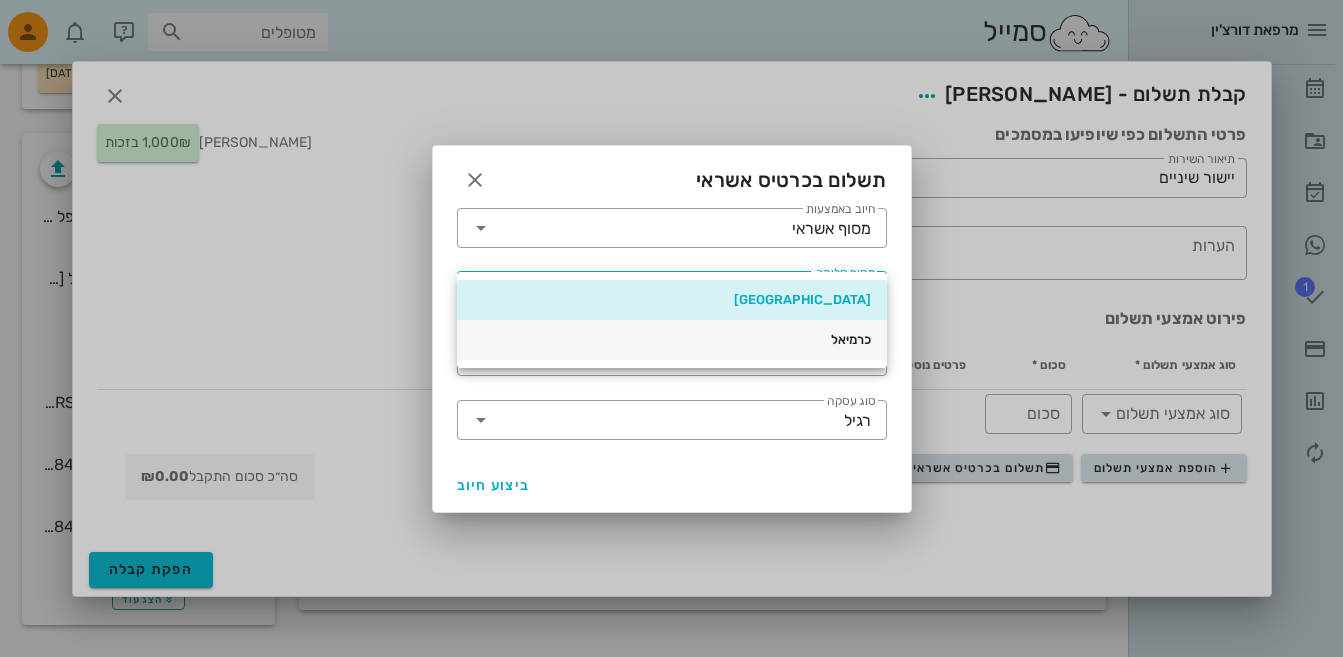 click on "כרמיאל" at bounding box center [672, 340] 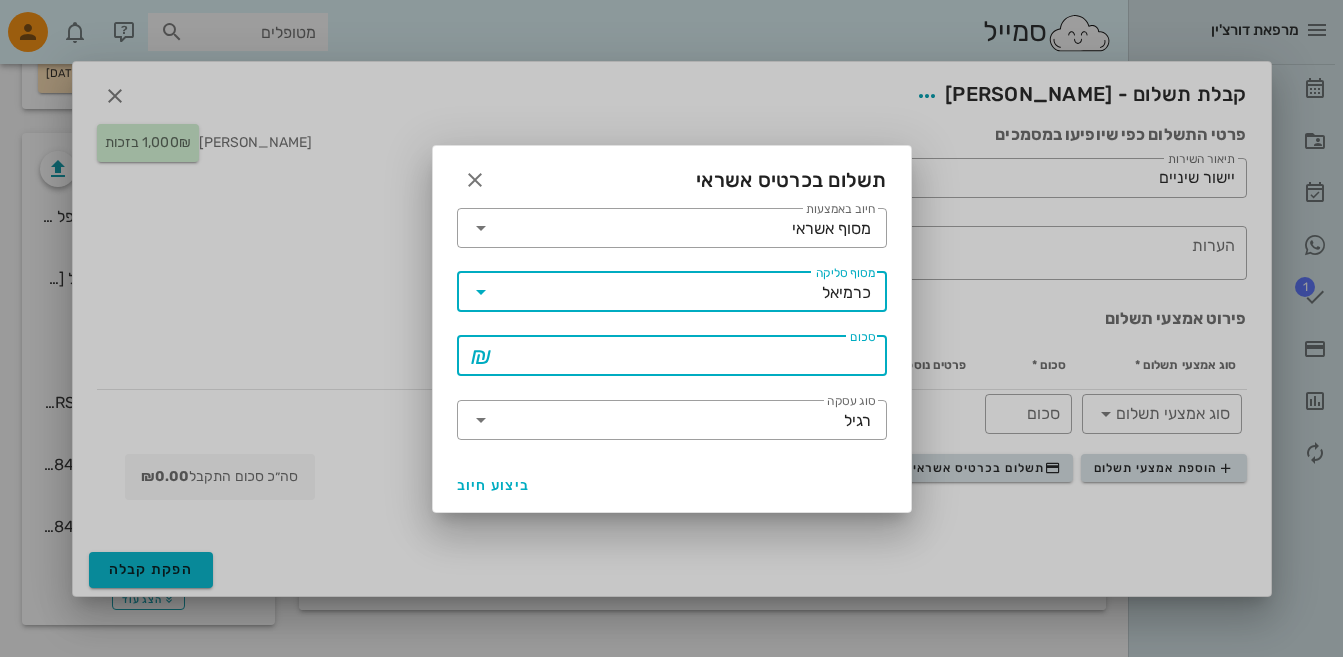 click on "סכום" at bounding box center (686, 356) 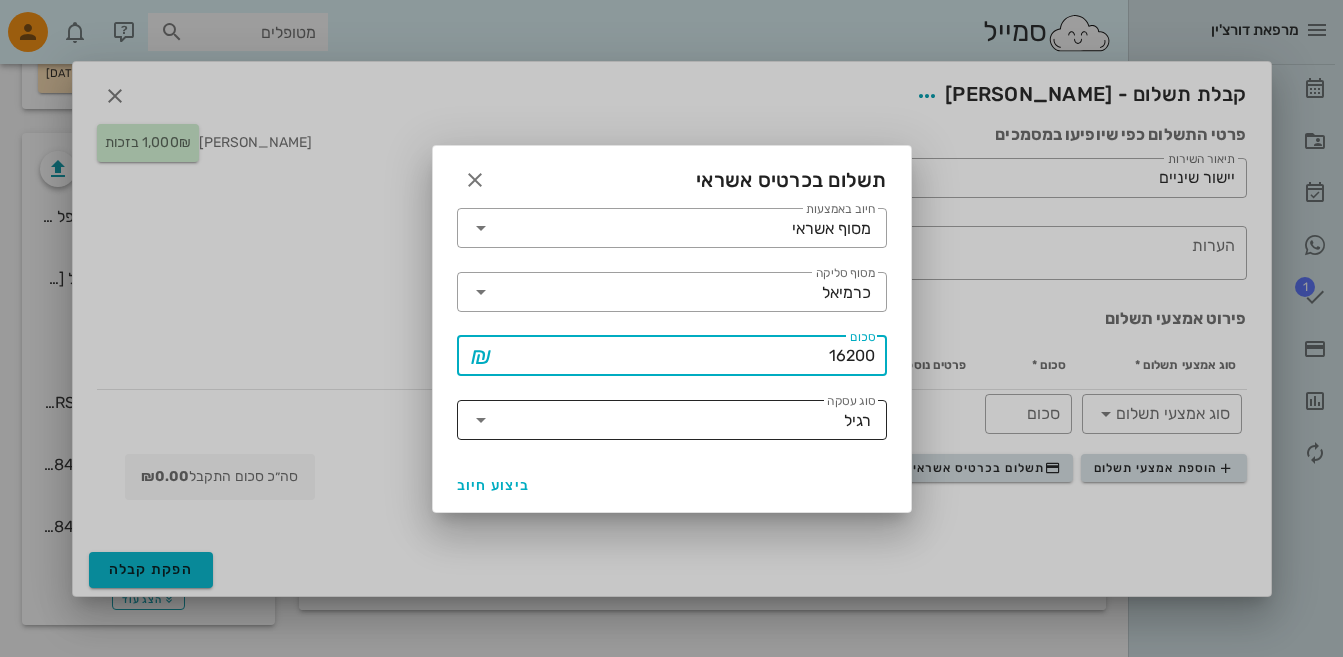 type on "16200" 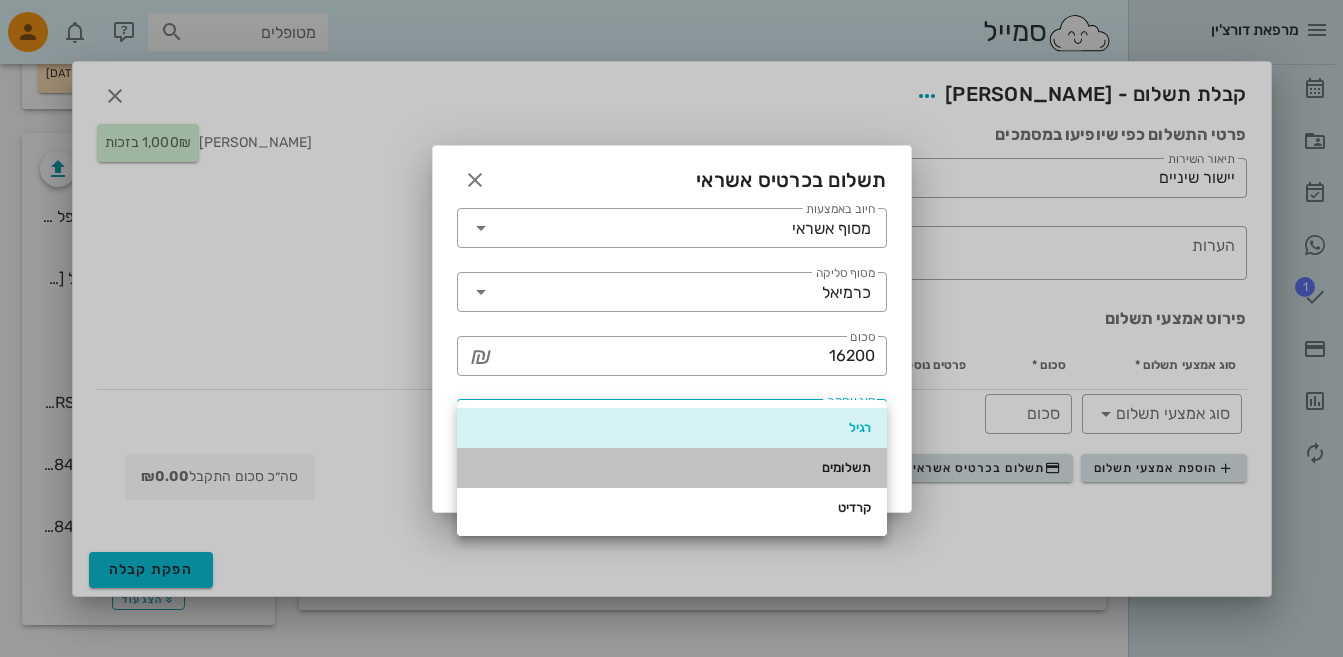 click on "תשלומים" at bounding box center (672, 468) 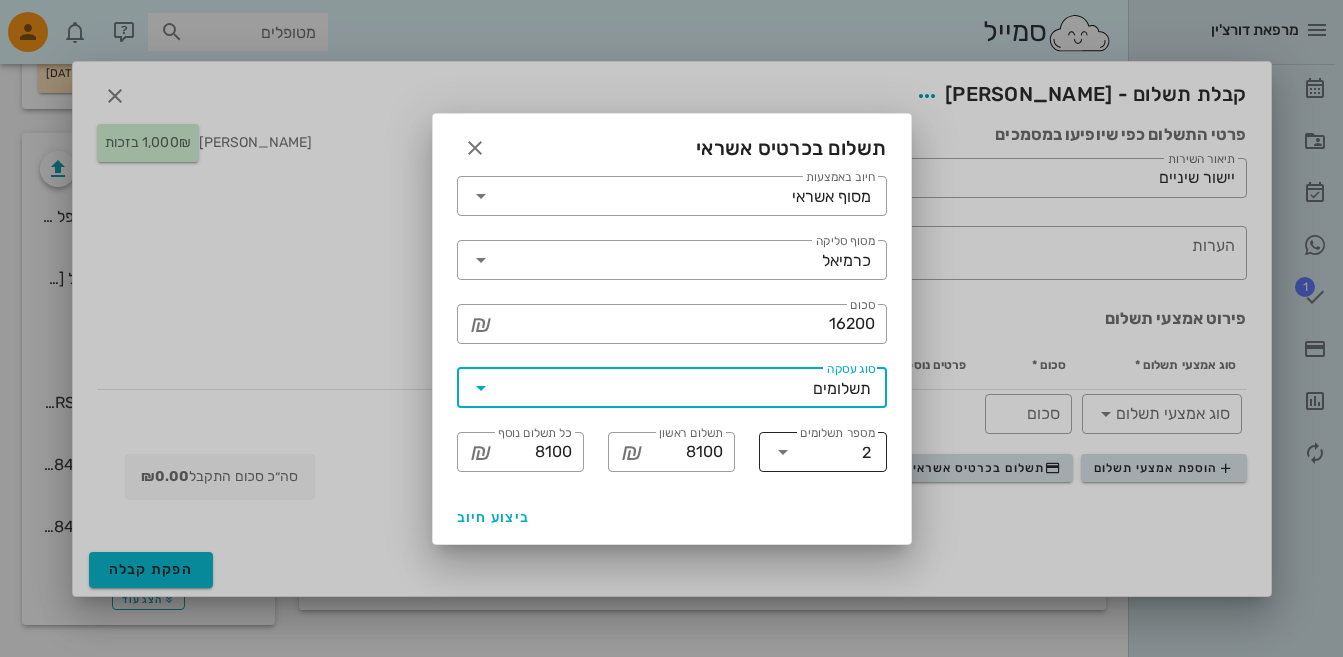 click at bounding box center [783, 452] 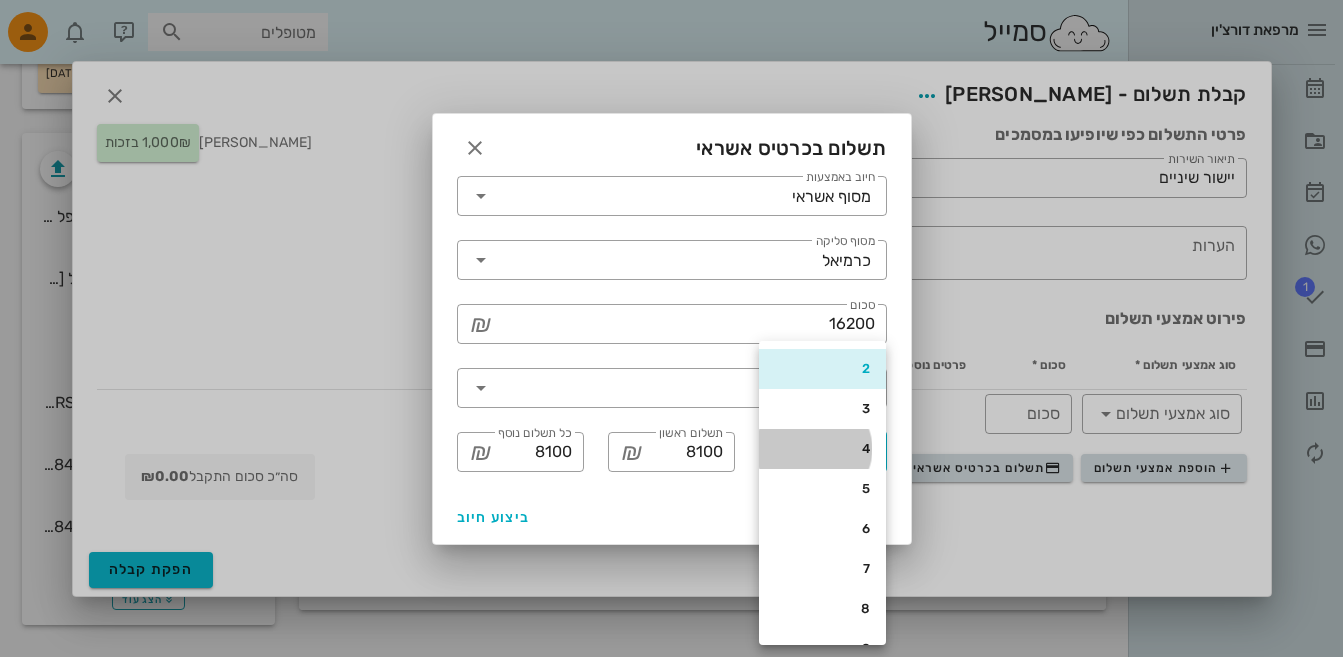 click on "4" at bounding box center (822, 449) 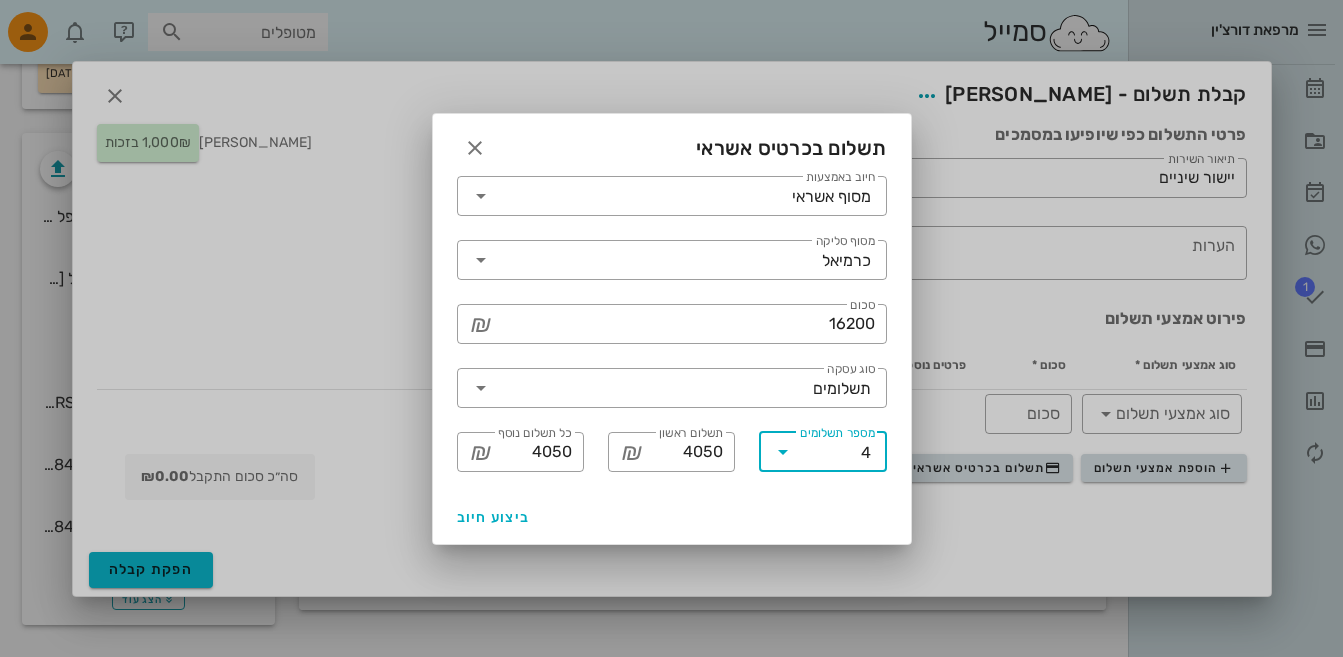 click at bounding box center [783, 452] 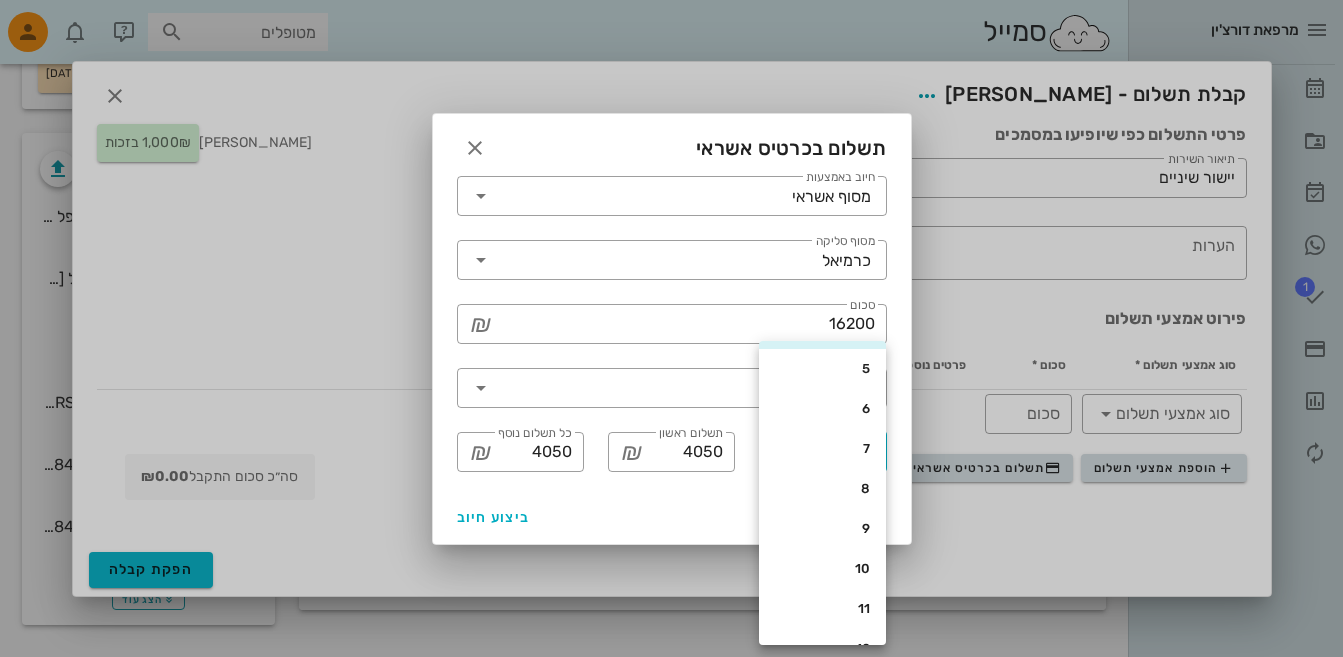 scroll, scrollTop: 160, scrollLeft: 0, axis: vertical 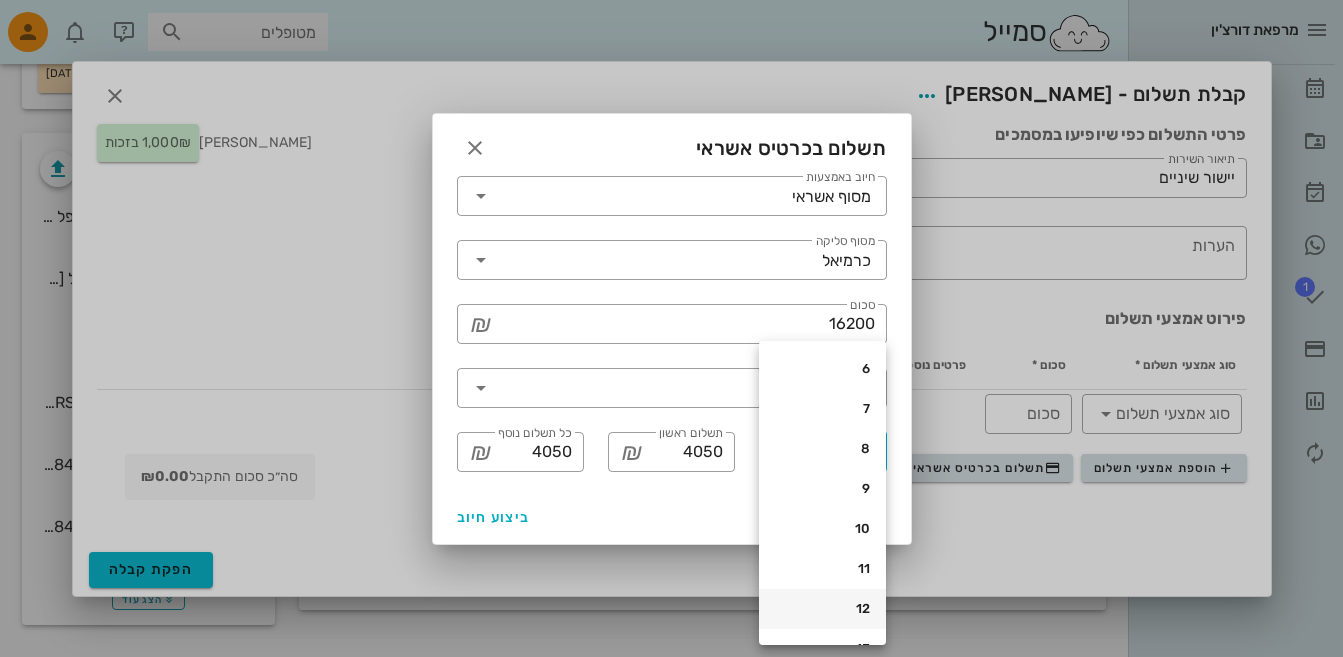 click on "12" at bounding box center [822, 609] 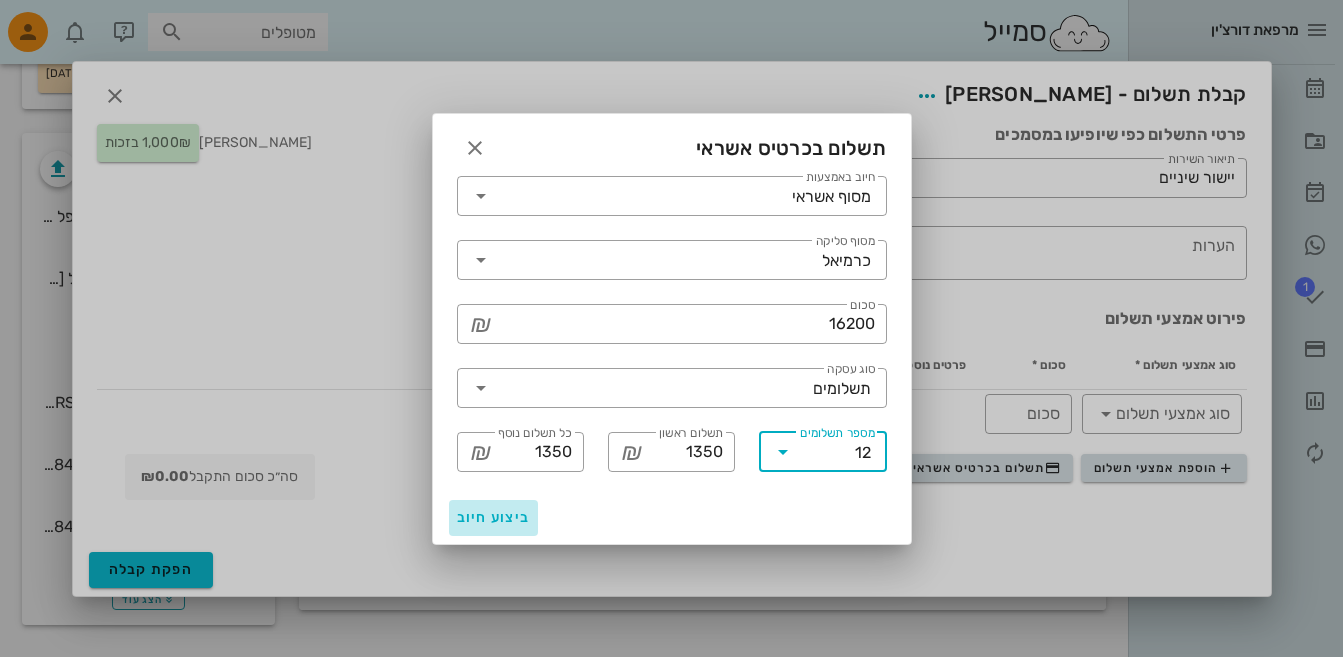 click on "ביצוע חיוב" at bounding box center (494, 517) 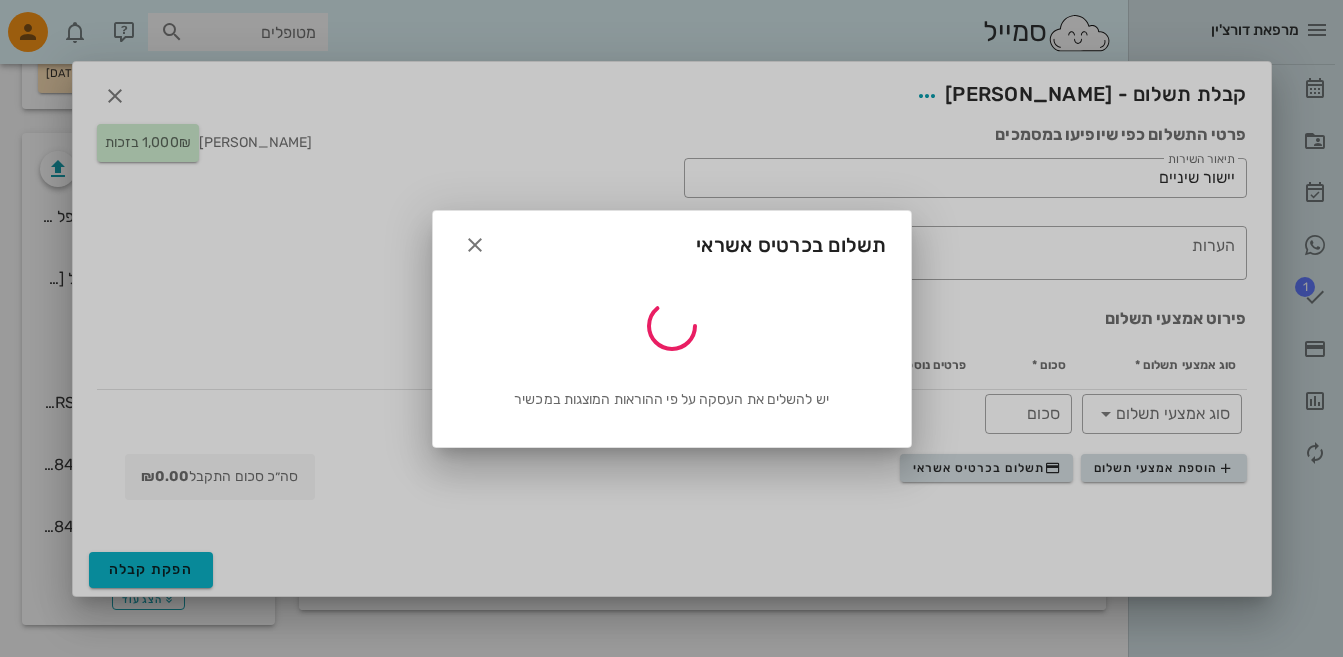 type on "16200" 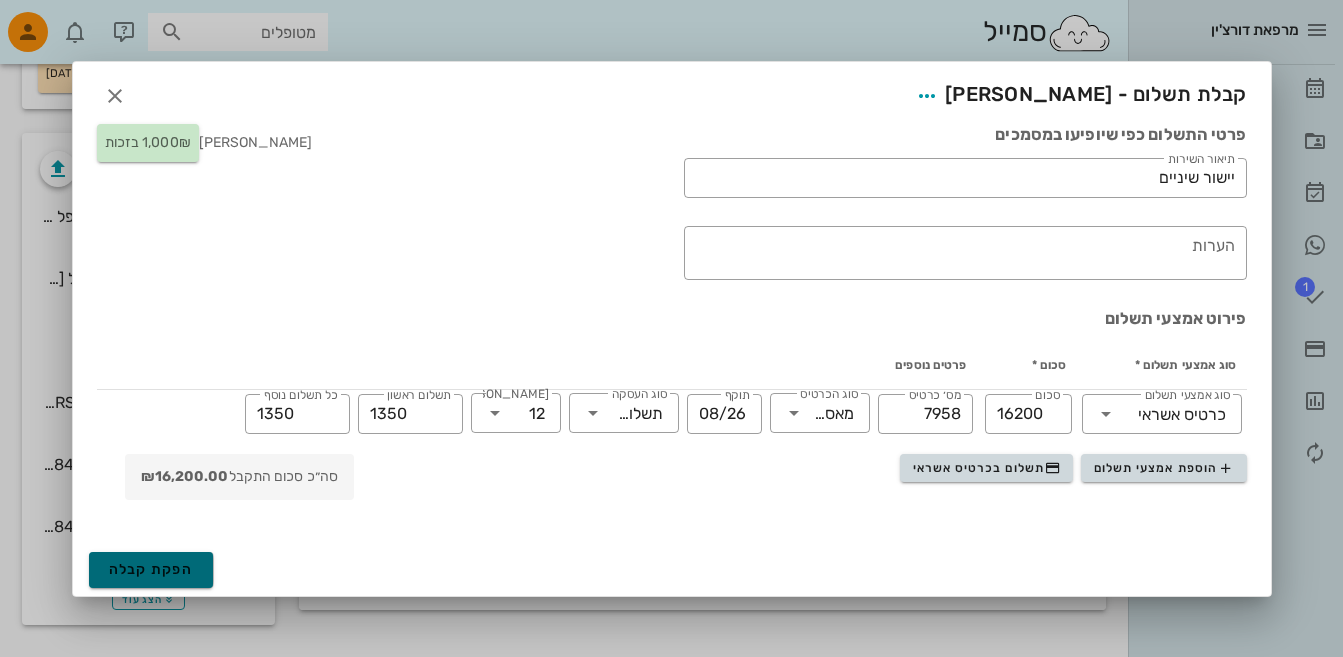 click on "הפקת קבלה" at bounding box center (151, 569) 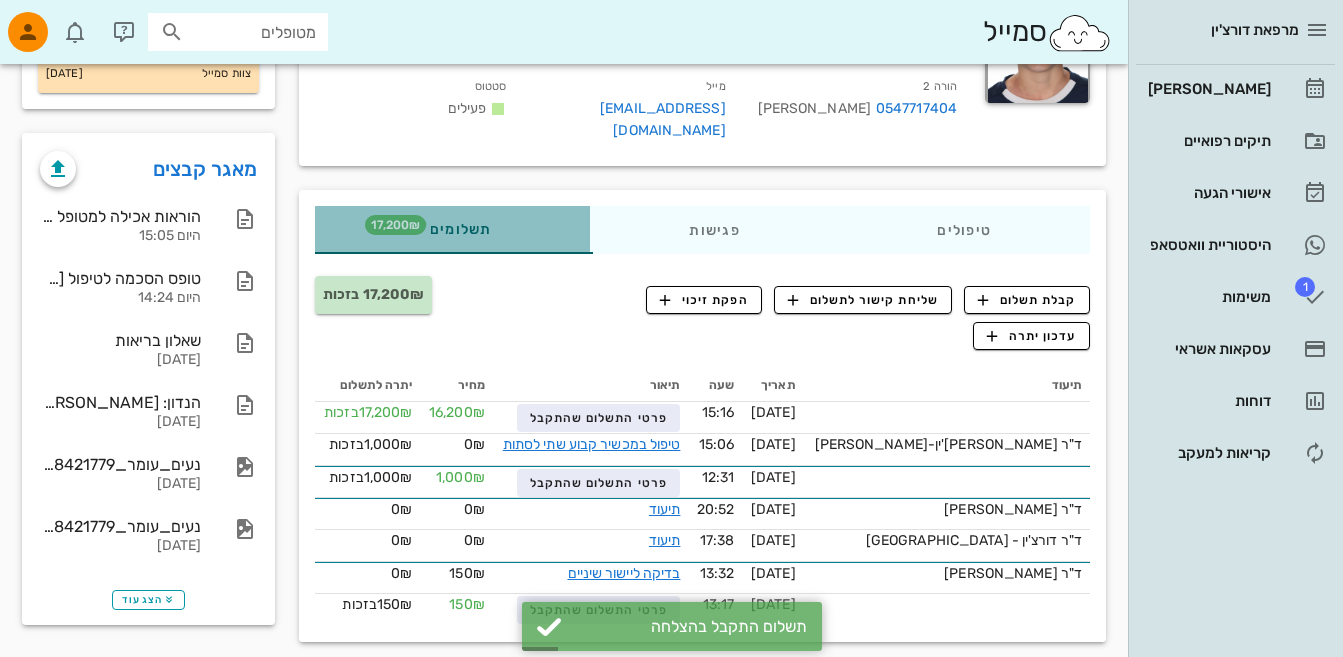 click on "17,200₪" at bounding box center (395, 225) 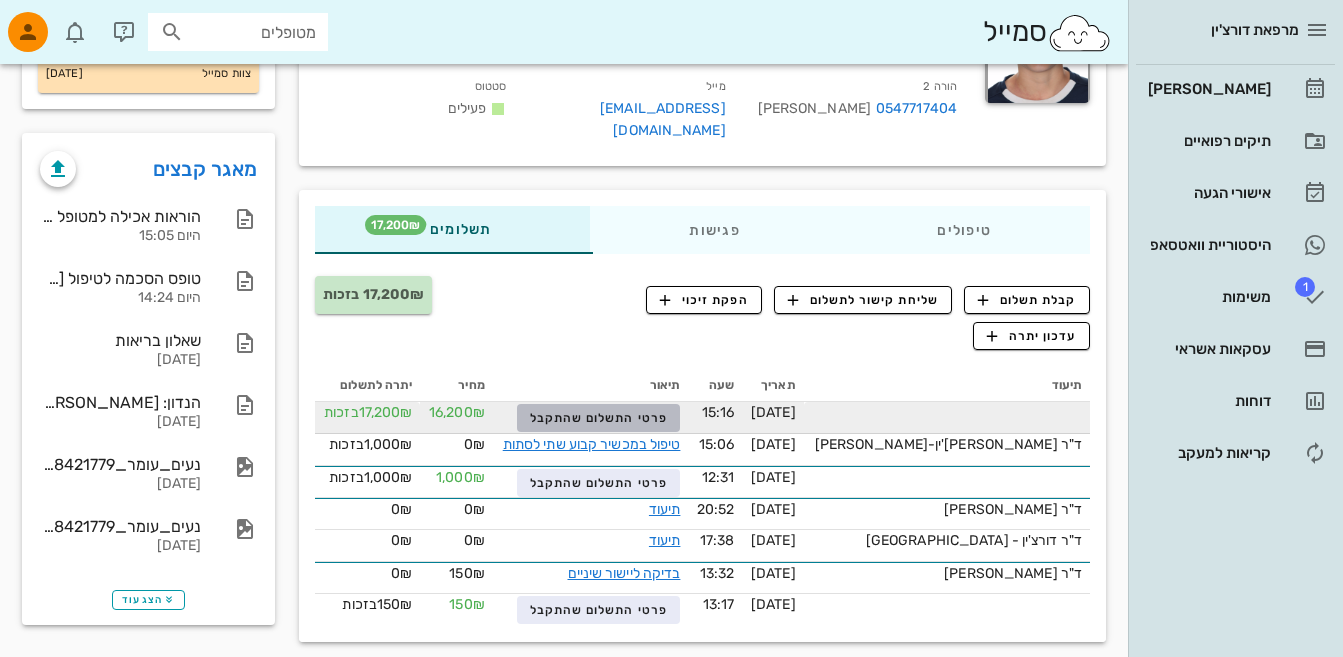click on "פרטי התשלום שהתקבל" at bounding box center [599, 418] 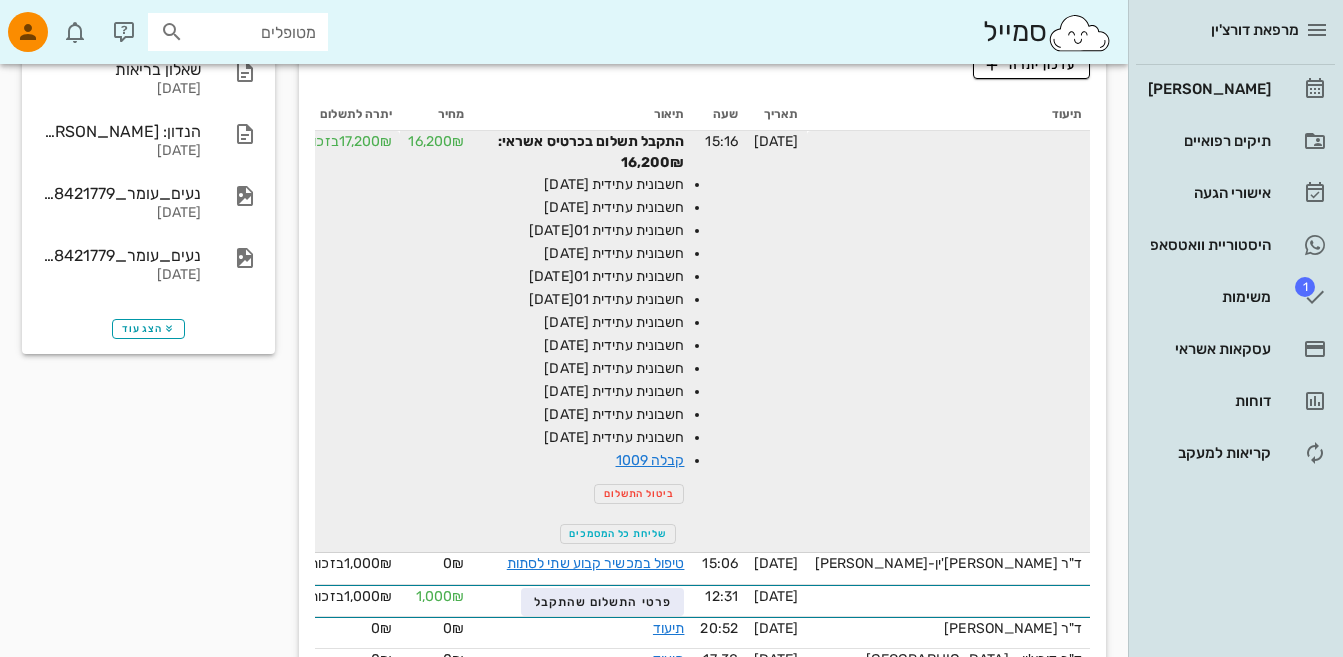 scroll, scrollTop: 634, scrollLeft: 0, axis: vertical 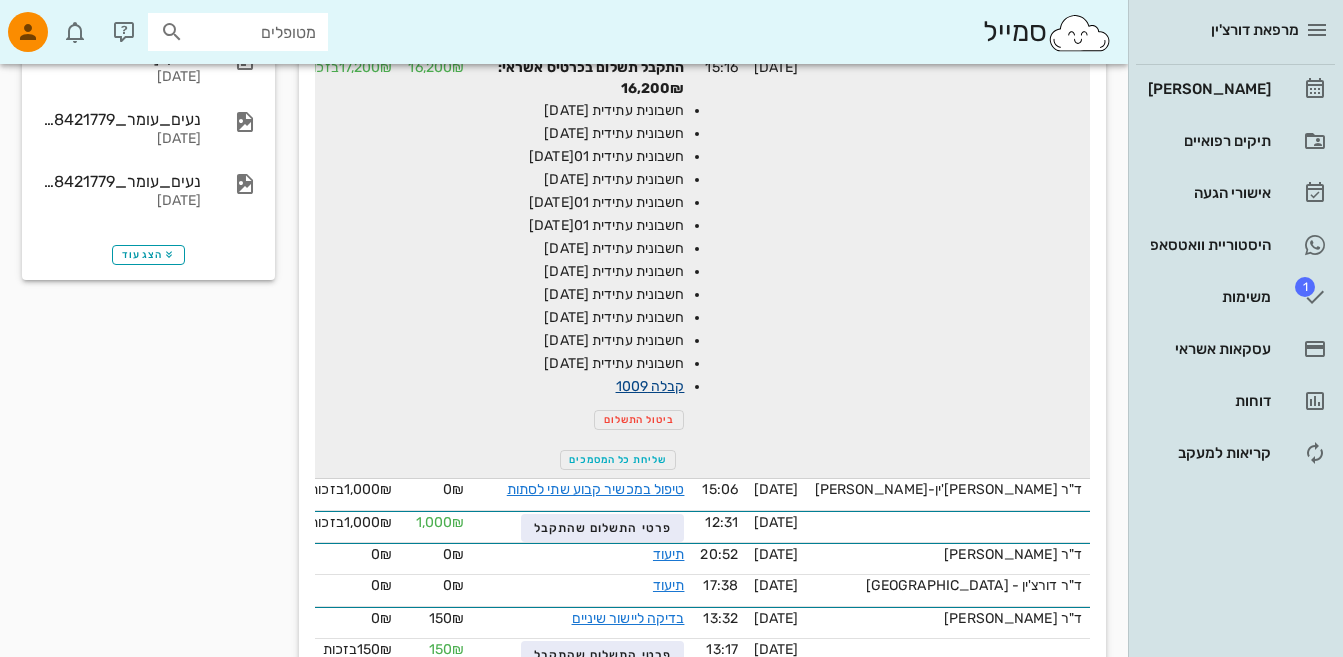 click on "קבלה
1009" at bounding box center (650, 386) 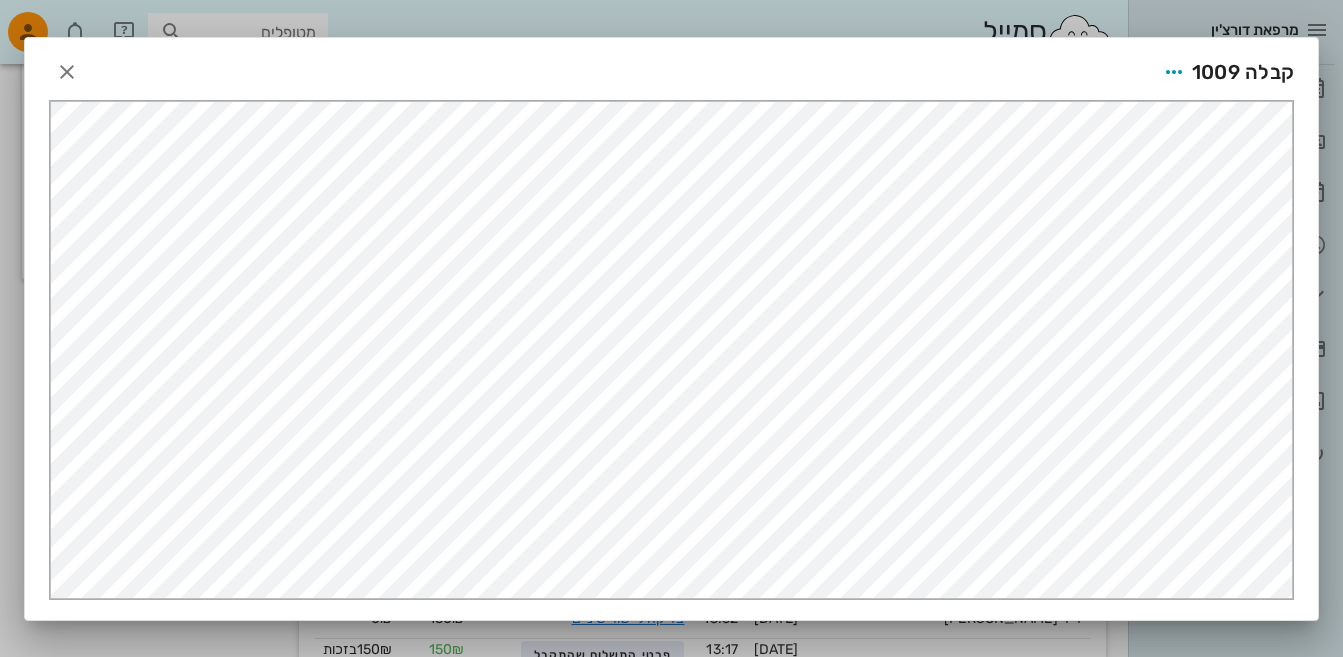 scroll, scrollTop: 0, scrollLeft: 0, axis: both 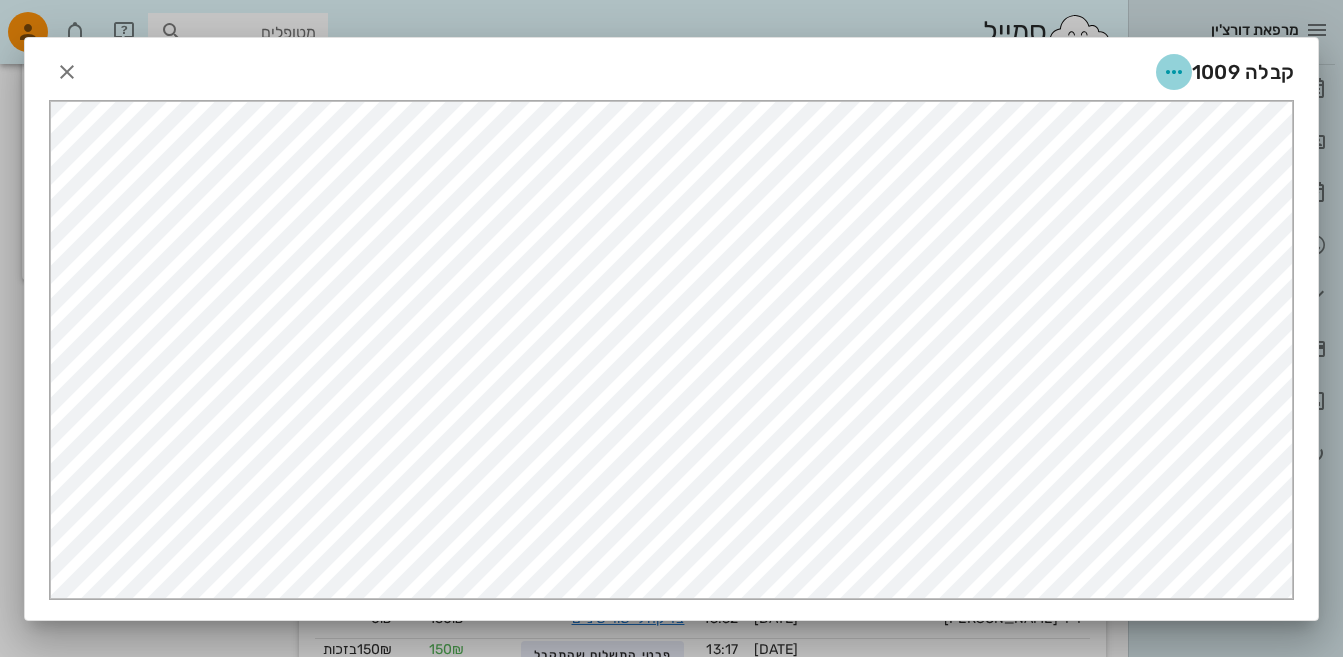 click at bounding box center [1174, 72] 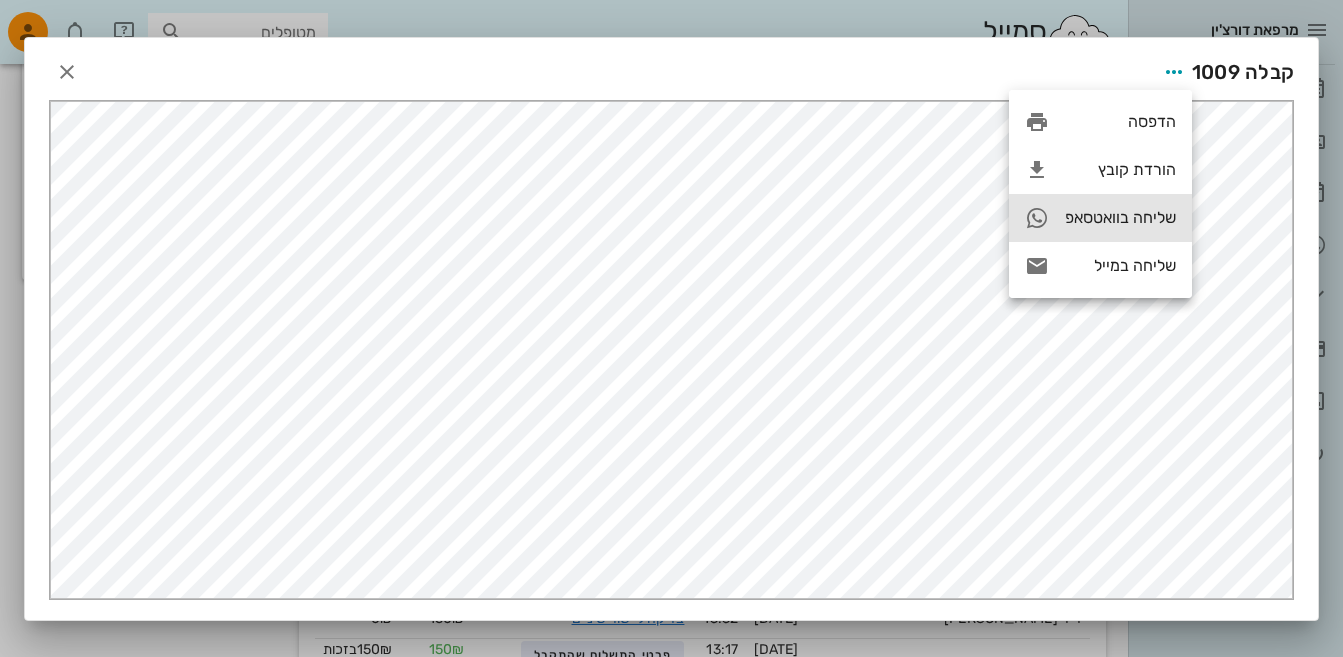 click on "שליחה בוואטסאפ" at bounding box center [1120, 217] 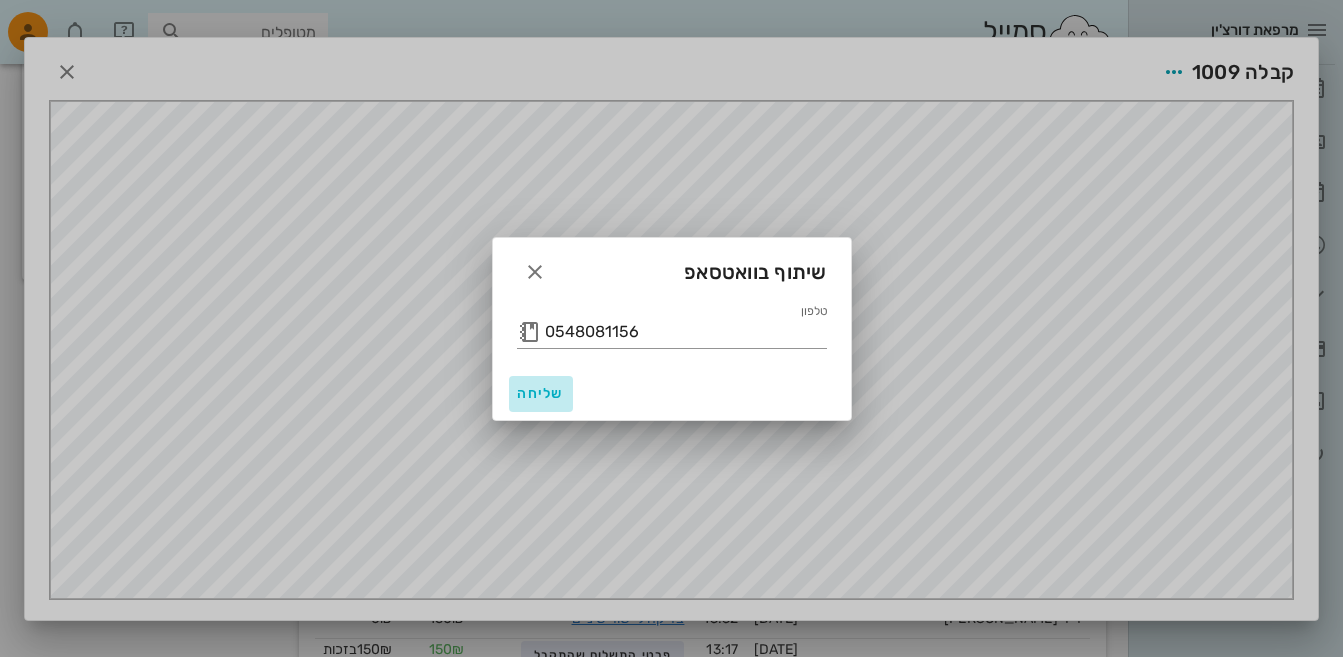 click on "שליחה" at bounding box center (541, 393) 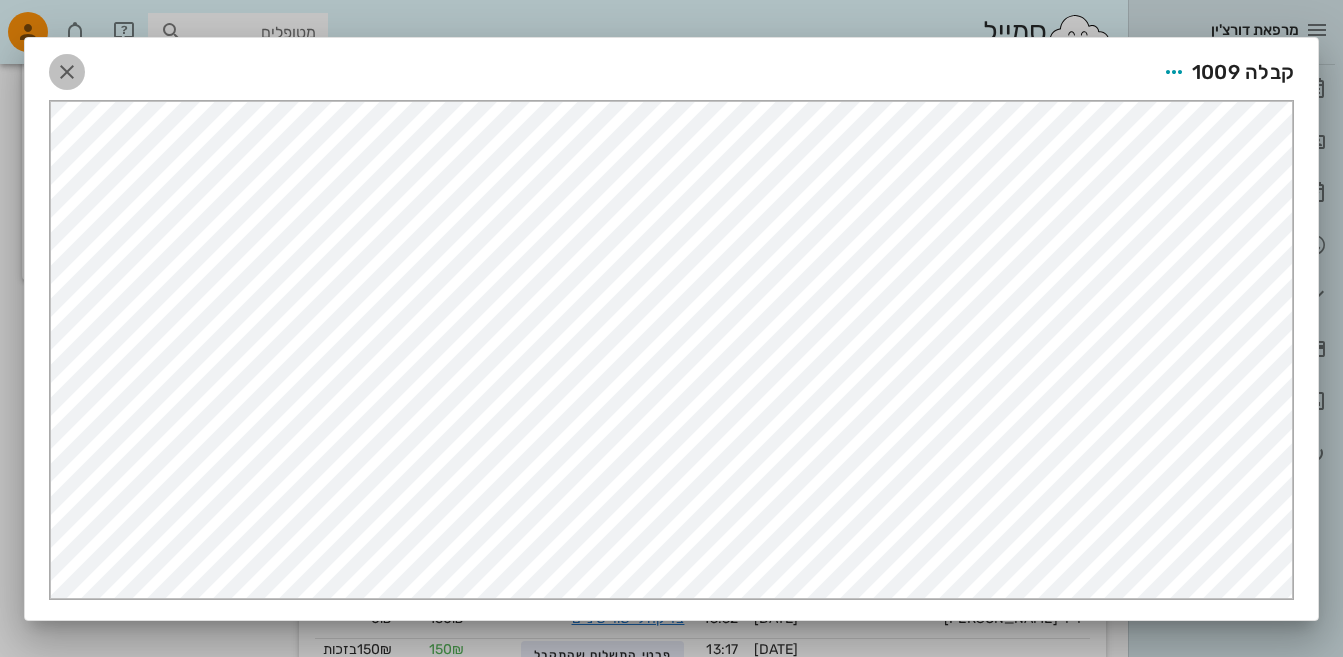 click at bounding box center [67, 72] 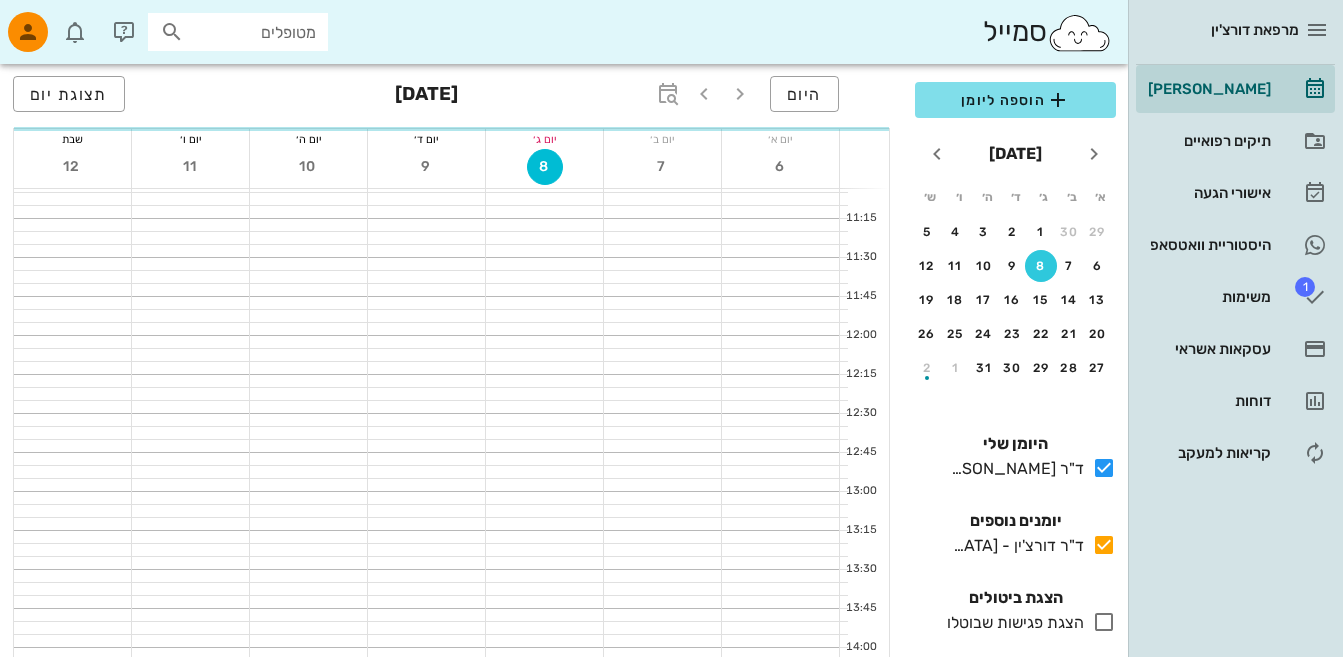 scroll, scrollTop: 0, scrollLeft: 0, axis: both 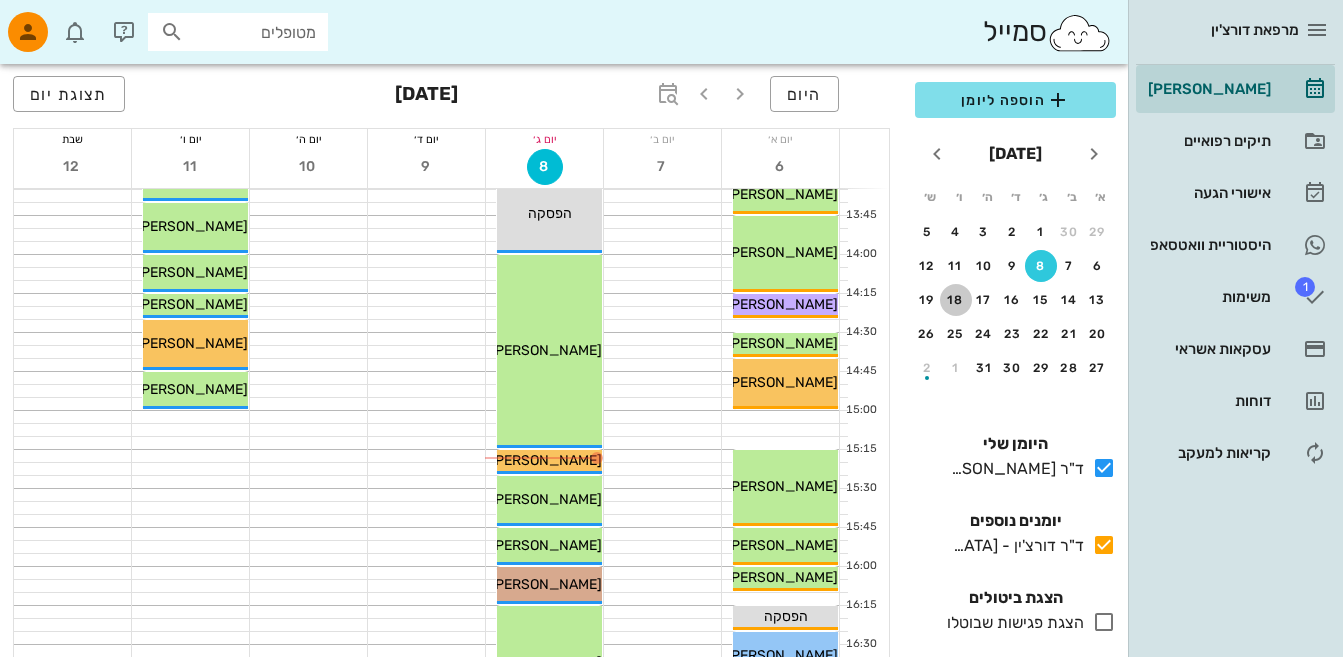 click on "18" at bounding box center (956, 300) 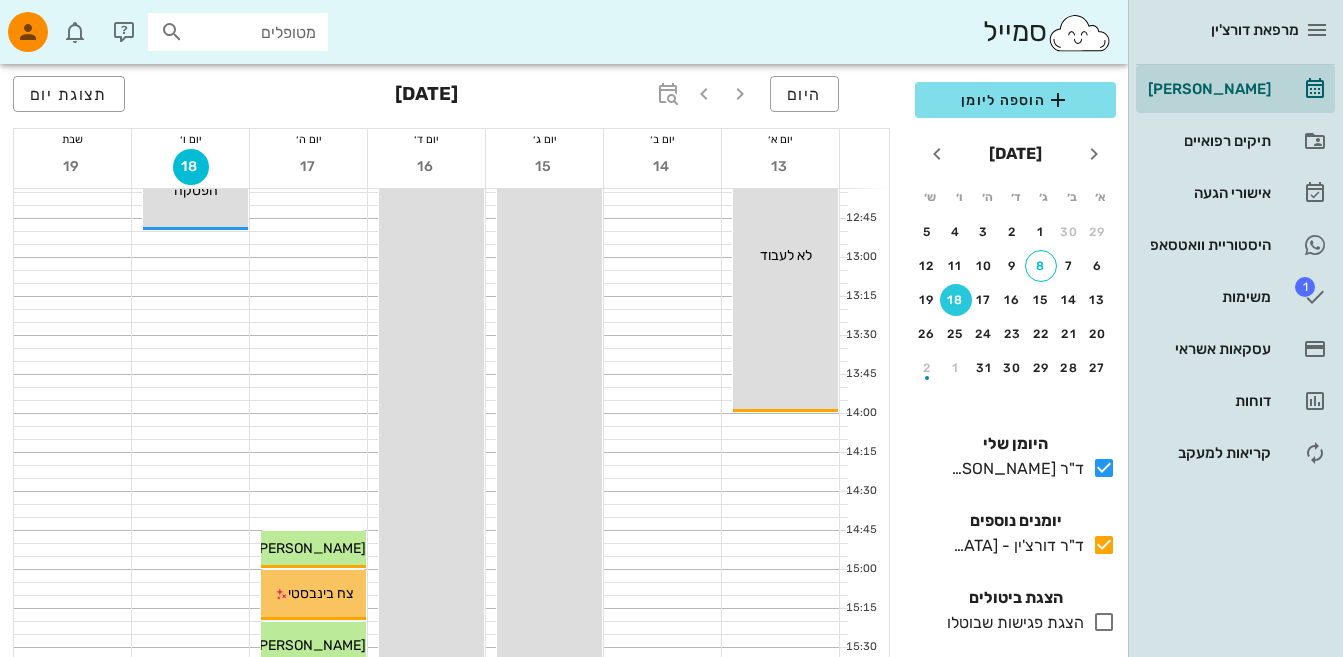 scroll, scrollTop: 784, scrollLeft: 0, axis: vertical 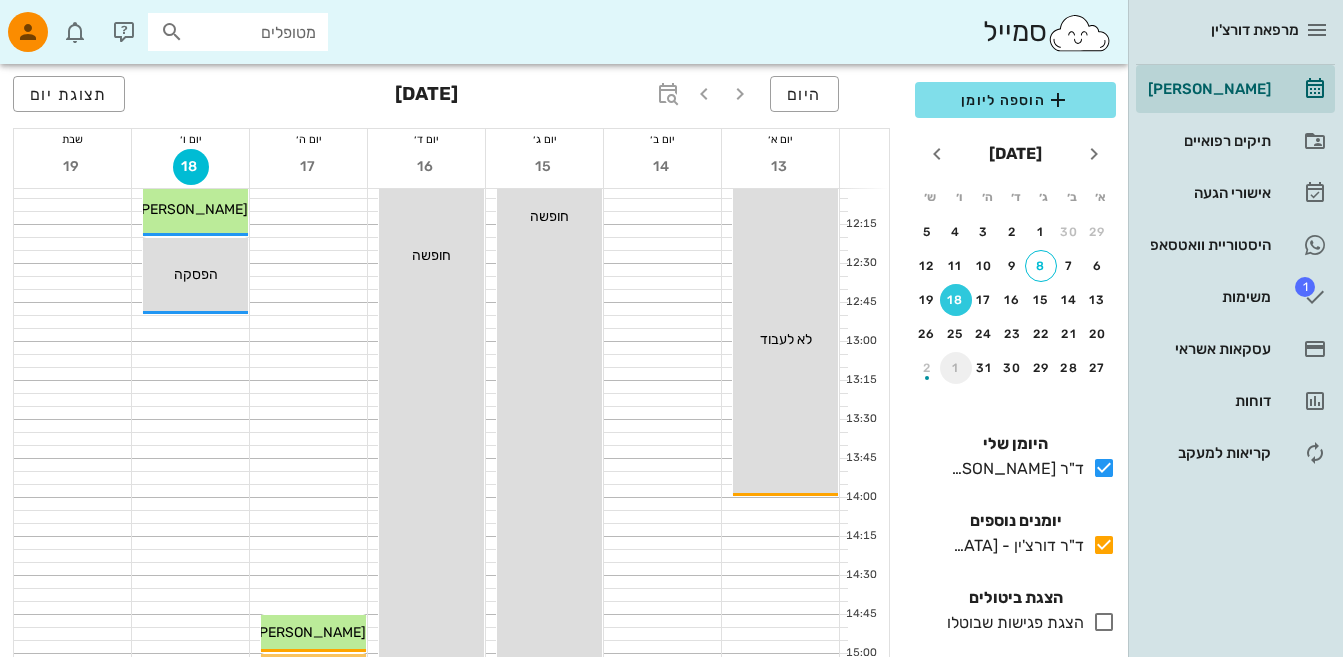click on "1" at bounding box center (956, 368) 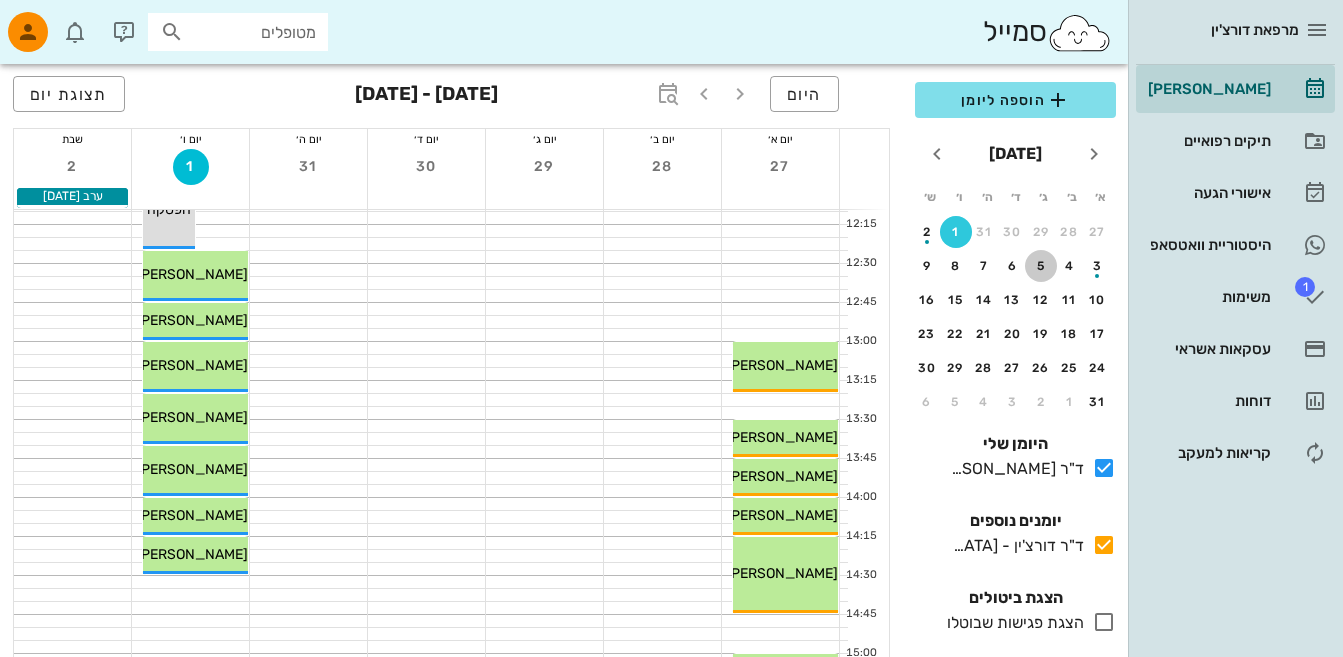 click on "5" at bounding box center [1041, 266] 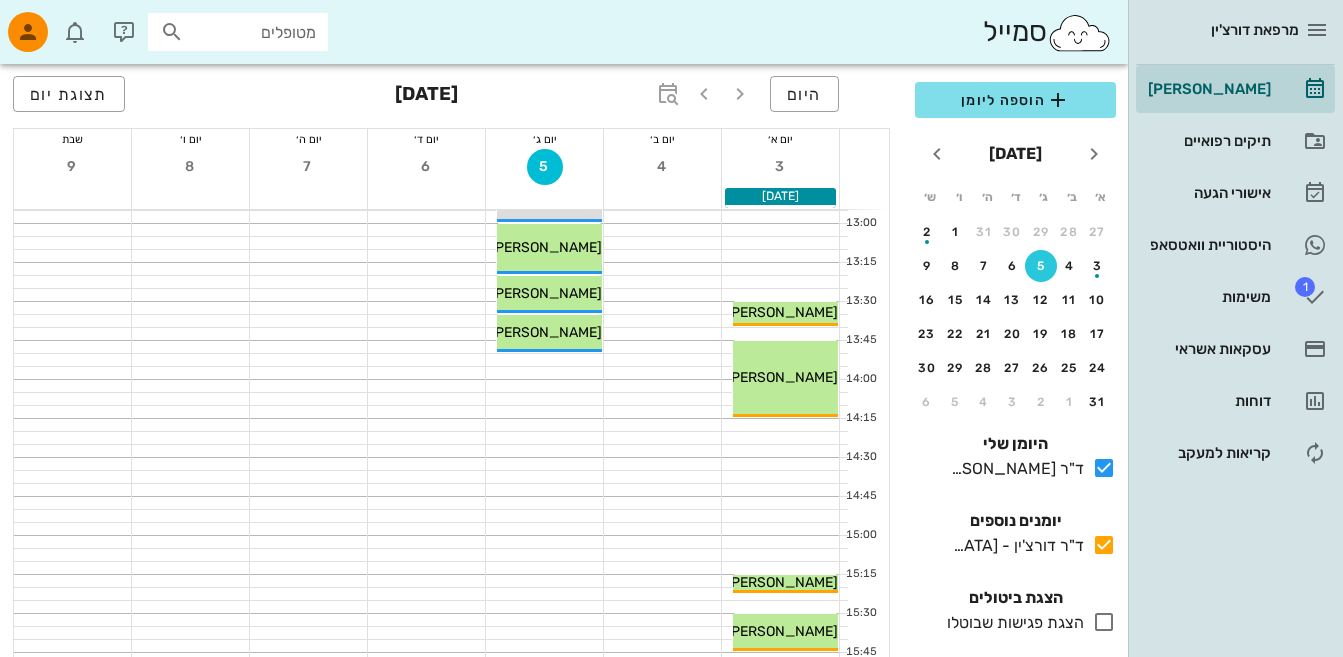 scroll, scrollTop: 921, scrollLeft: 0, axis: vertical 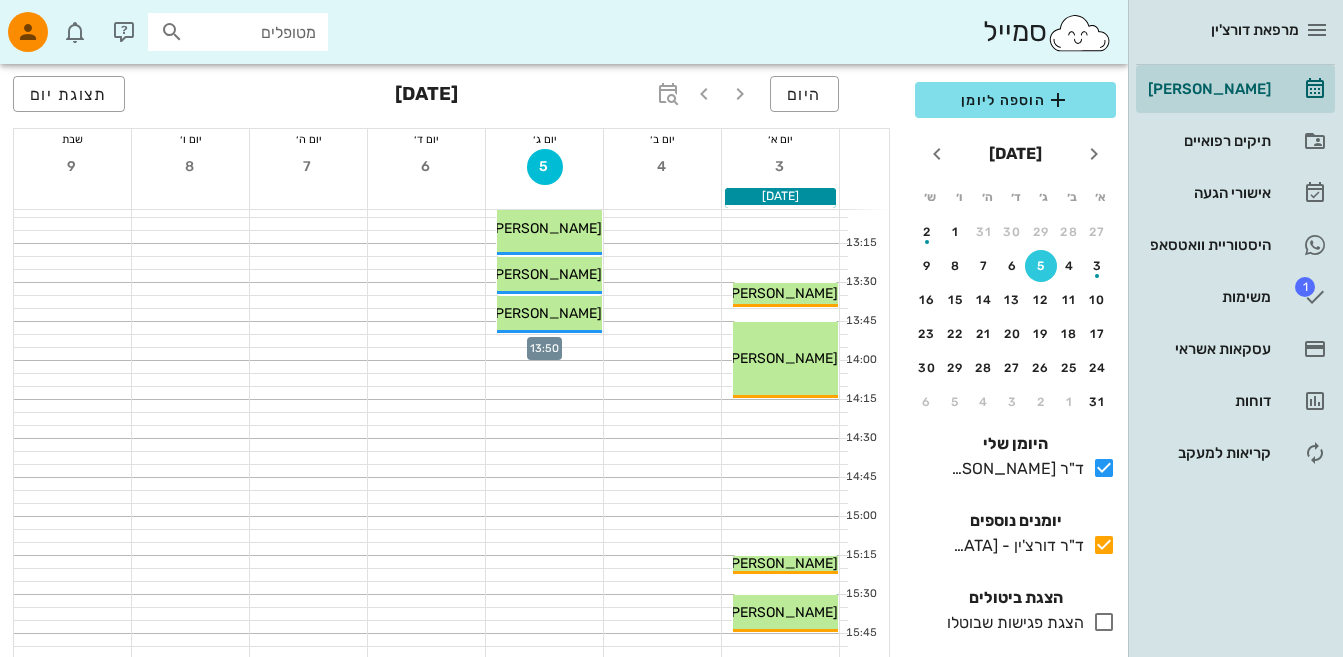 click at bounding box center (544, 341) 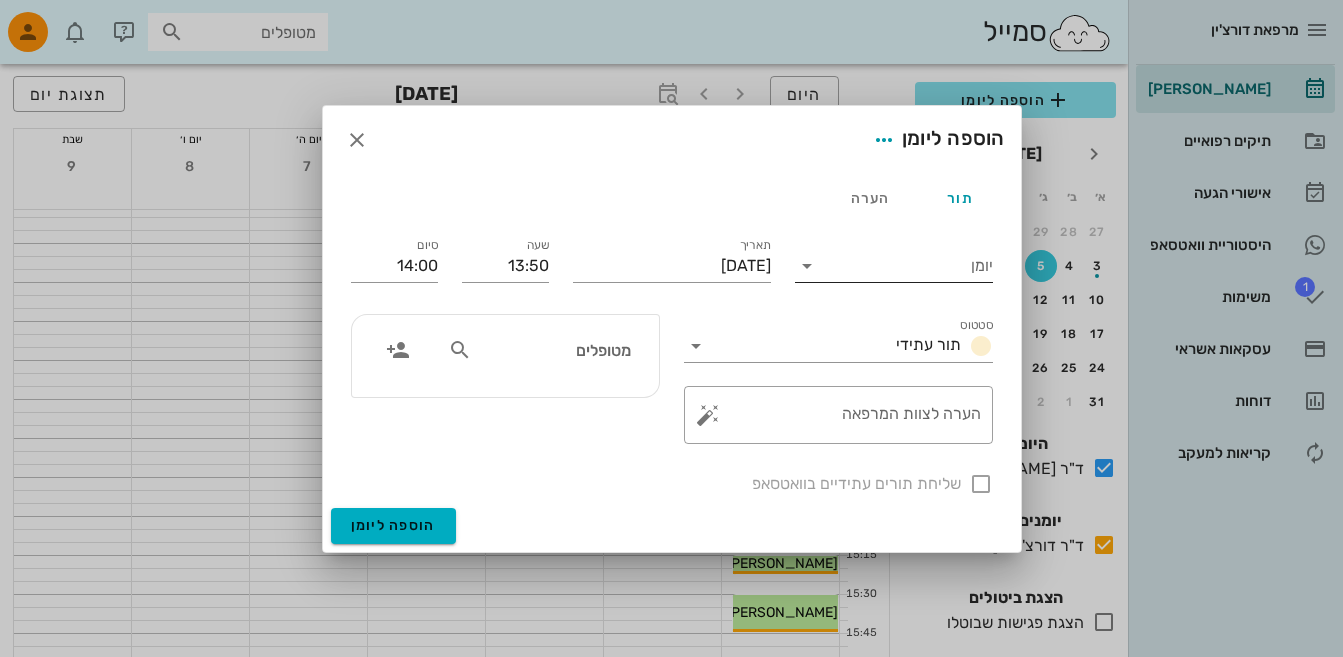 drag, startPoint x: 803, startPoint y: 264, endPoint x: 808, endPoint y: 275, distance: 12.083046 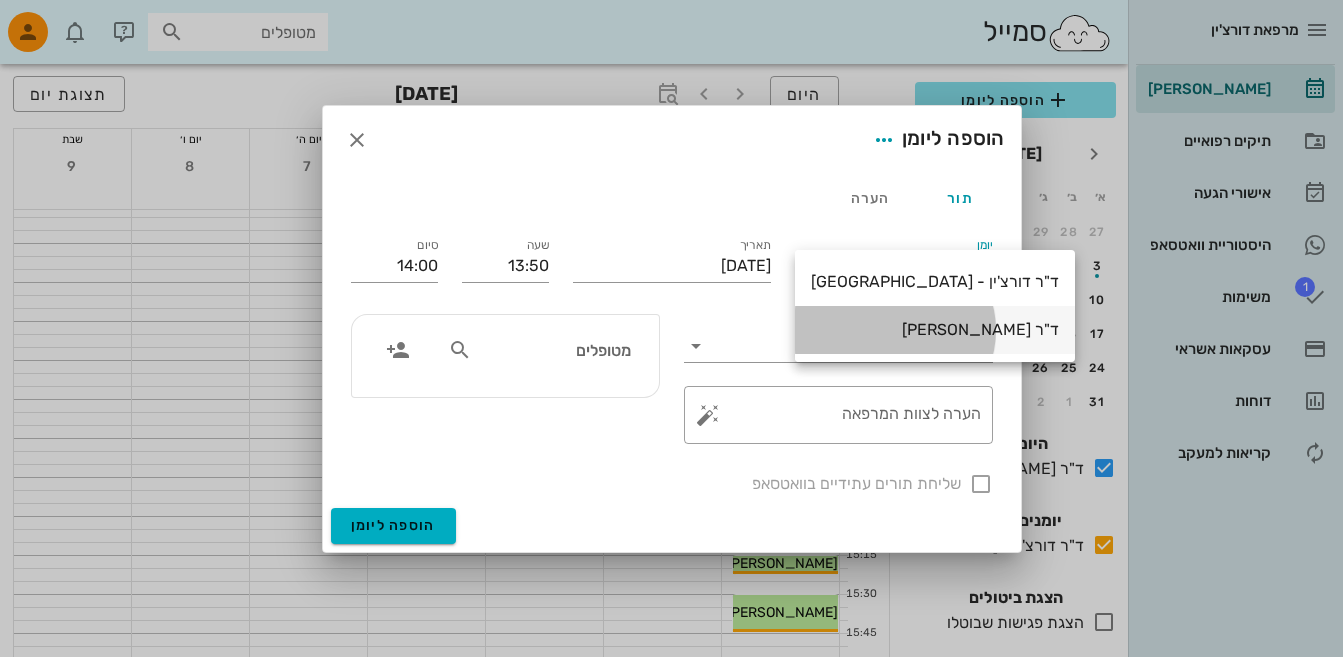 click on "ד"ר [PERSON_NAME]" at bounding box center (935, 329) 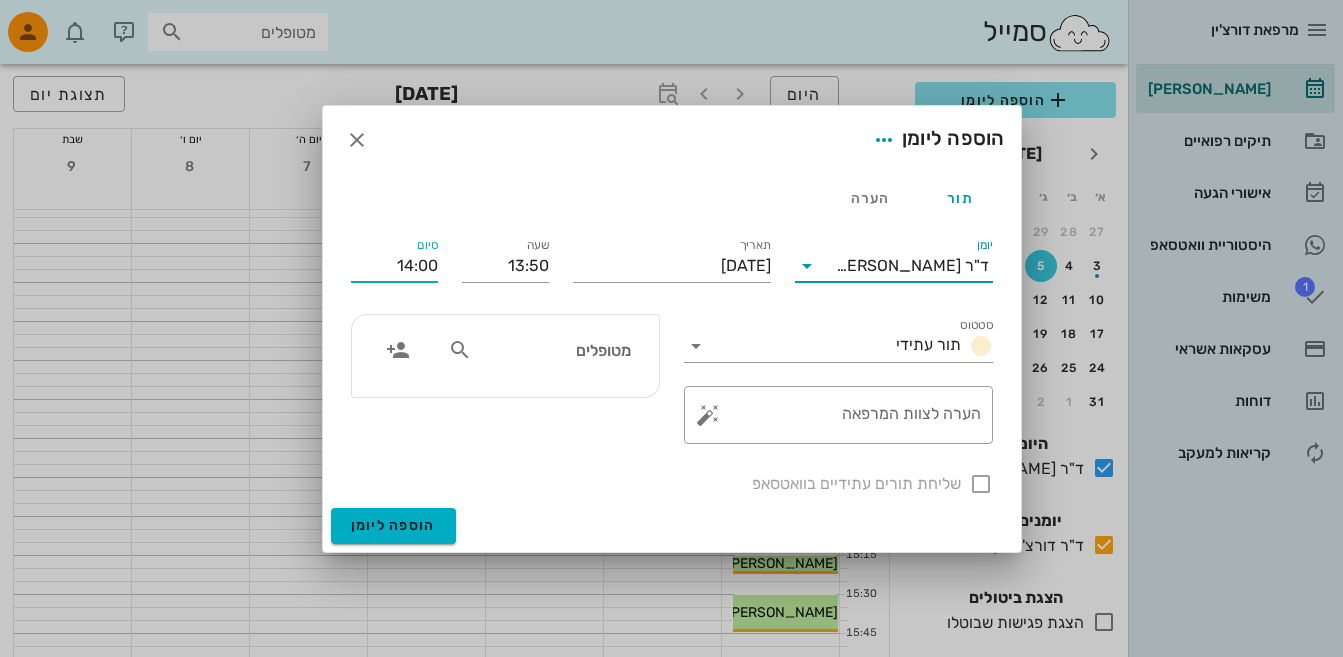 click on "14:00" at bounding box center (394, 266) 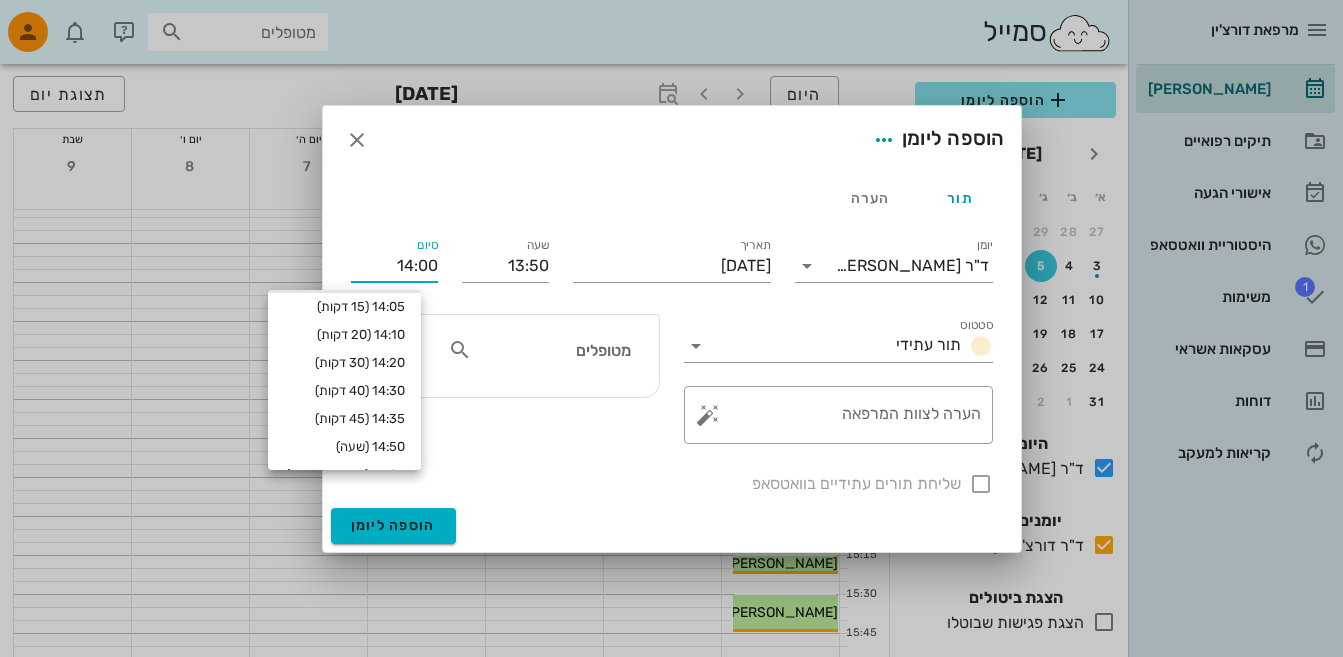 scroll, scrollTop: 80, scrollLeft: 0, axis: vertical 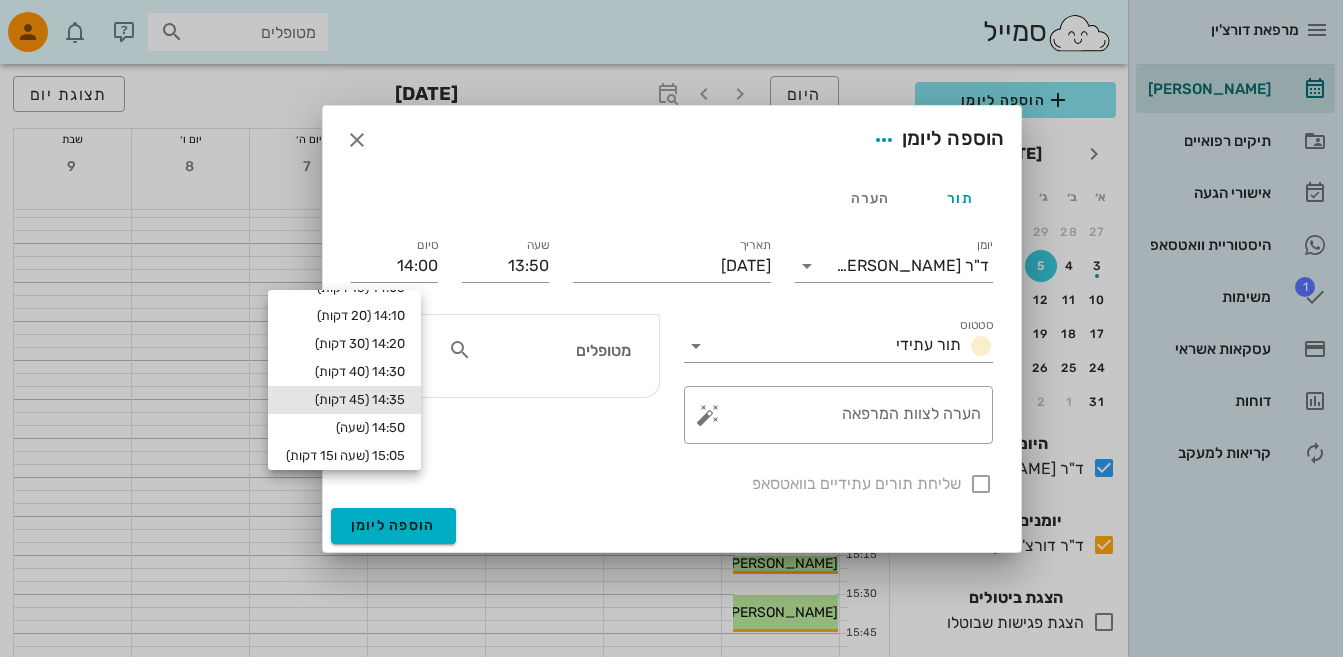 click on "14:35 (45 דקות)" at bounding box center [344, 400] 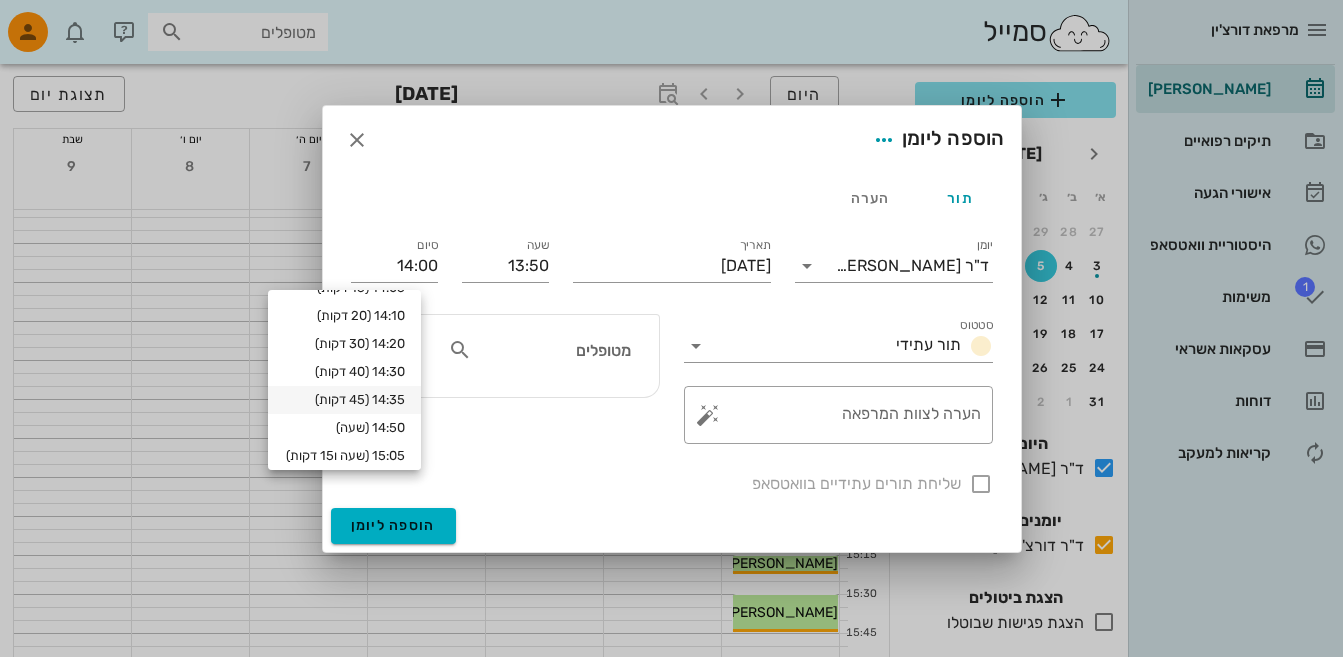 type on "14:35" 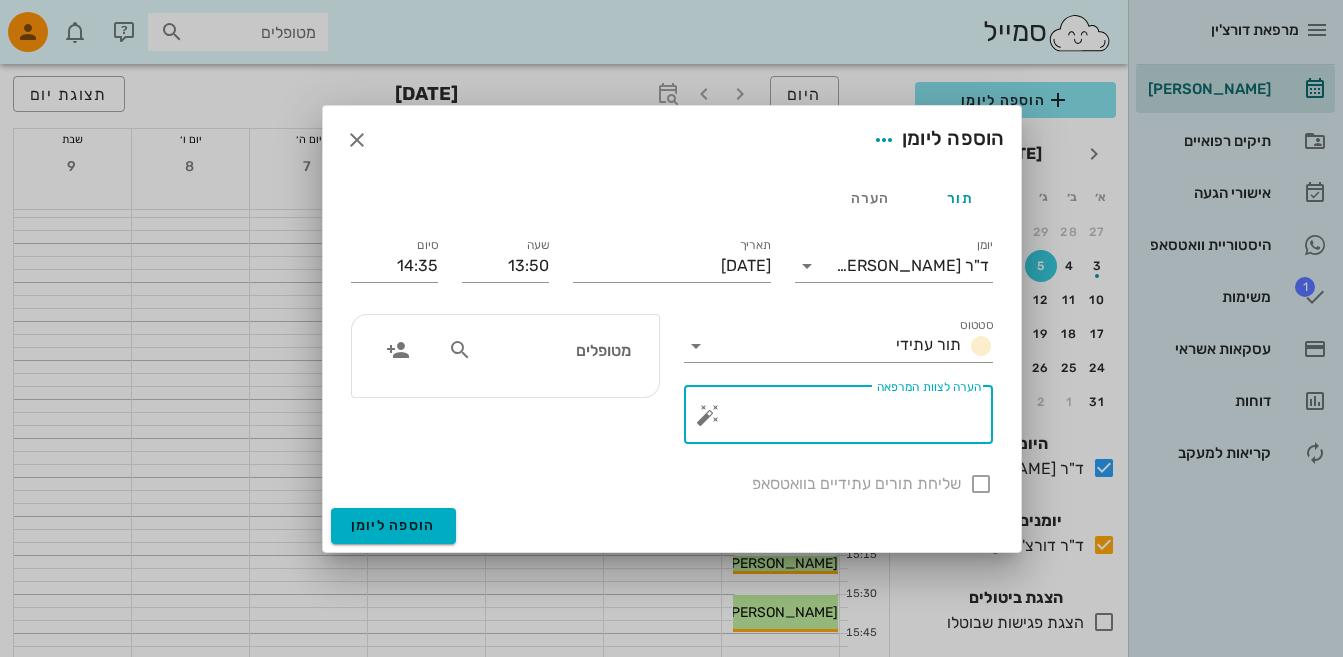 click on "הערה לצוות המרפאה" at bounding box center (846, 420) 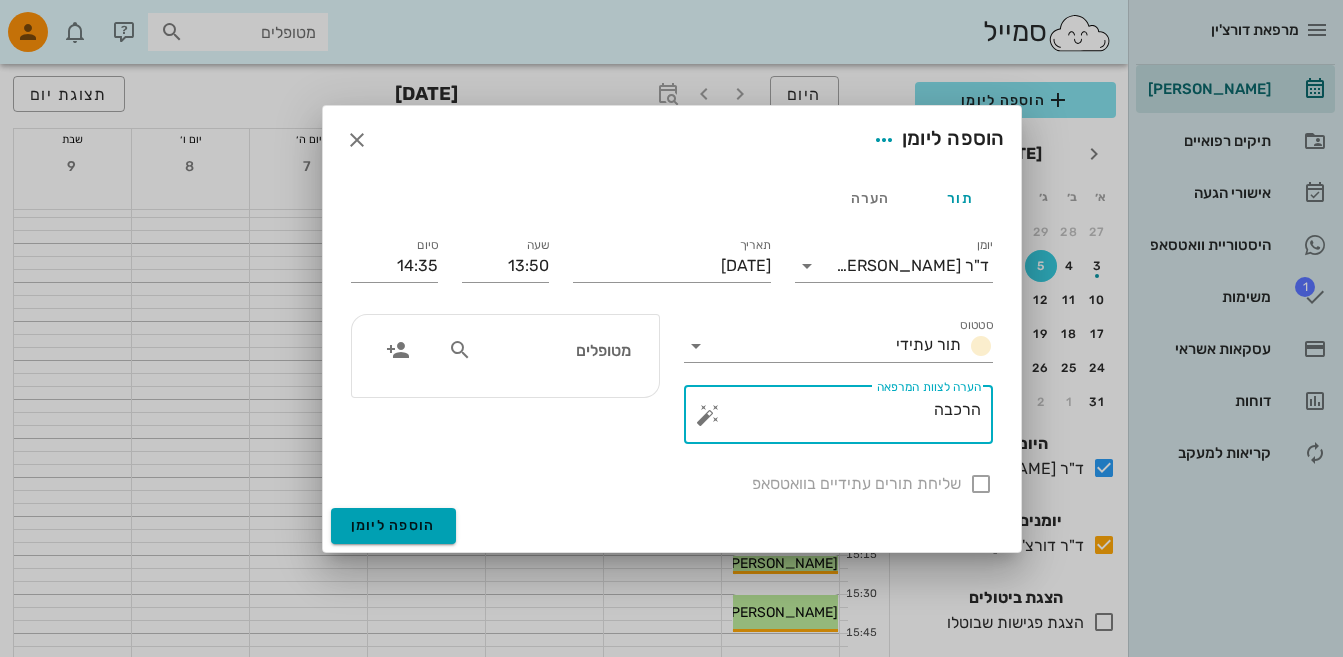 type on "הרכבה" 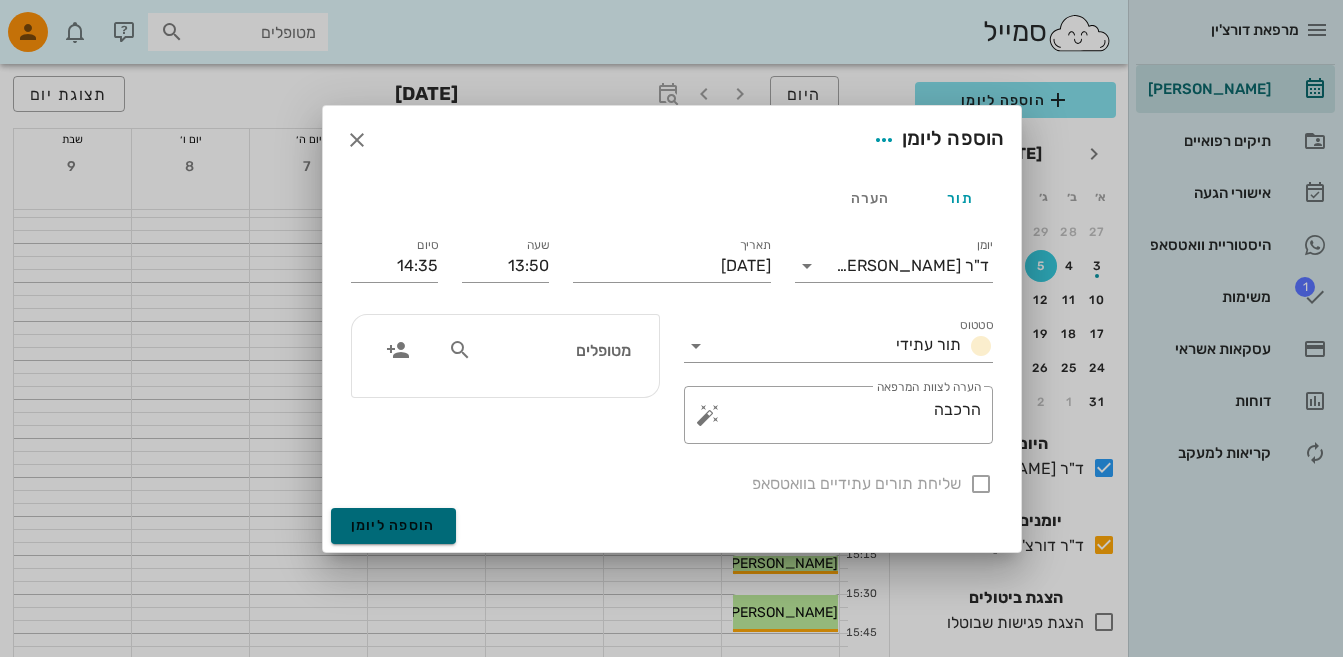 click on "הוספה ליומן" at bounding box center (393, 525) 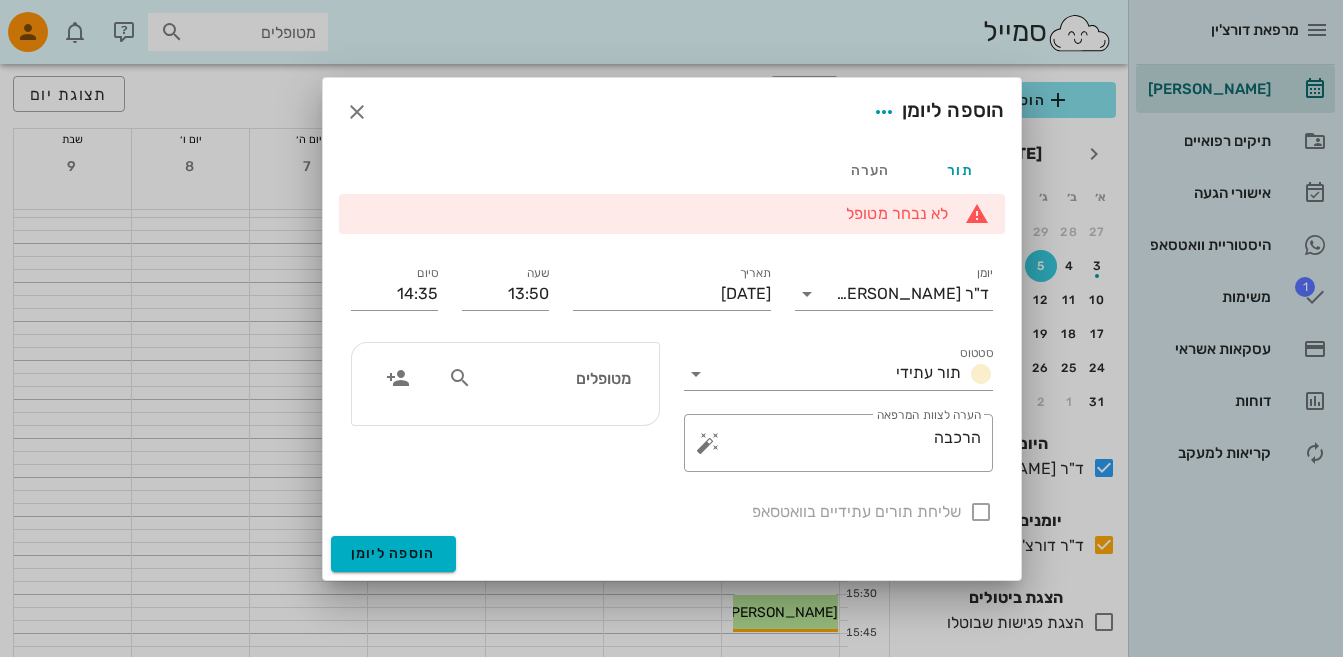 click at bounding box center (460, 378) 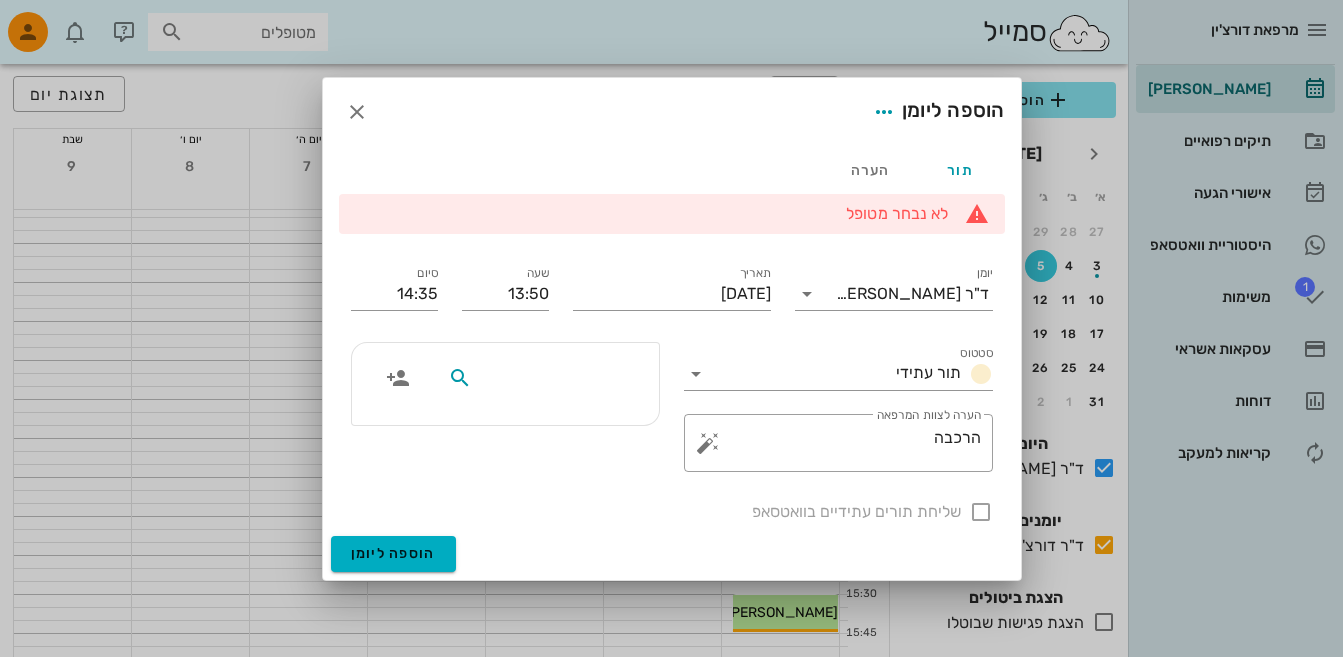 click at bounding box center [460, 378] 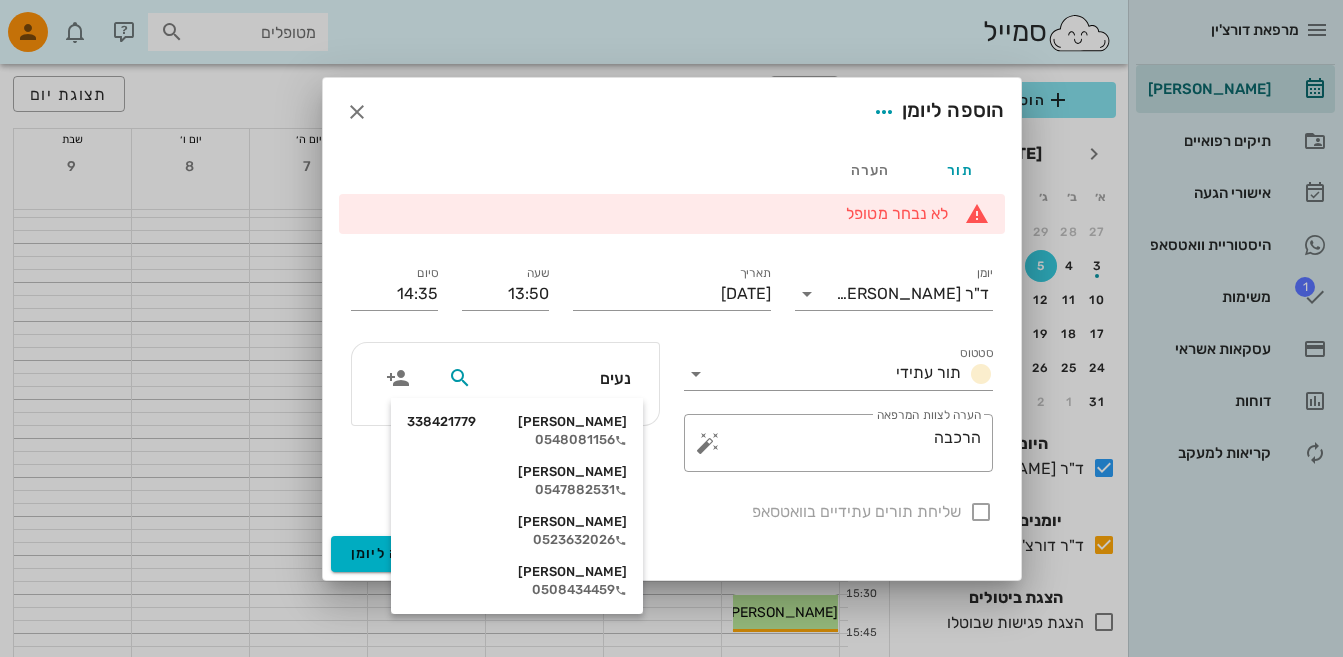 type on "נעים" 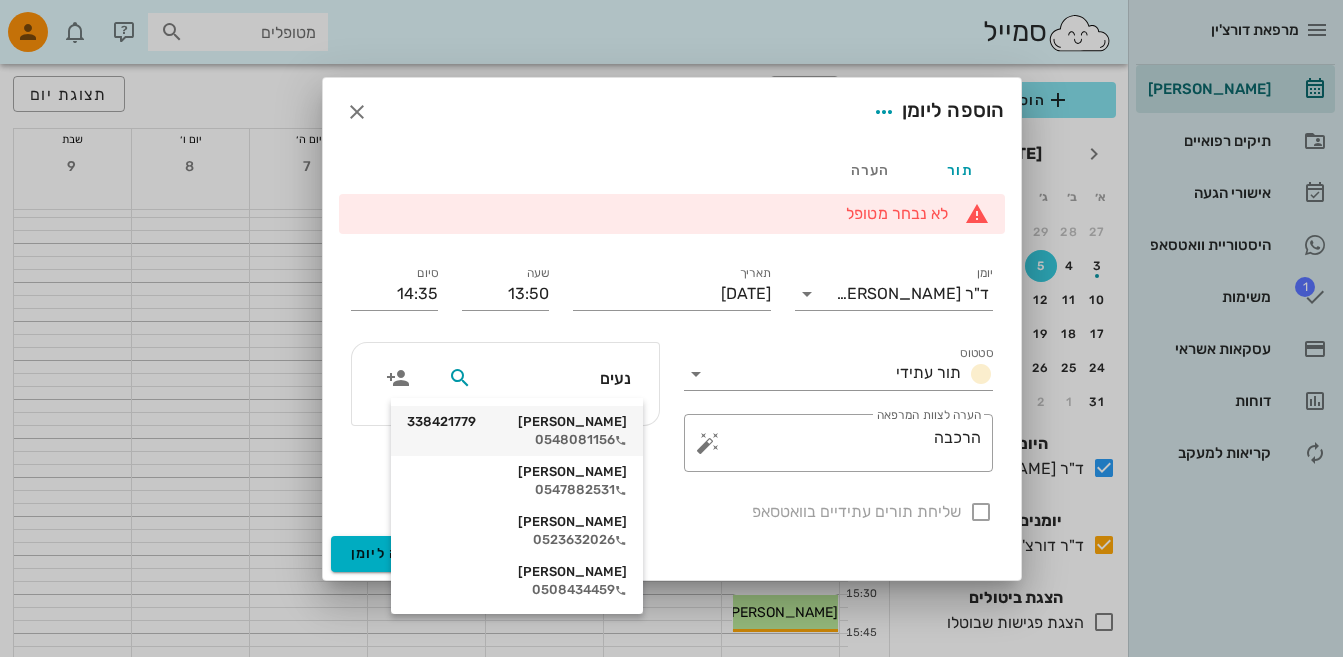 click on "0548081156" at bounding box center [517, 440] 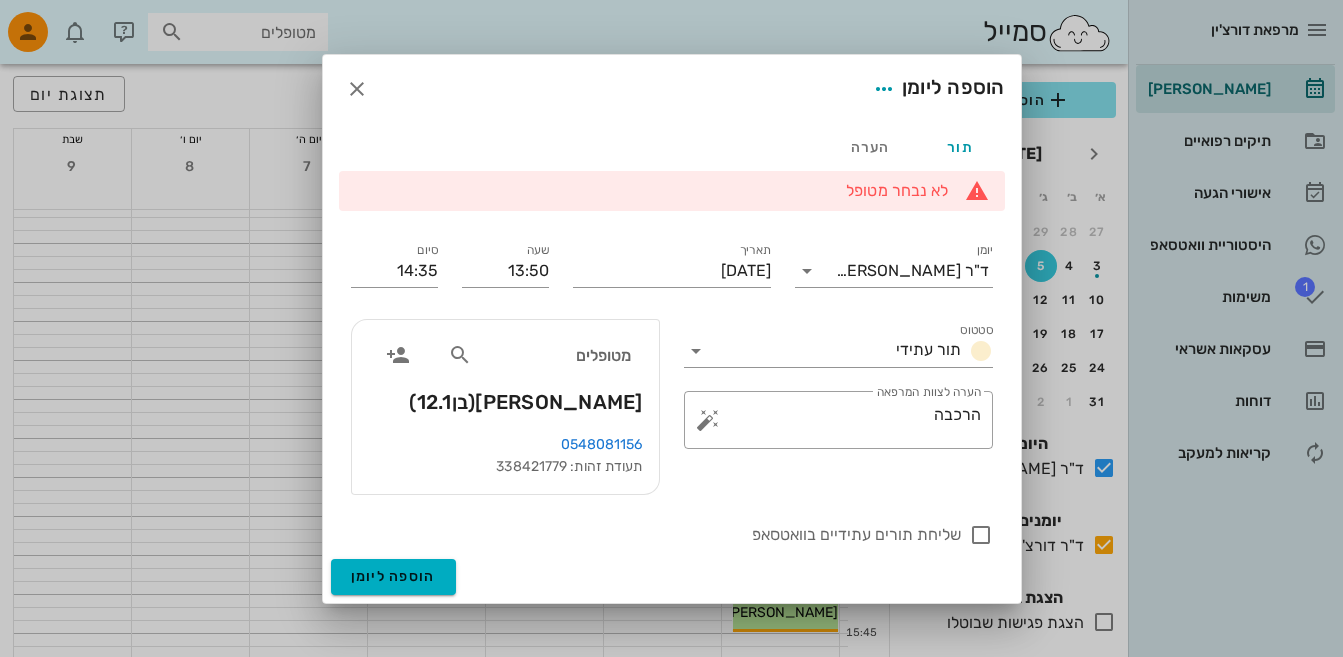 click on "0548081156" at bounding box center [602, 444] 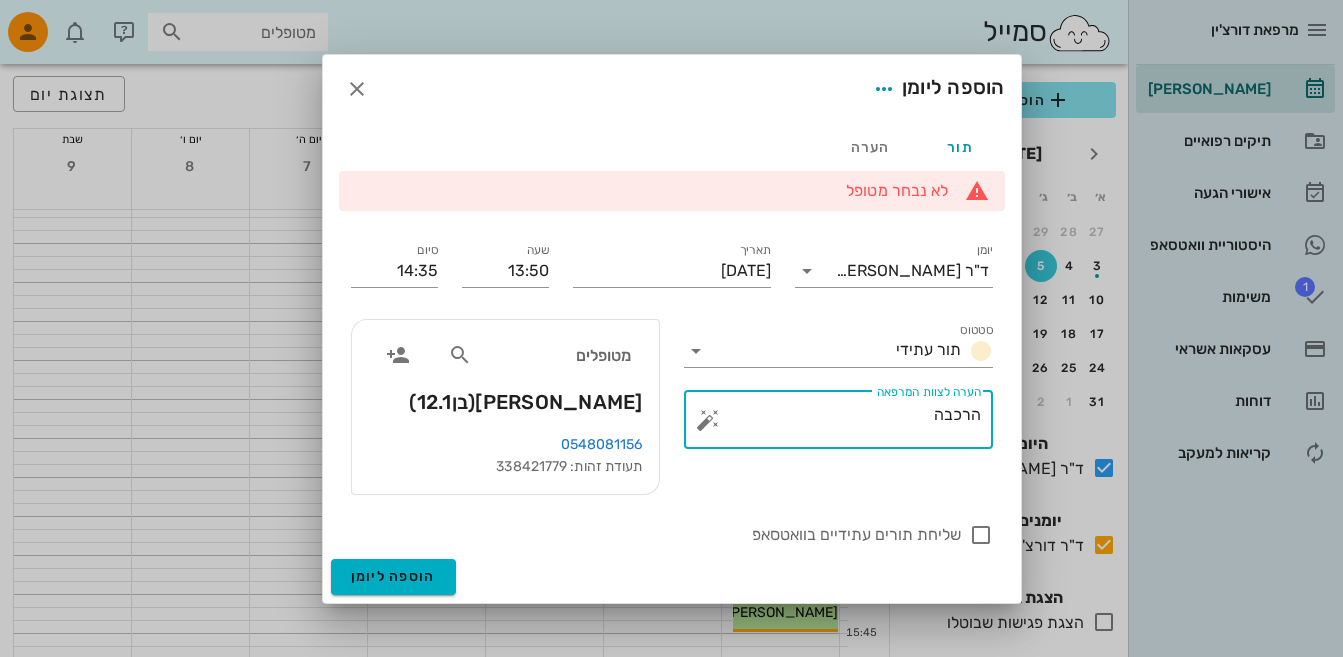 click on "הרכבה" at bounding box center (846, 425) 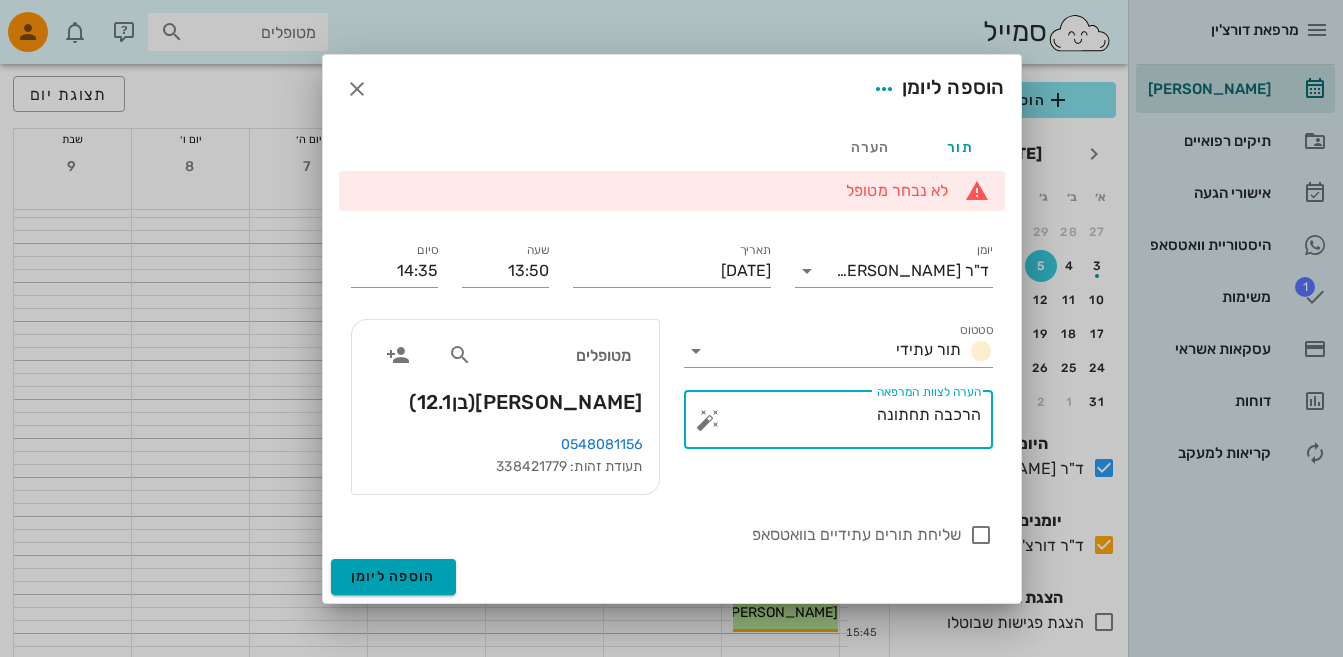 type on "הרכבה תחתונה" 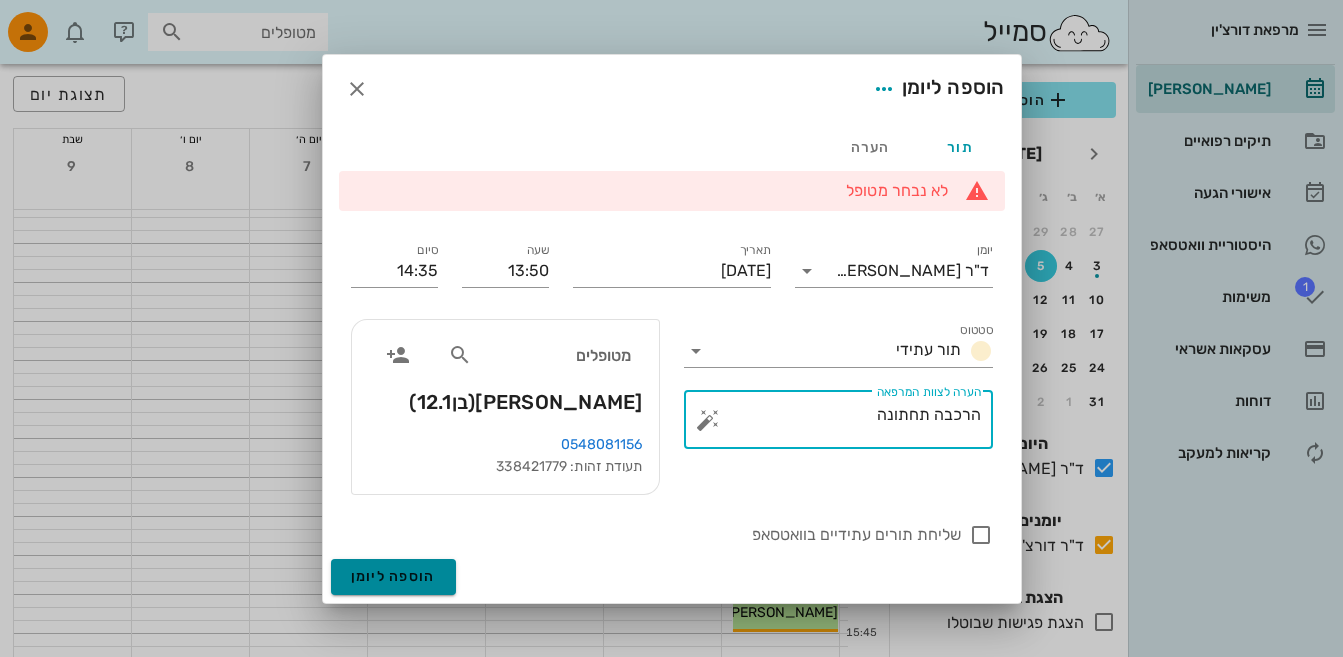 click on "הוספה ליומן" at bounding box center (393, 576) 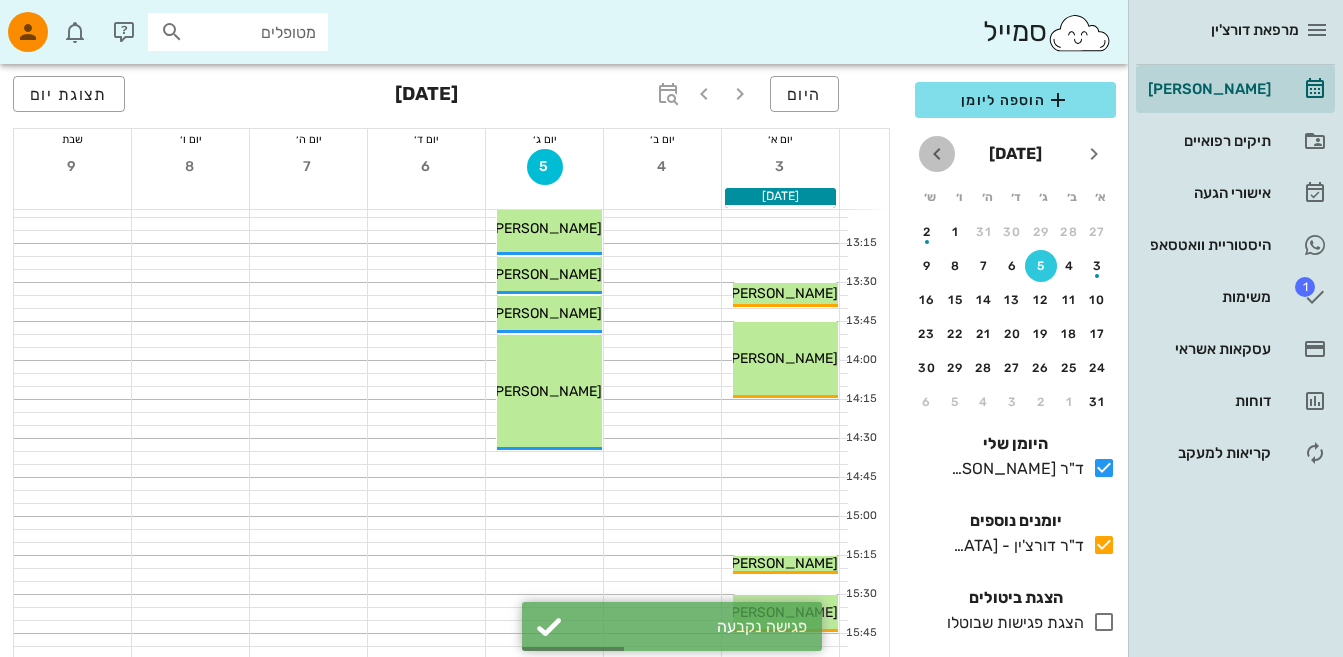 click at bounding box center (937, 154) 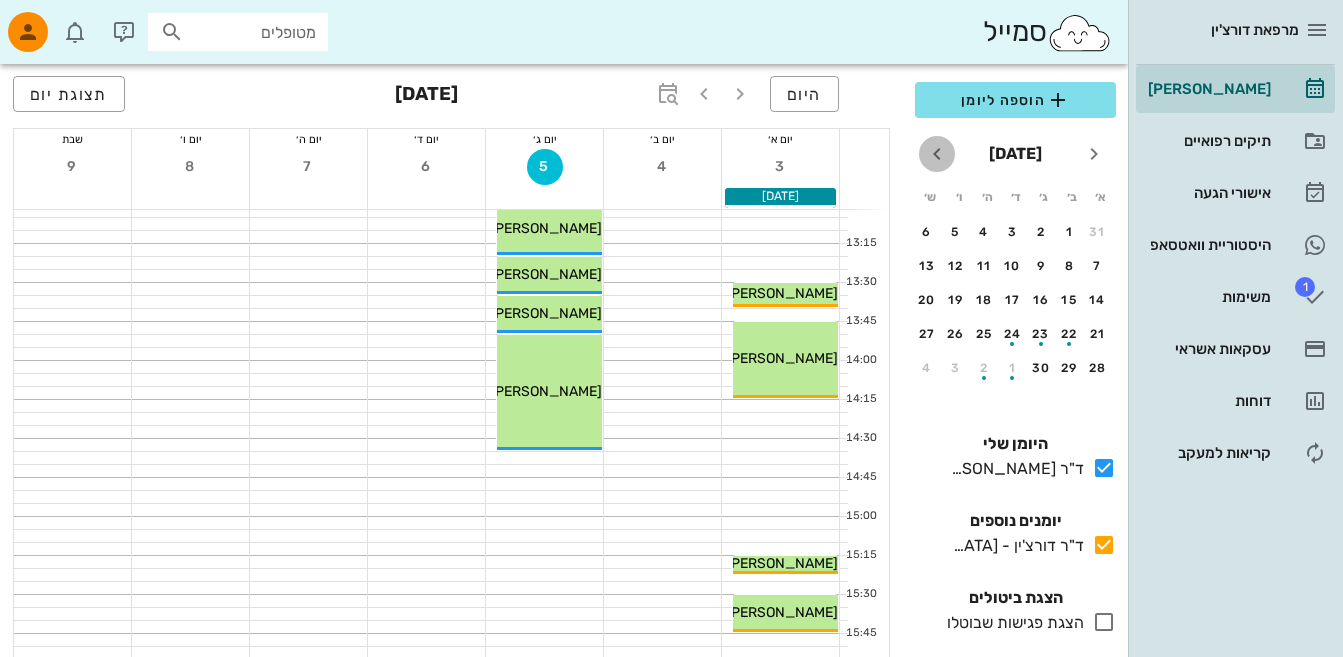click at bounding box center (937, 154) 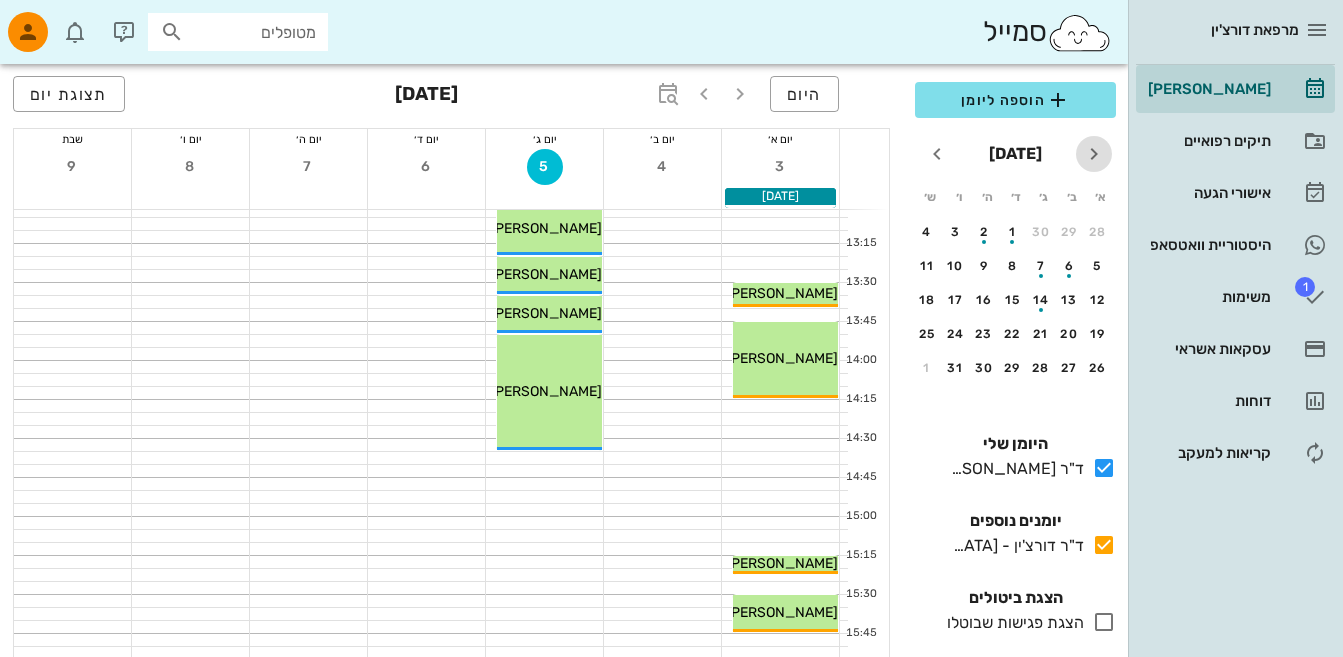 click at bounding box center [1094, 154] 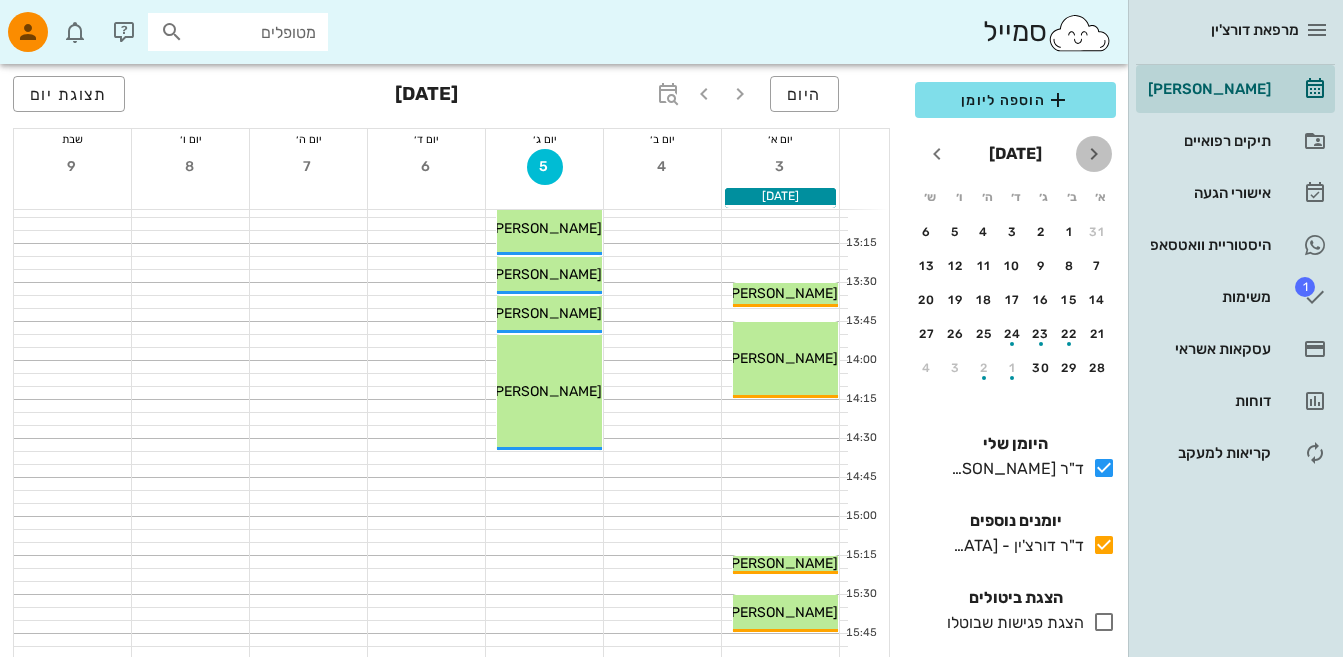 click at bounding box center (1094, 154) 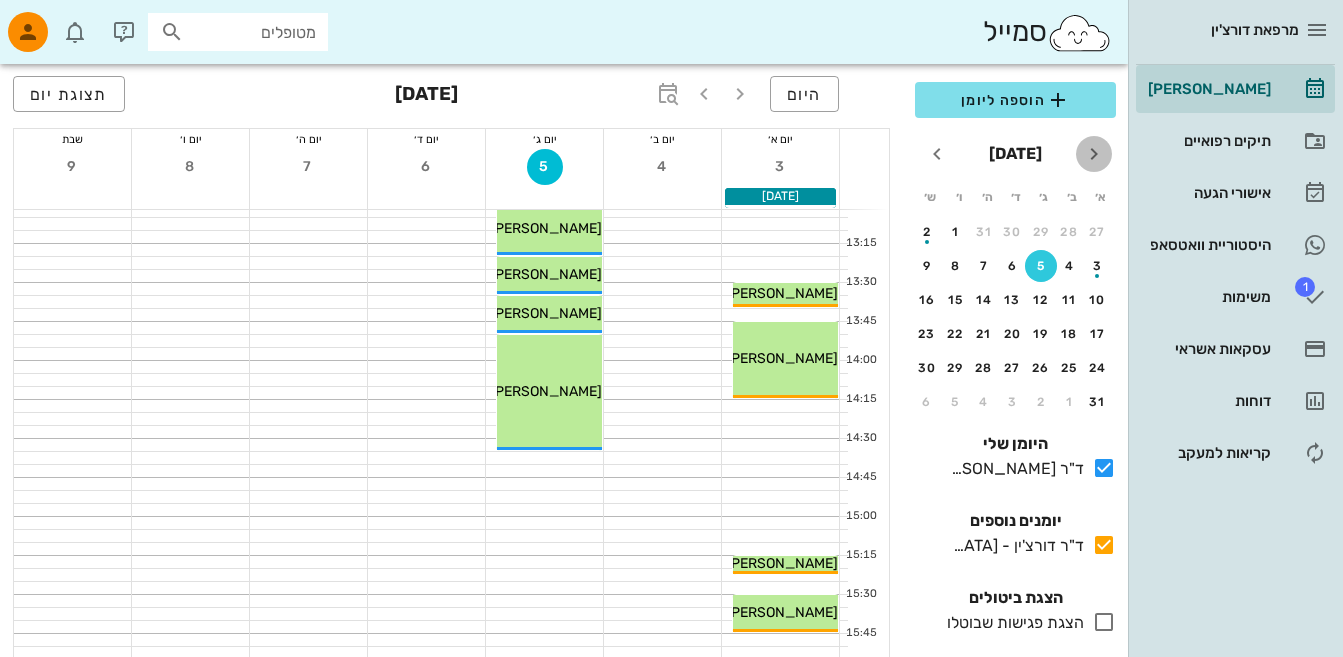 click at bounding box center (1094, 154) 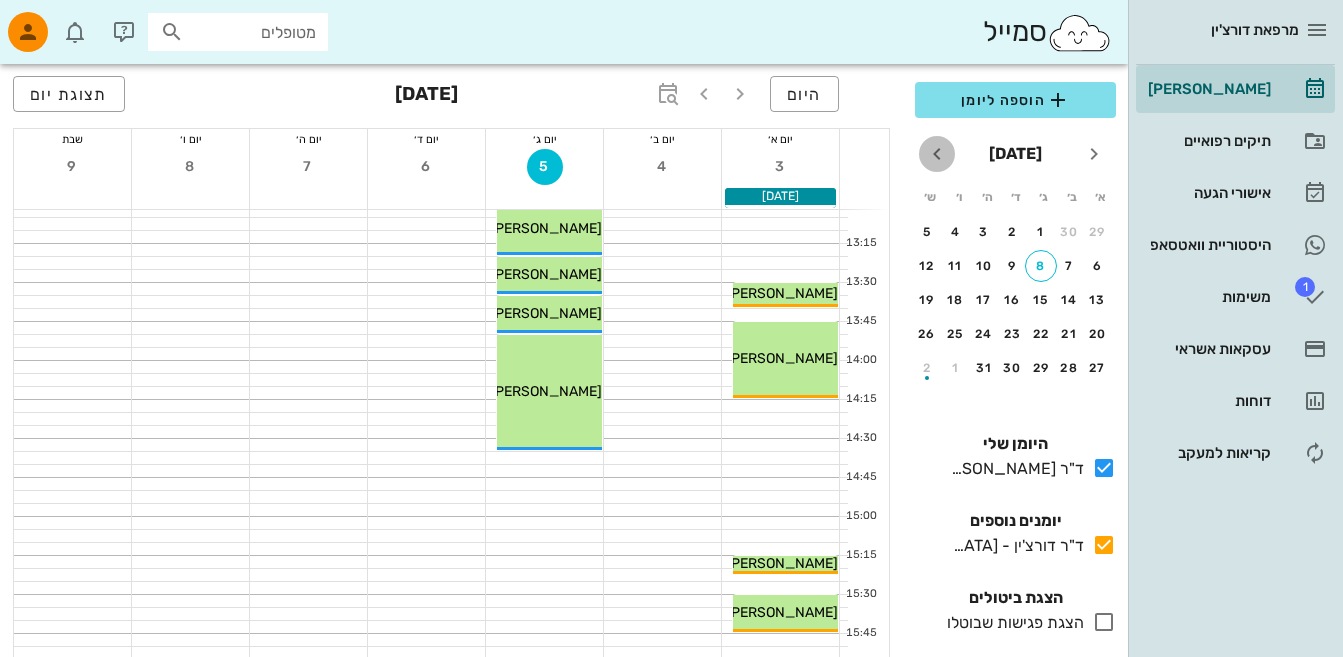drag, startPoint x: 940, startPoint y: 160, endPoint x: 952, endPoint y: 175, distance: 19.209373 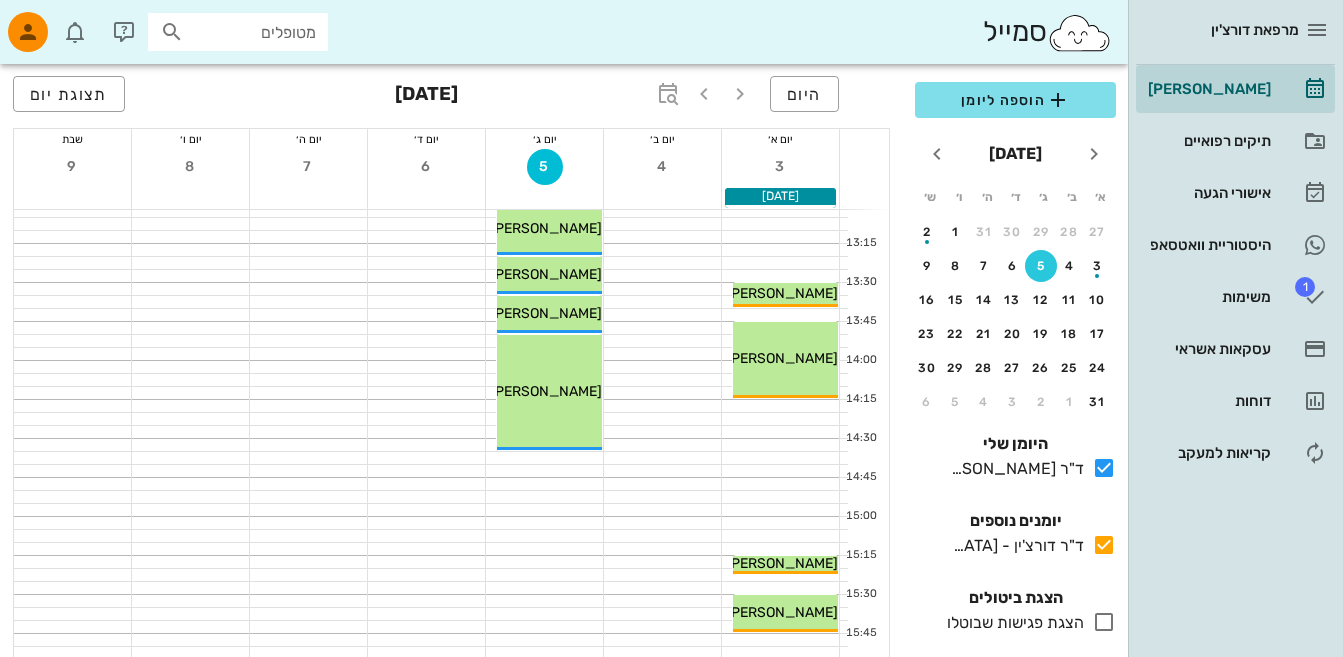 click on "5" at bounding box center [1041, 266] 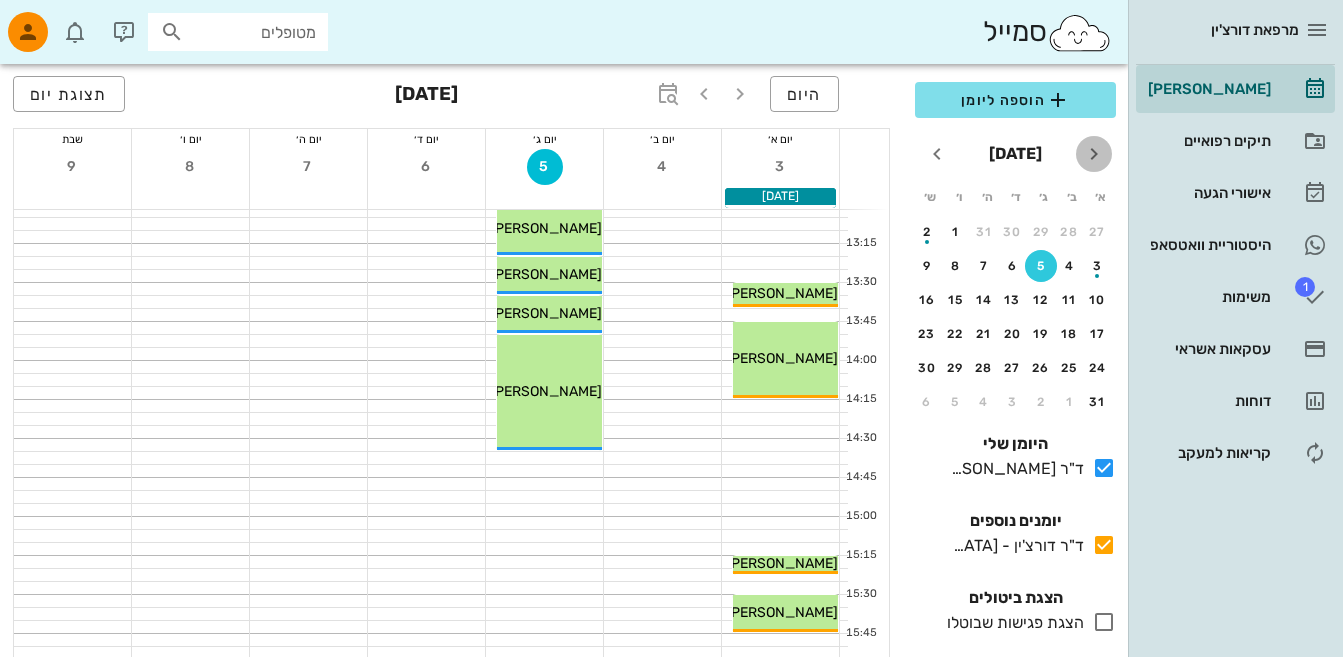 click at bounding box center (1094, 154) 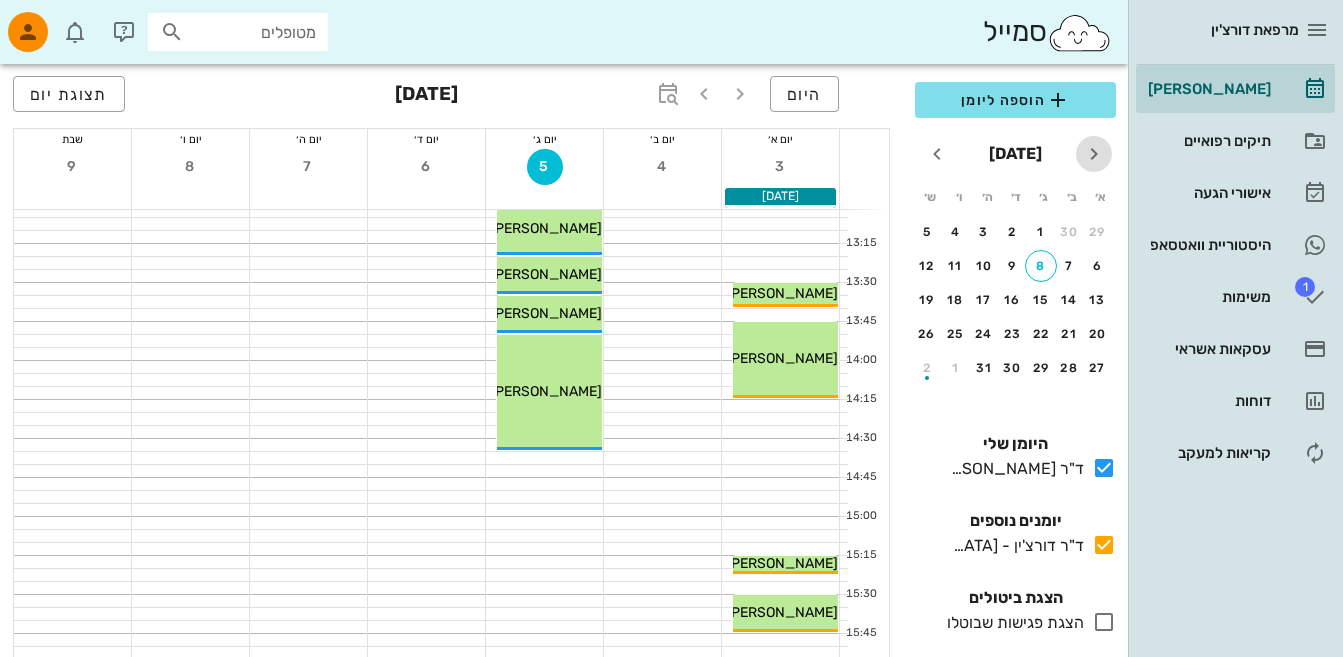 click at bounding box center [1094, 154] 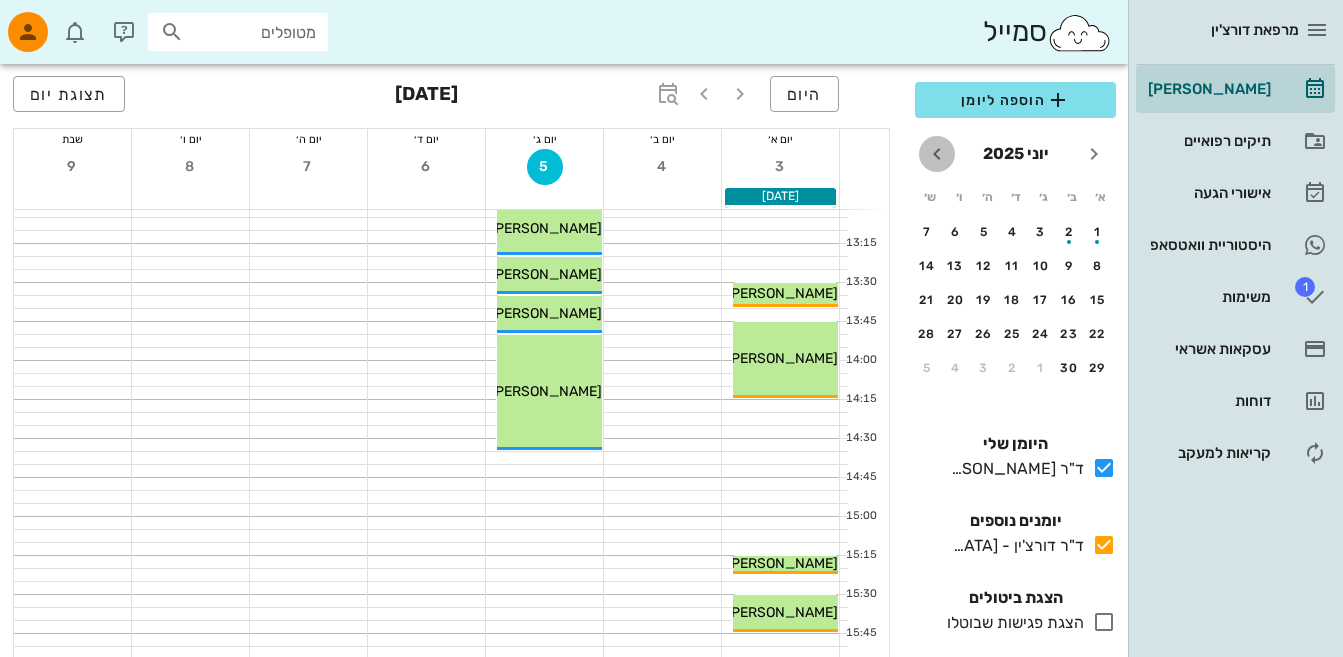 click at bounding box center [937, 154] 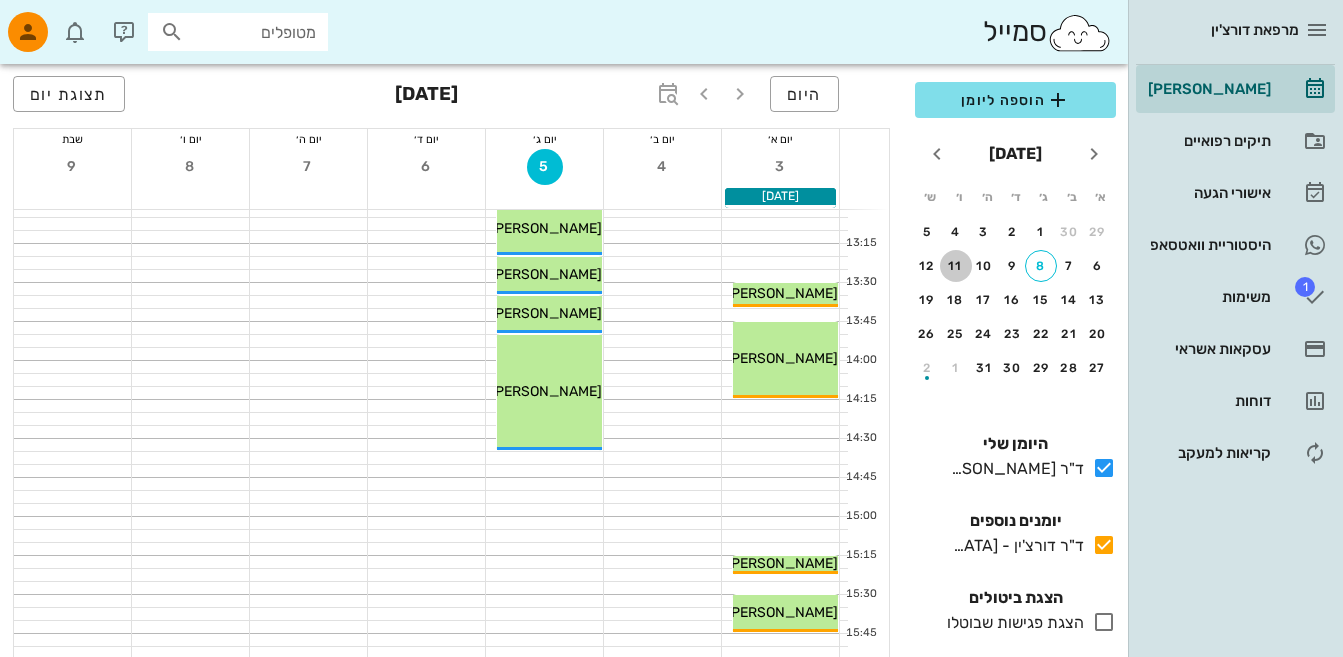click on "11" at bounding box center [956, 266] 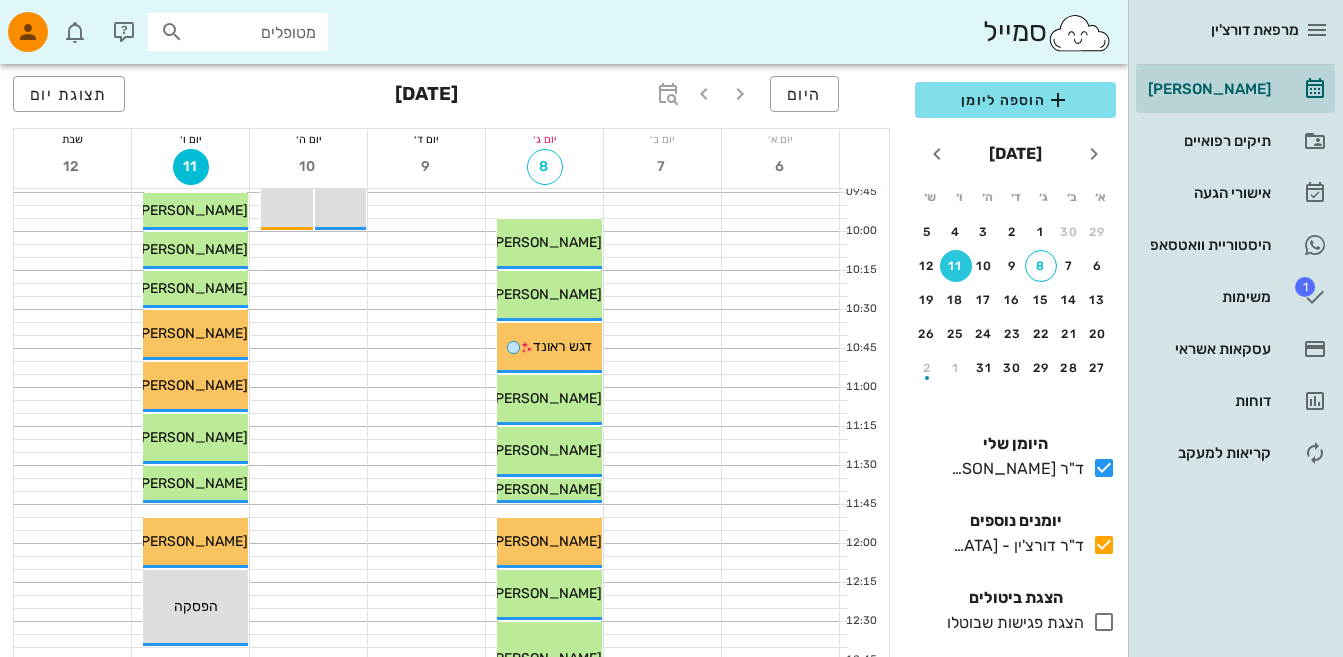 scroll, scrollTop: 365, scrollLeft: 0, axis: vertical 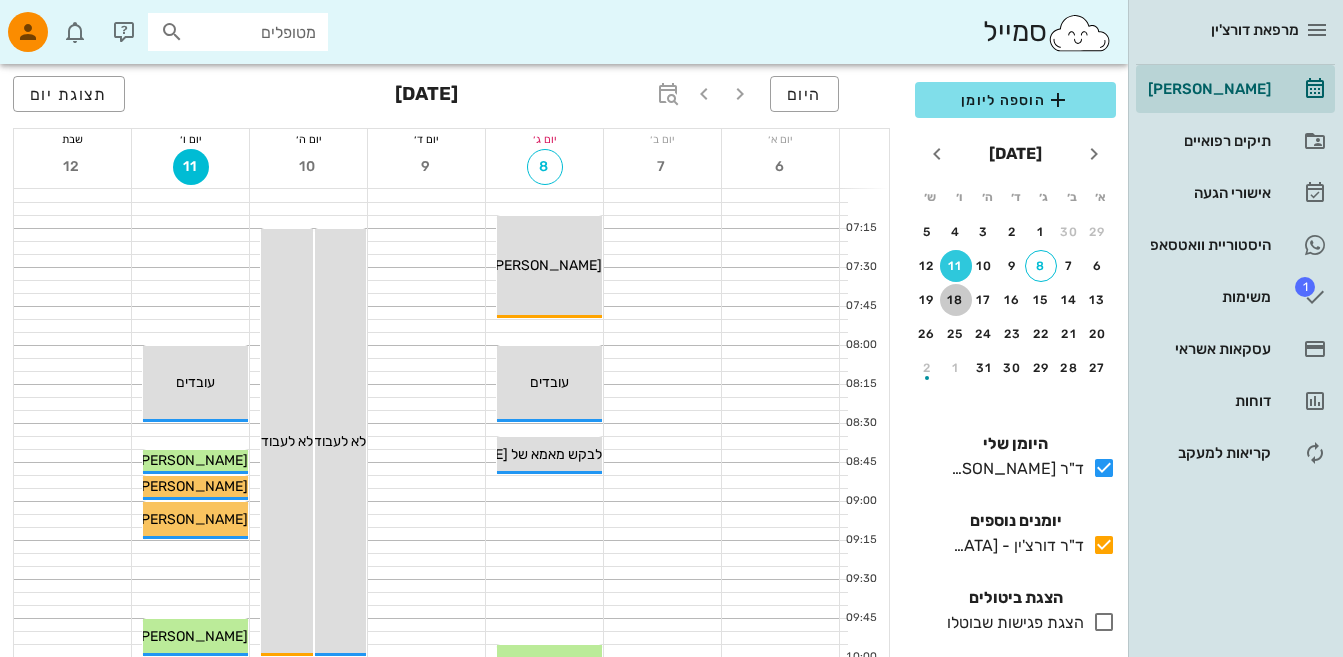 click on "18" at bounding box center [956, 300] 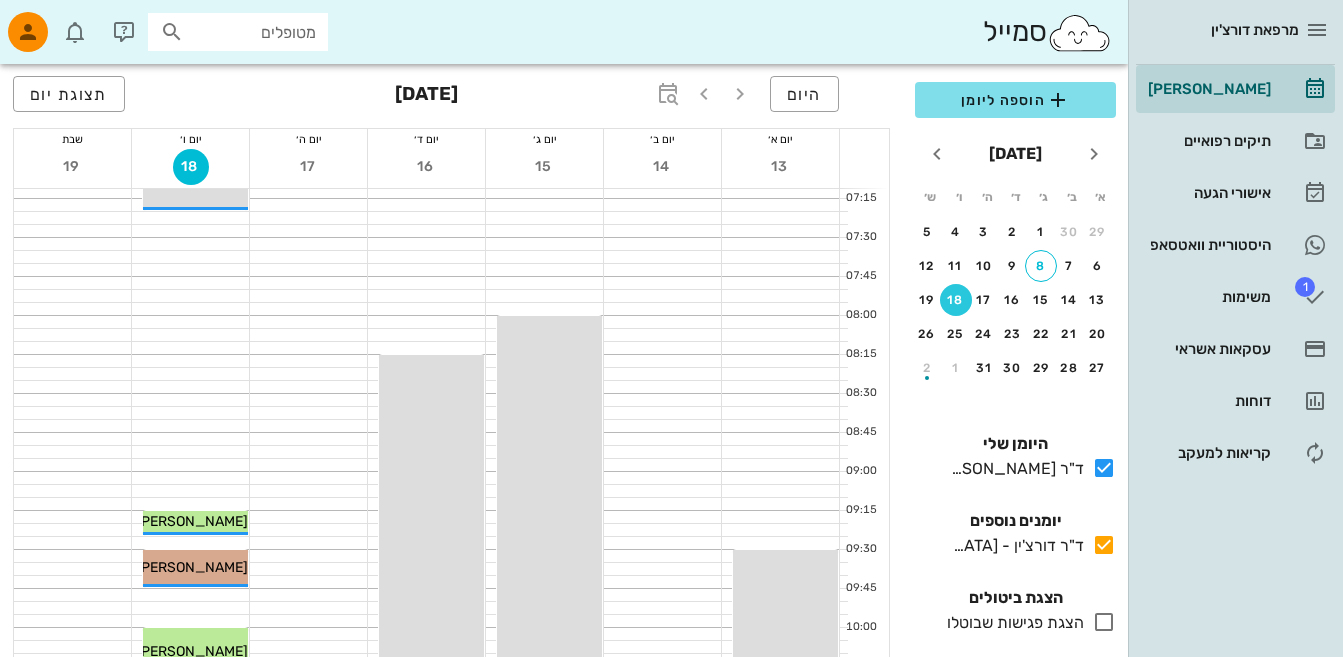 scroll, scrollTop: 0, scrollLeft: 0, axis: both 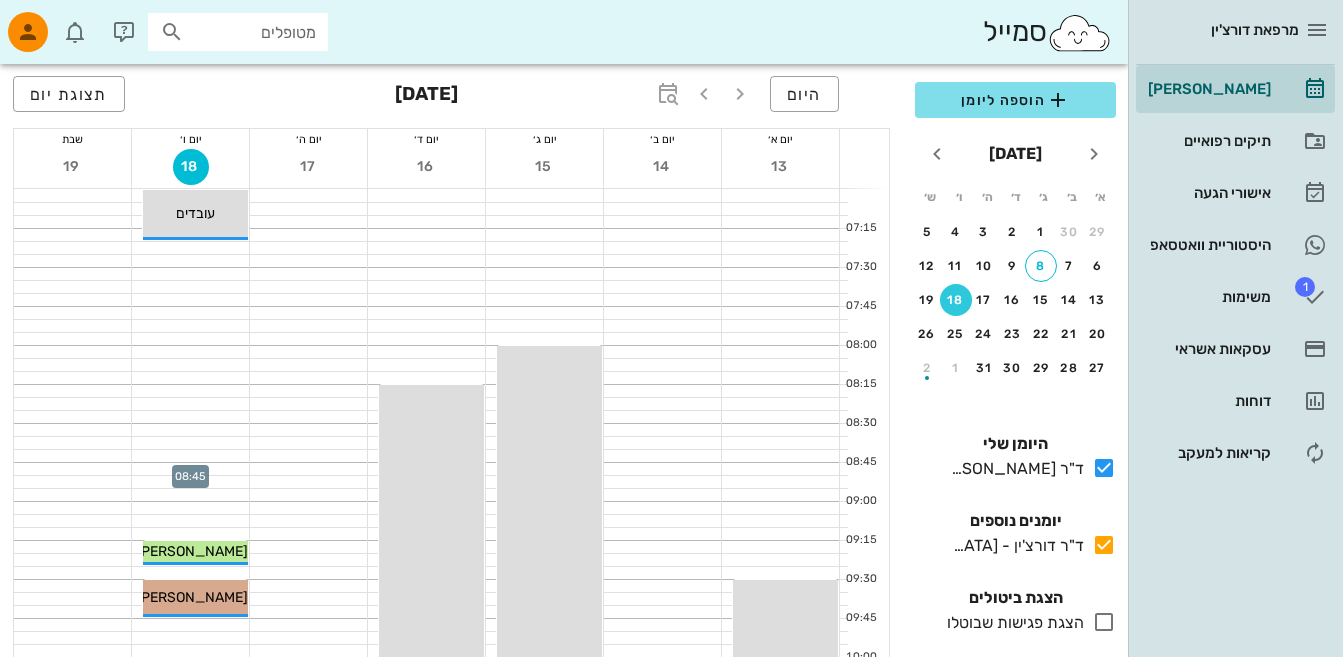 click at bounding box center (190, 469) 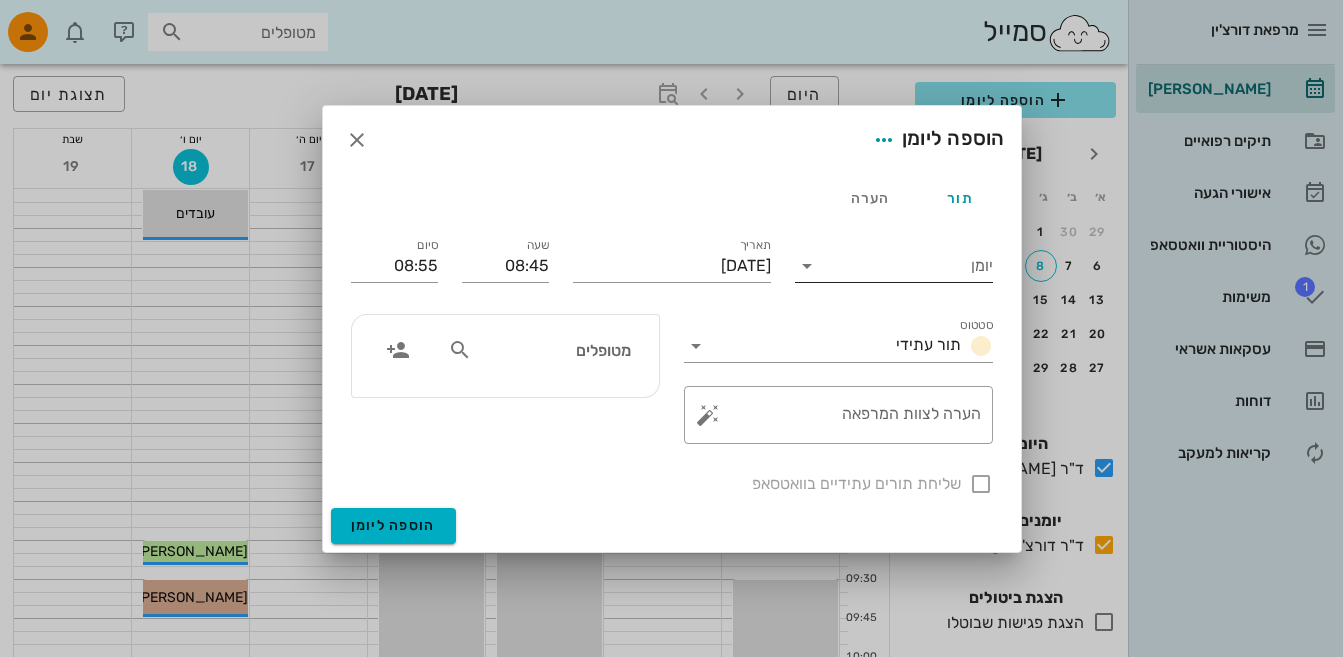 click at bounding box center (807, 266) 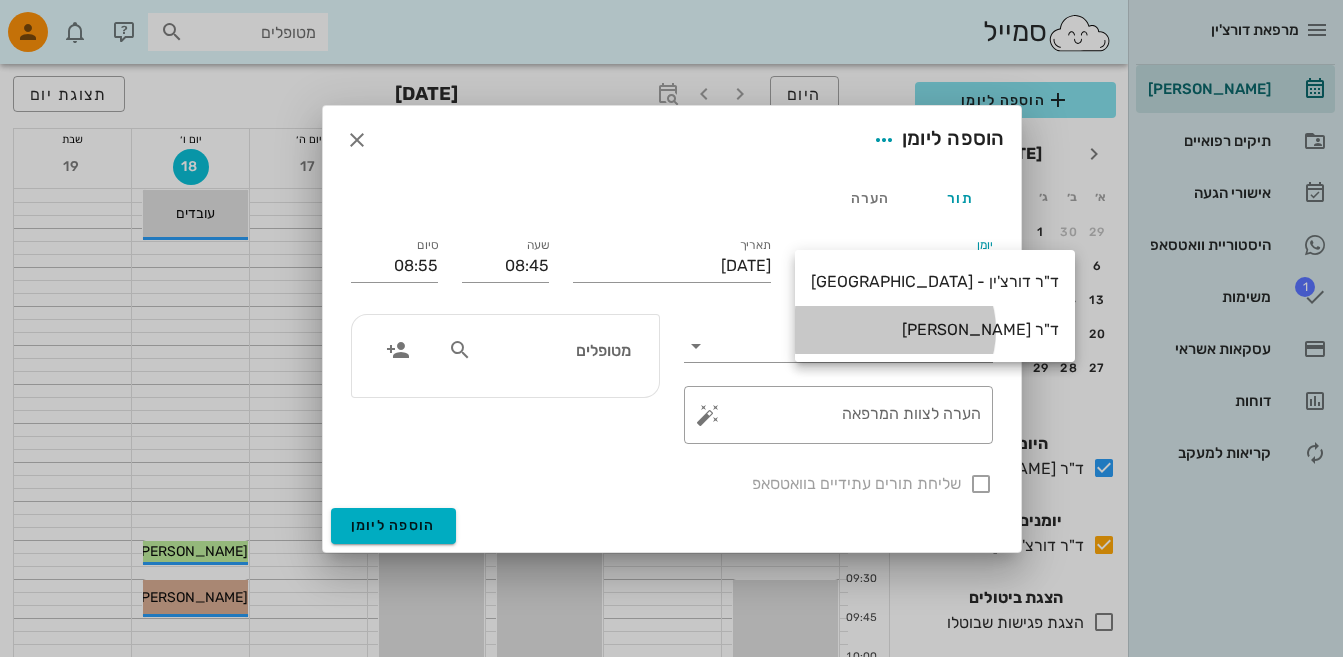 drag, startPoint x: 859, startPoint y: 336, endPoint x: 678, endPoint y: 359, distance: 182.45547 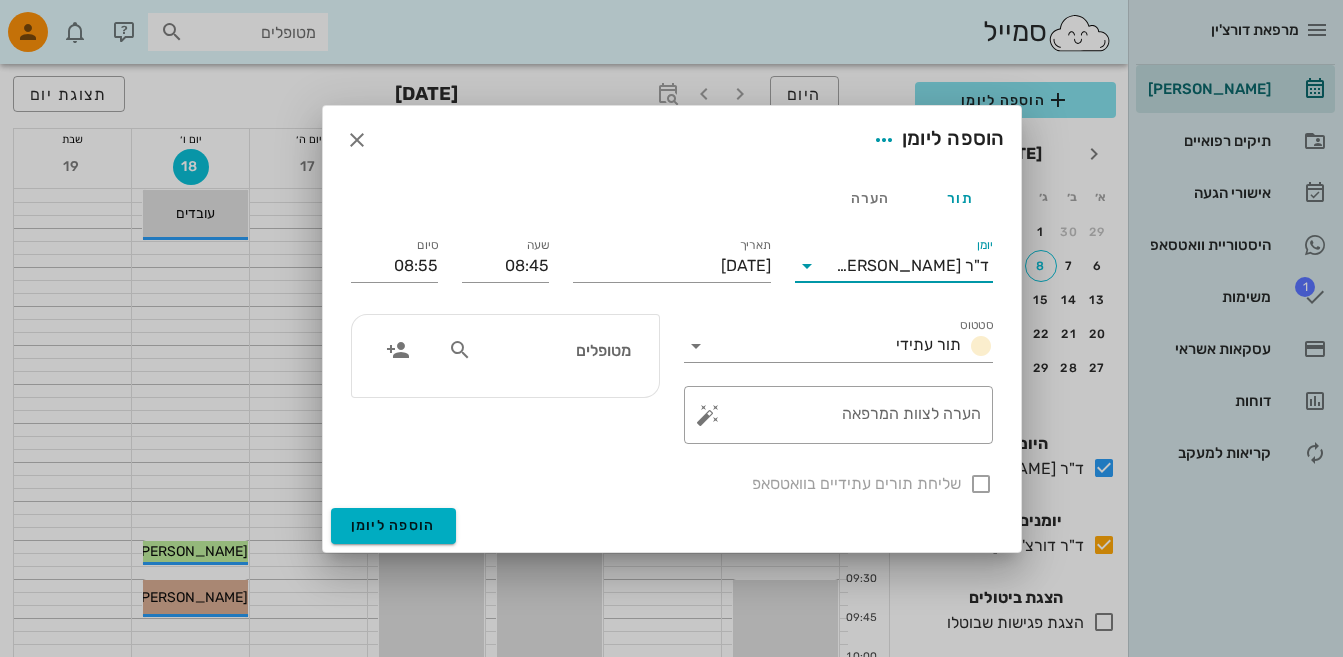 click at bounding box center (460, 350) 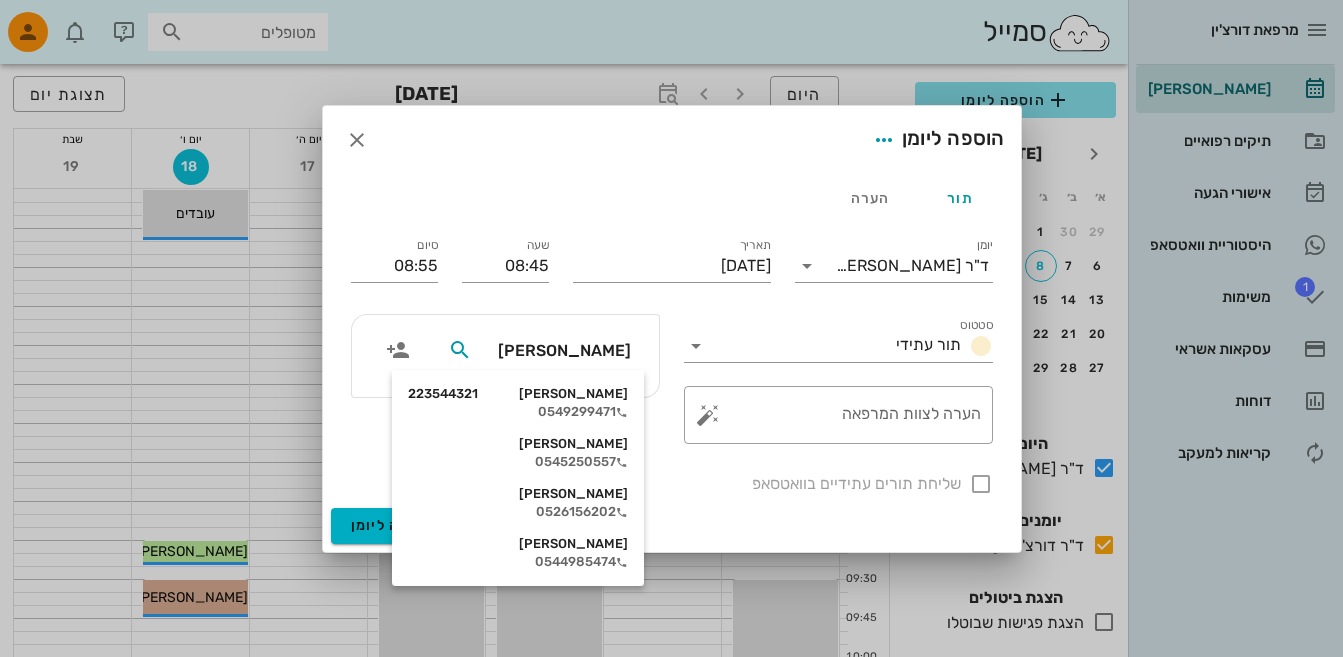 type on "[PERSON_NAME]" 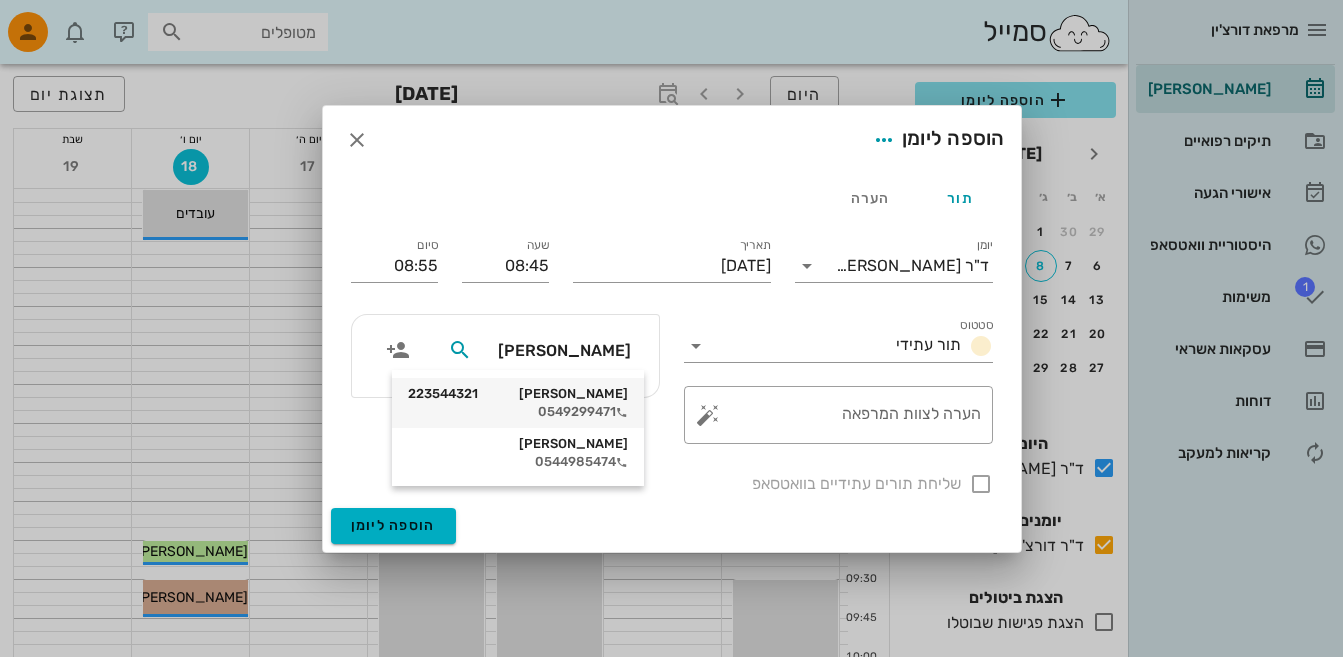 click on "[PERSON_NAME]  223544321" at bounding box center [518, 394] 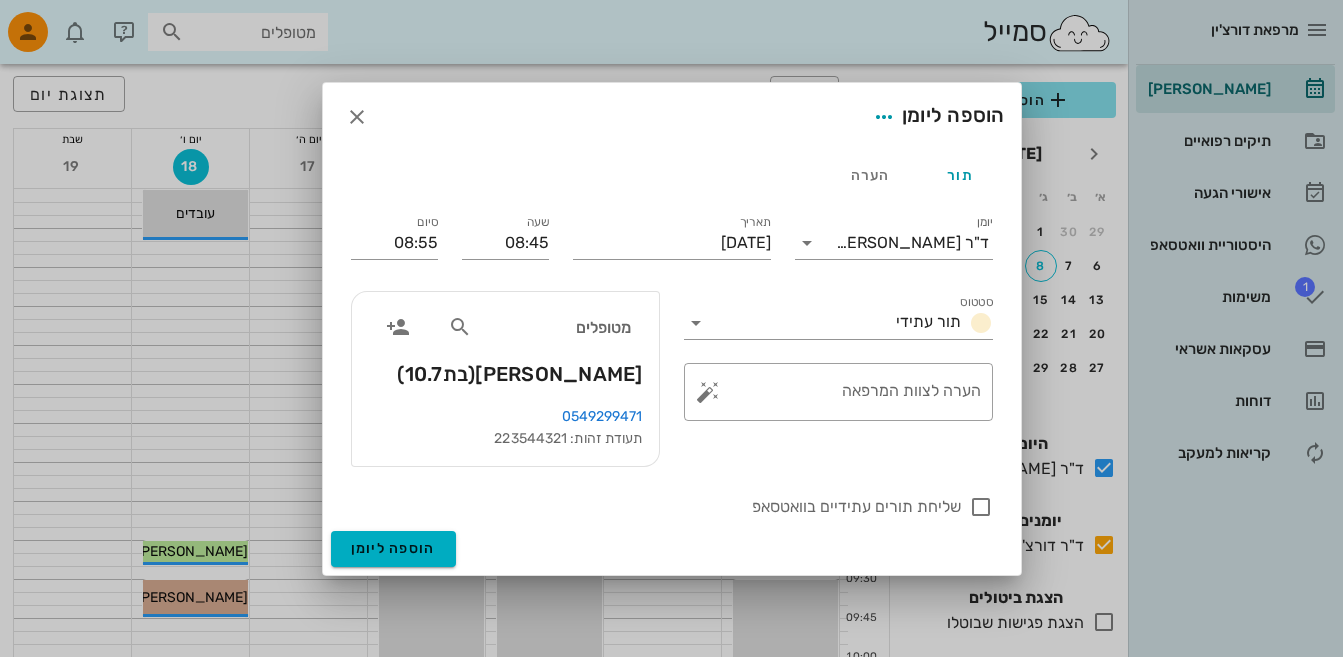 click on "מטופלים
[PERSON_NAME]
(בת
10.7 )" at bounding box center [505, 349] 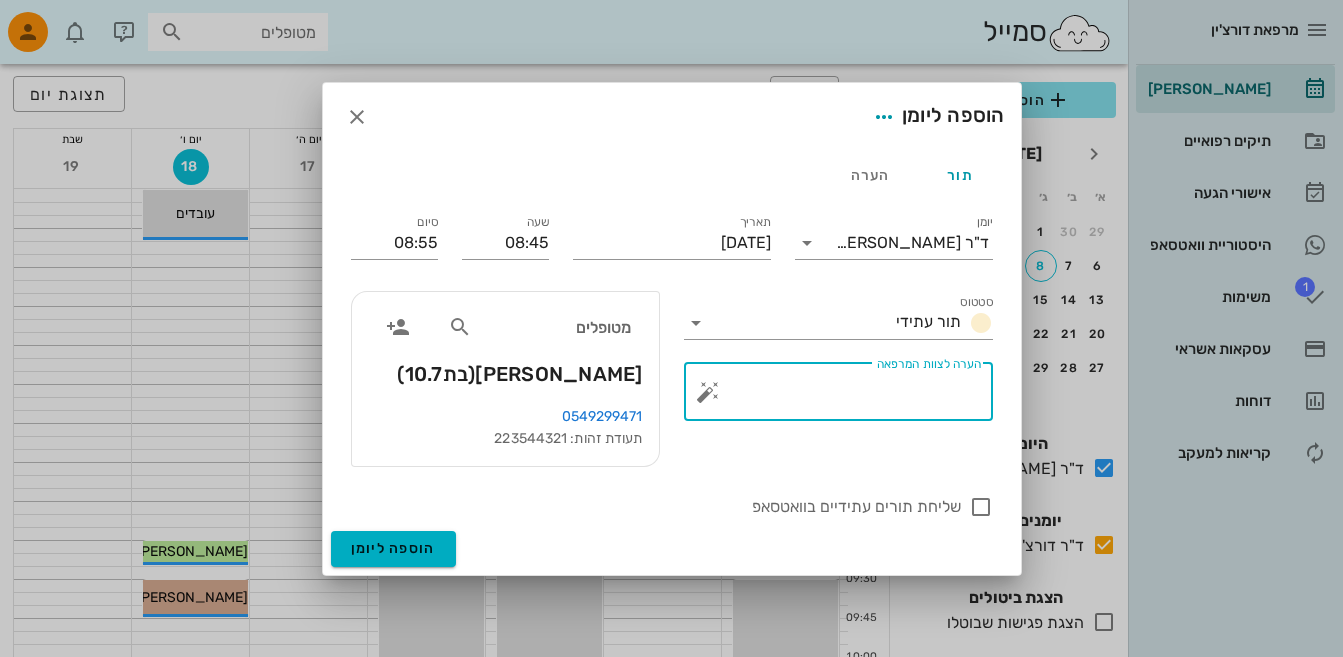 click on "הערה לצוות המרפאה" at bounding box center [846, 397] 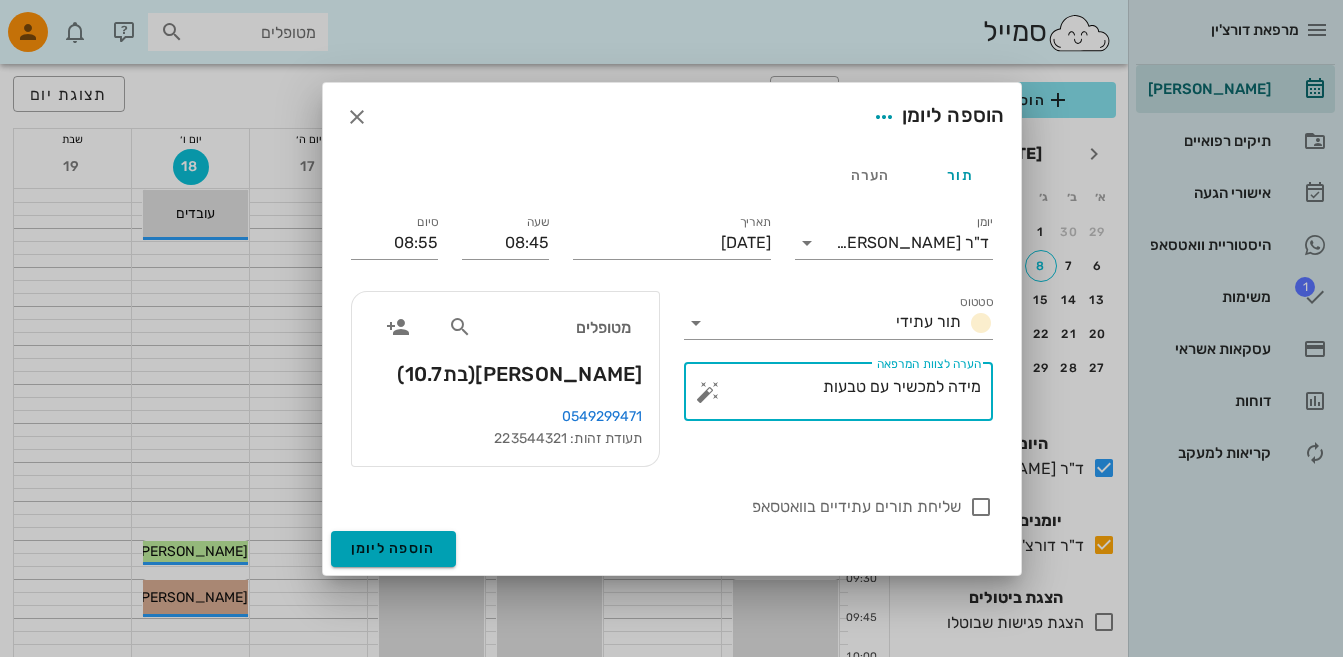 type on "מידה למכשיר עם טבעות" 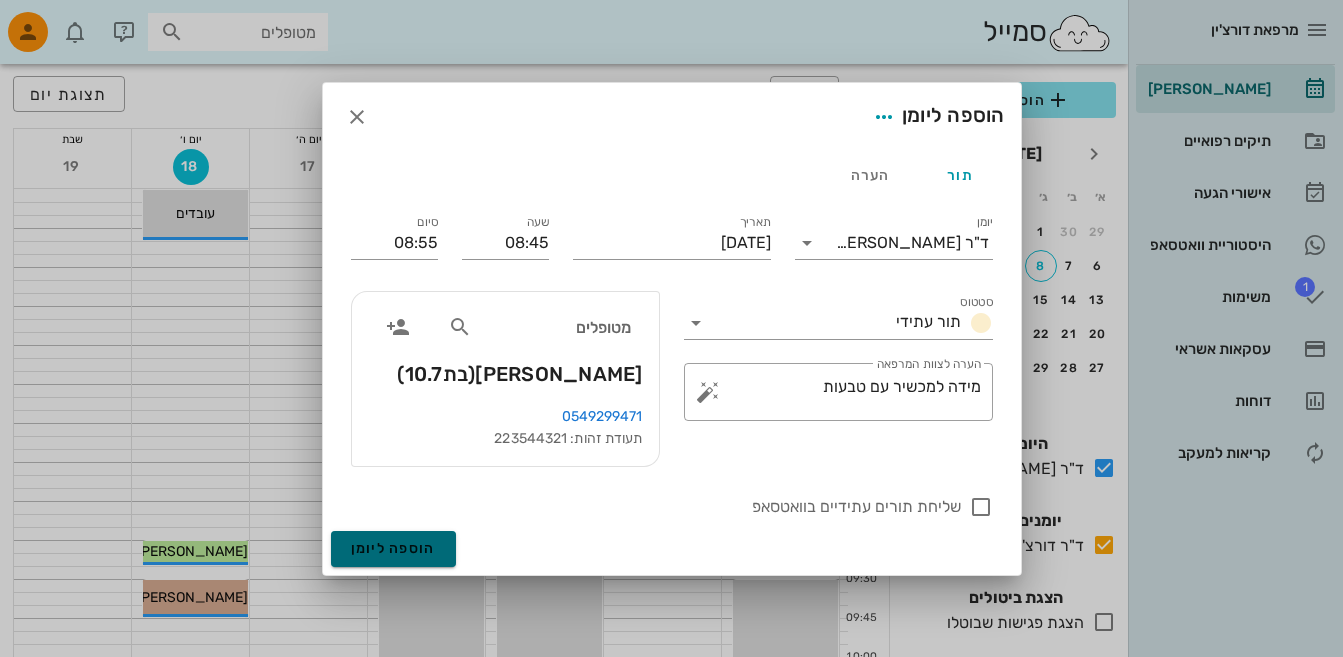 click on "הוספה ליומן" at bounding box center (393, 548) 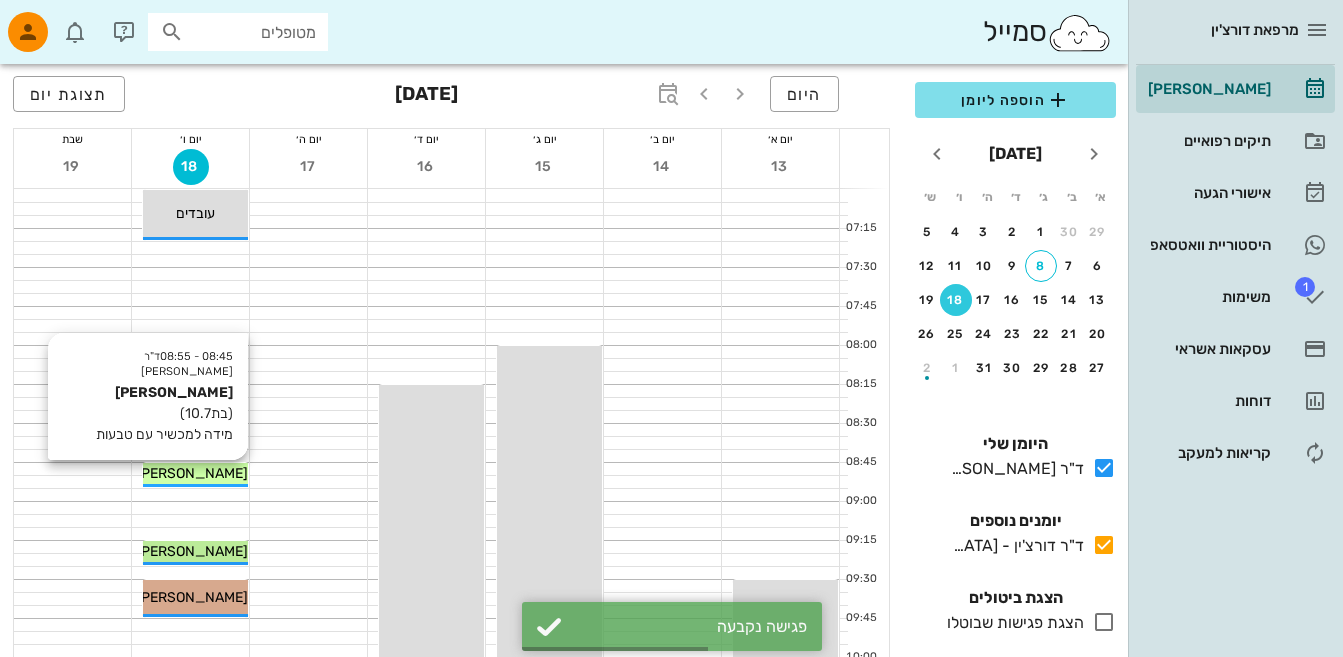 click on "[PERSON_NAME]" at bounding box center (195, 473) 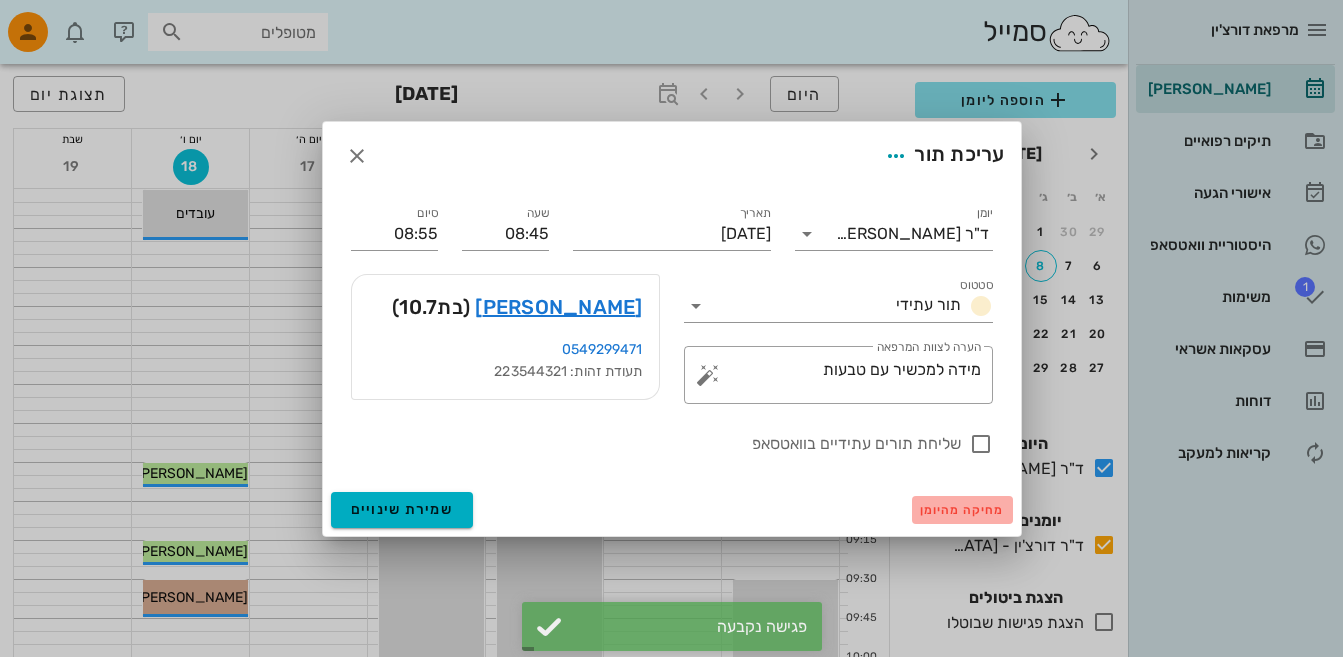 click on "מחיקה מהיומן" at bounding box center (962, 510) 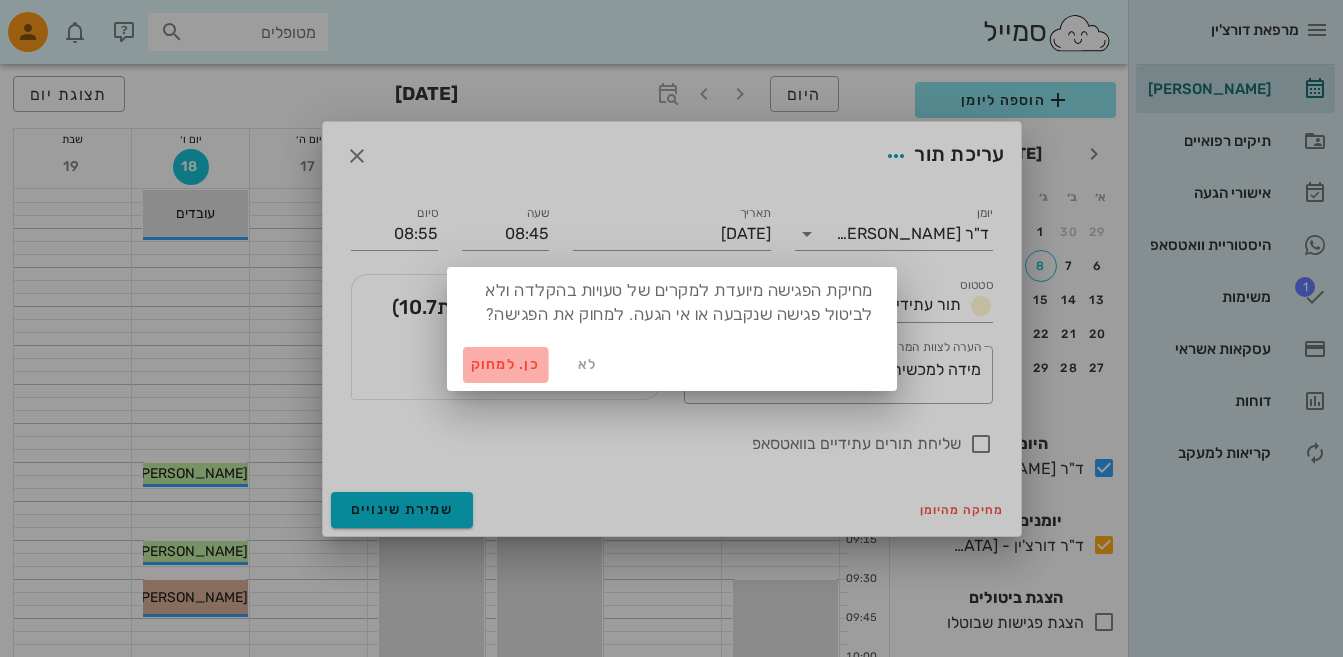 click on "כן. למחוק" at bounding box center (506, 364) 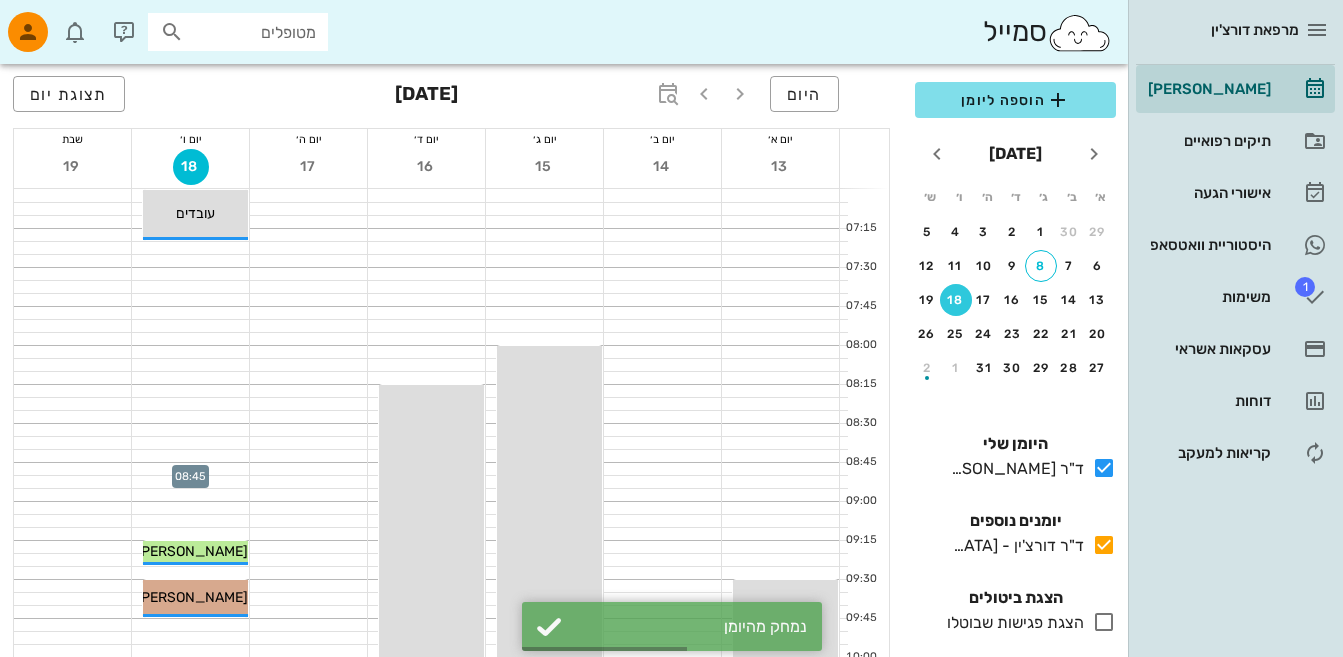 click at bounding box center [190, 469] 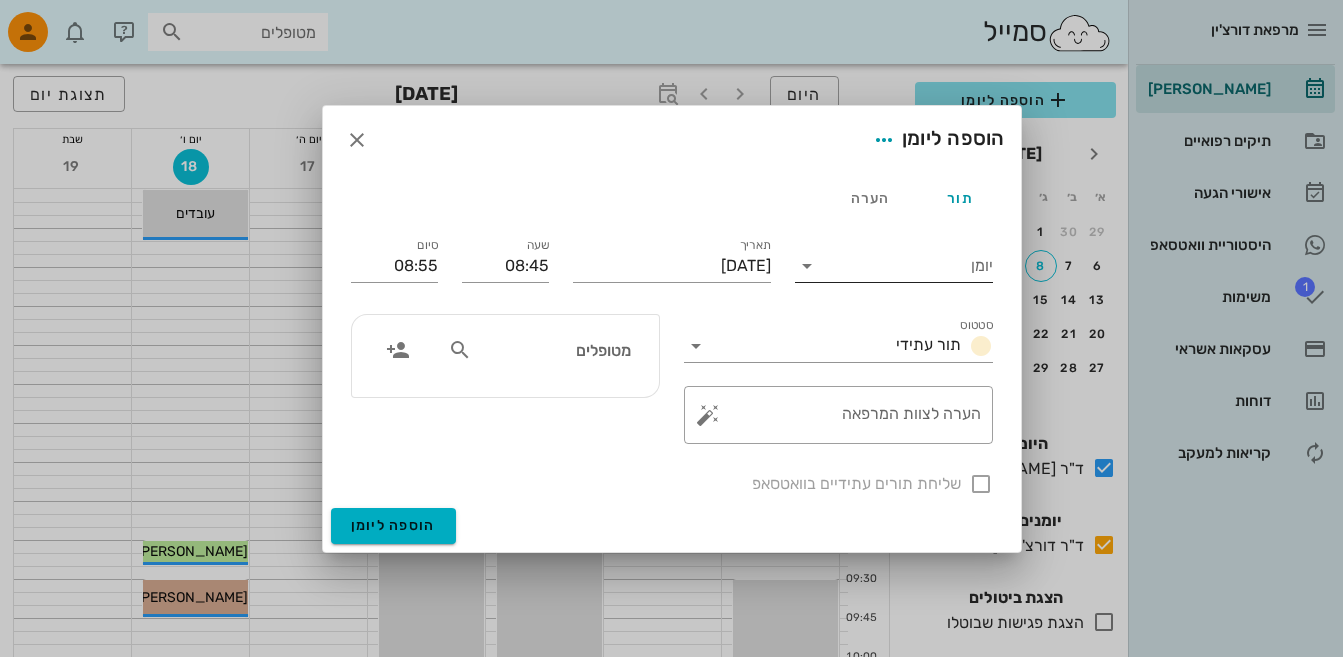 click at bounding box center [807, 266] 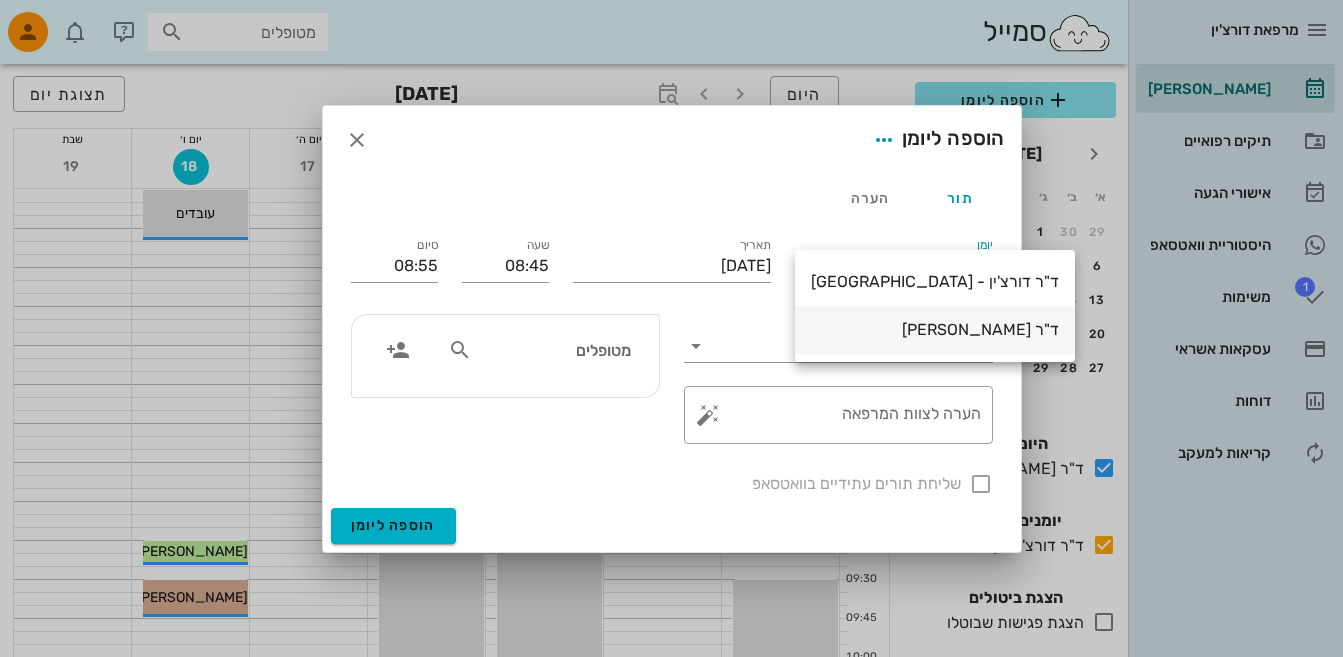 click on "ד"ר [PERSON_NAME]" at bounding box center [935, 329] 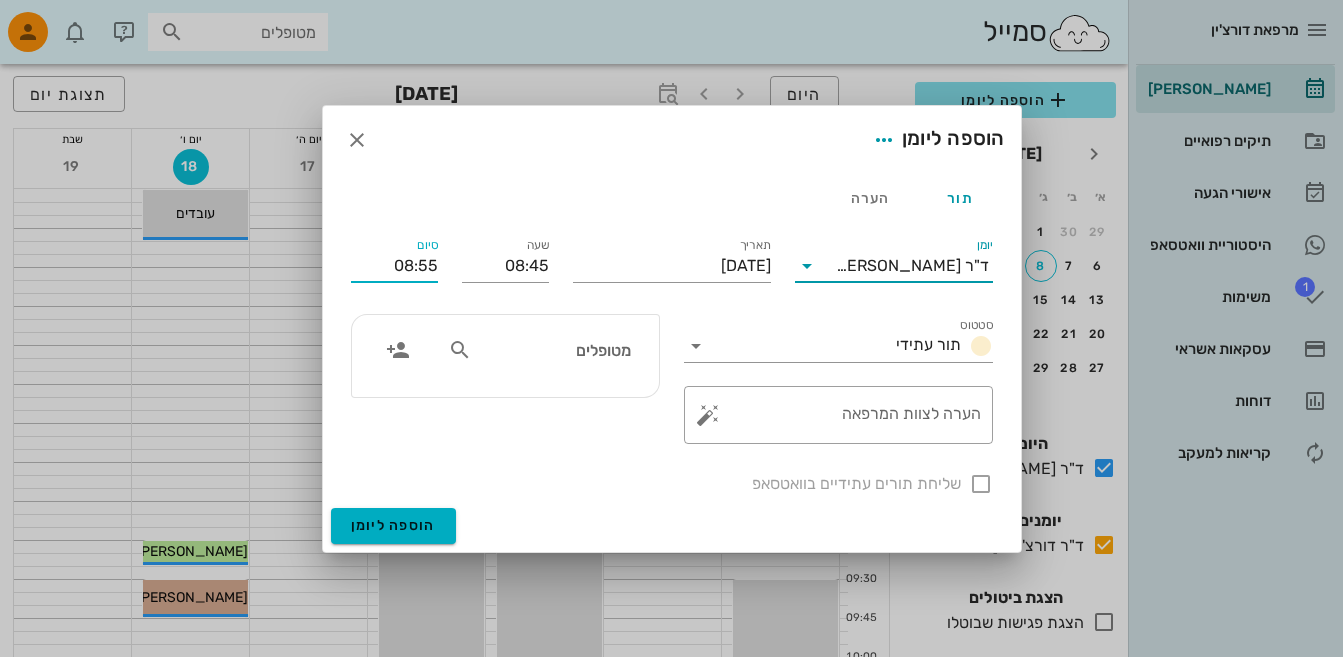click on "08:55" at bounding box center (394, 266) 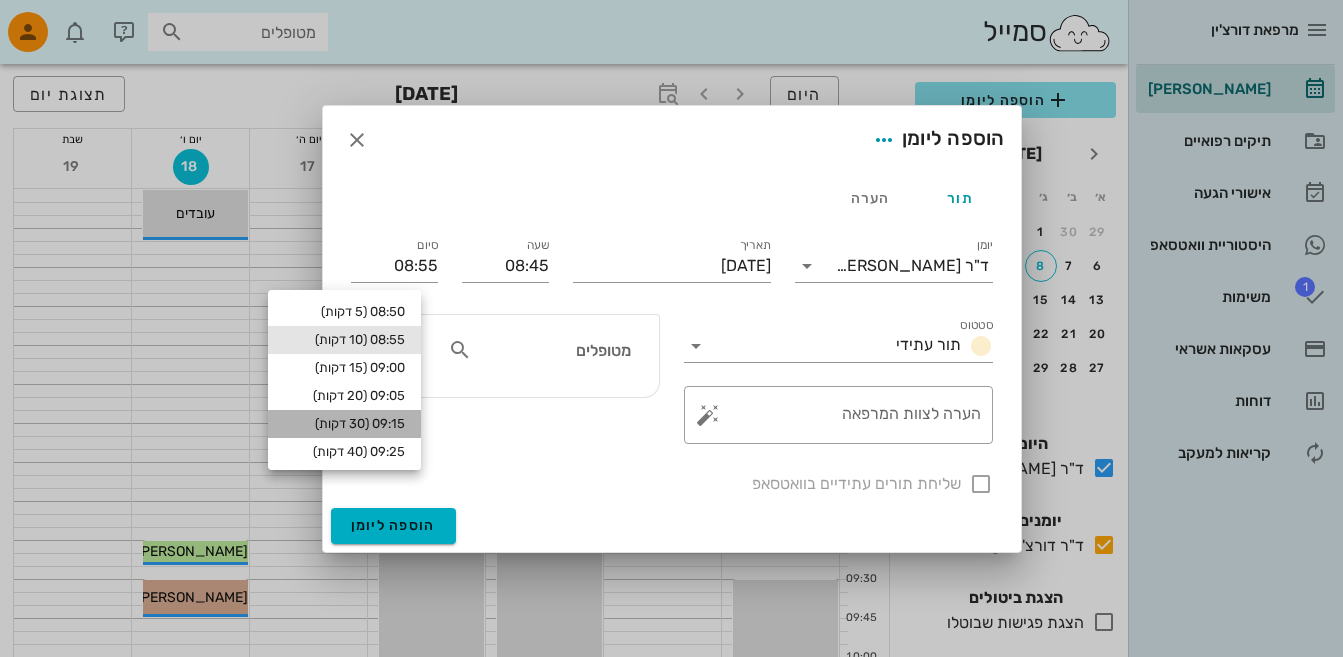 click on "09:15 (30 דקות)" at bounding box center (344, 424) 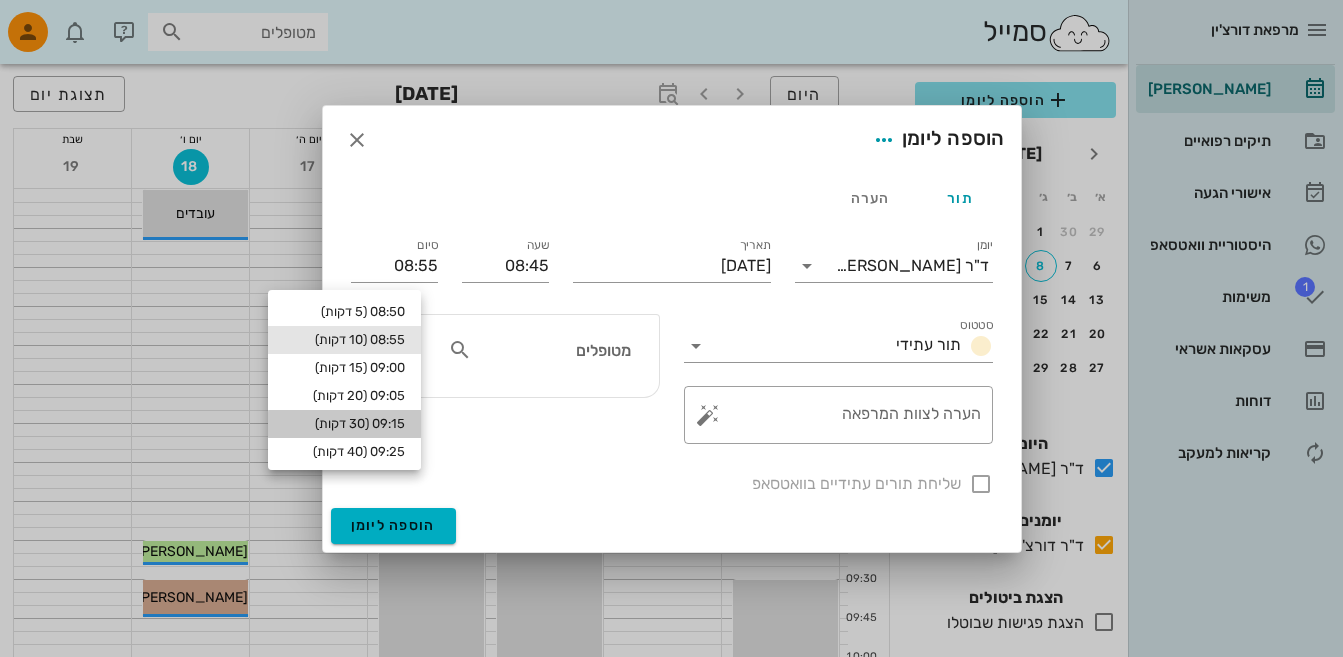 type on "09:15" 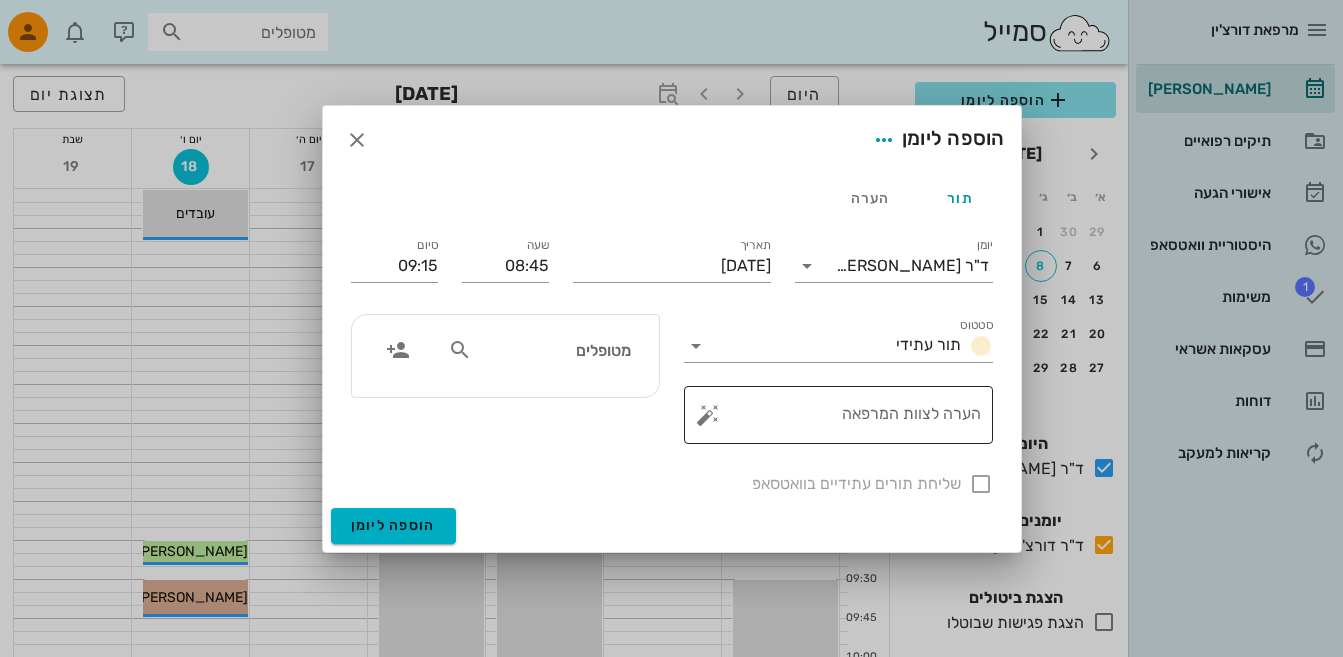 click on "הערה לצוות המרפאה" at bounding box center [846, 420] 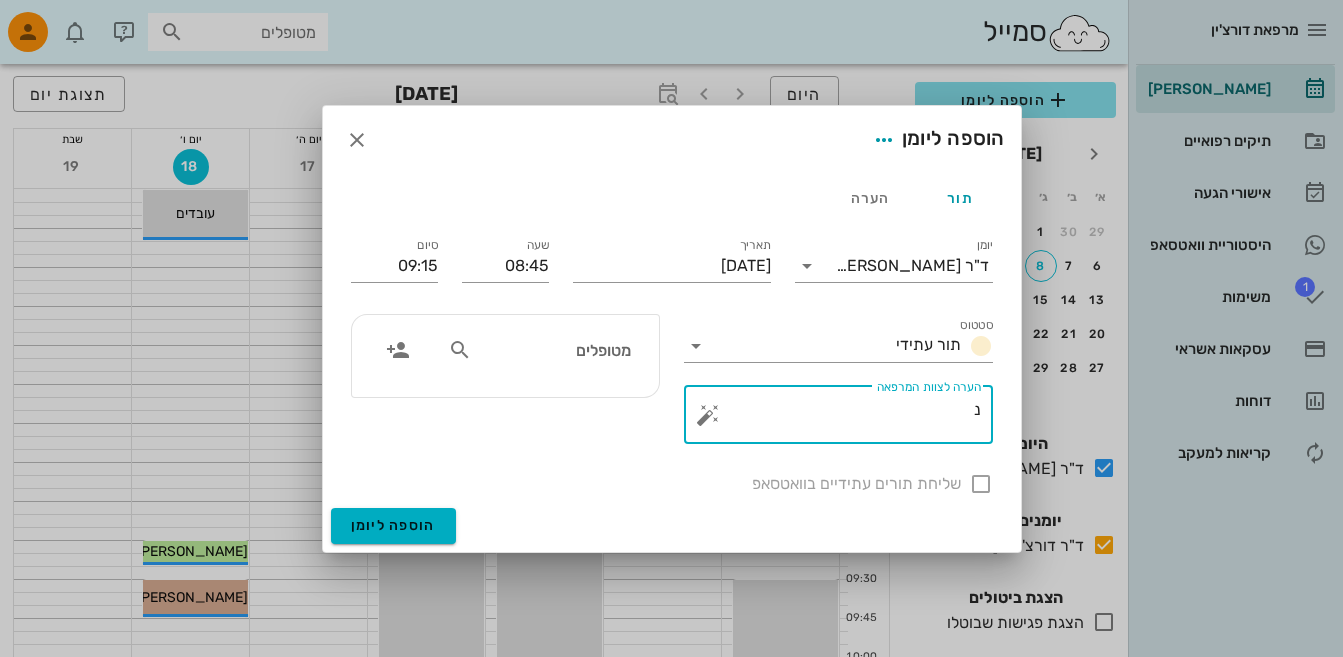 drag, startPoint x: 992, startPoint y: 413, endPoint x: 1011, endPoint y: 413, distance: 19 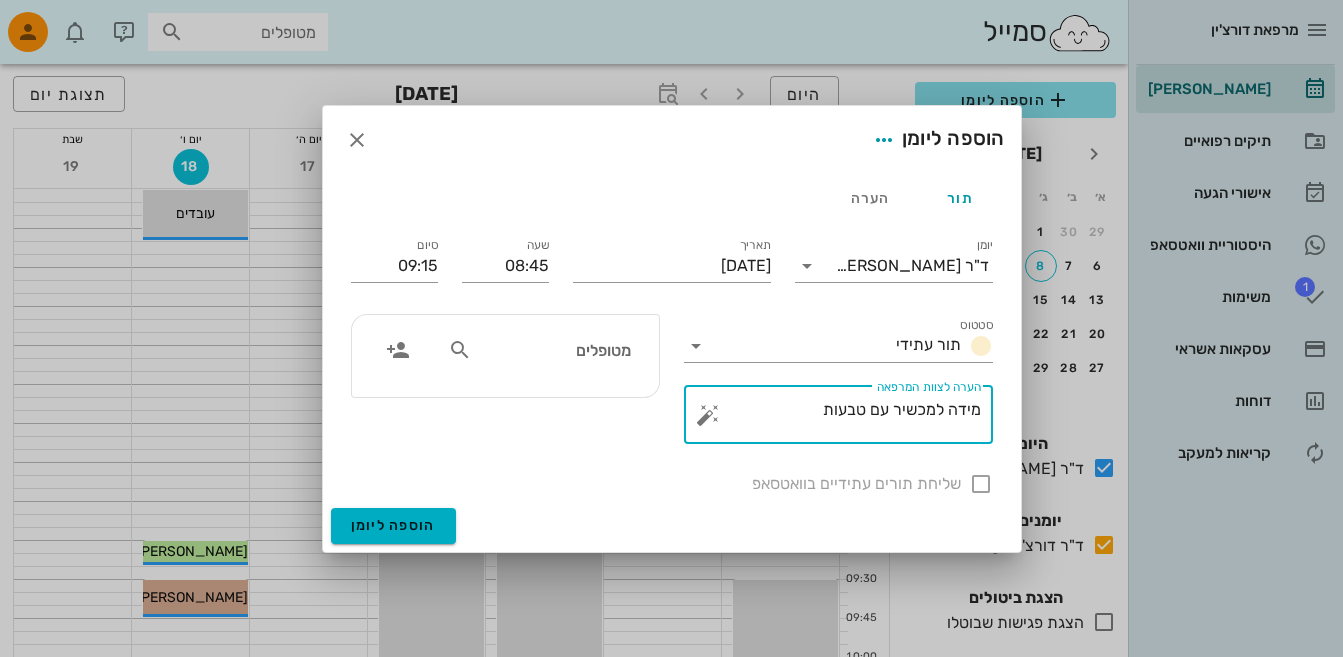 type on "מידה למכשיר עם טבעות" 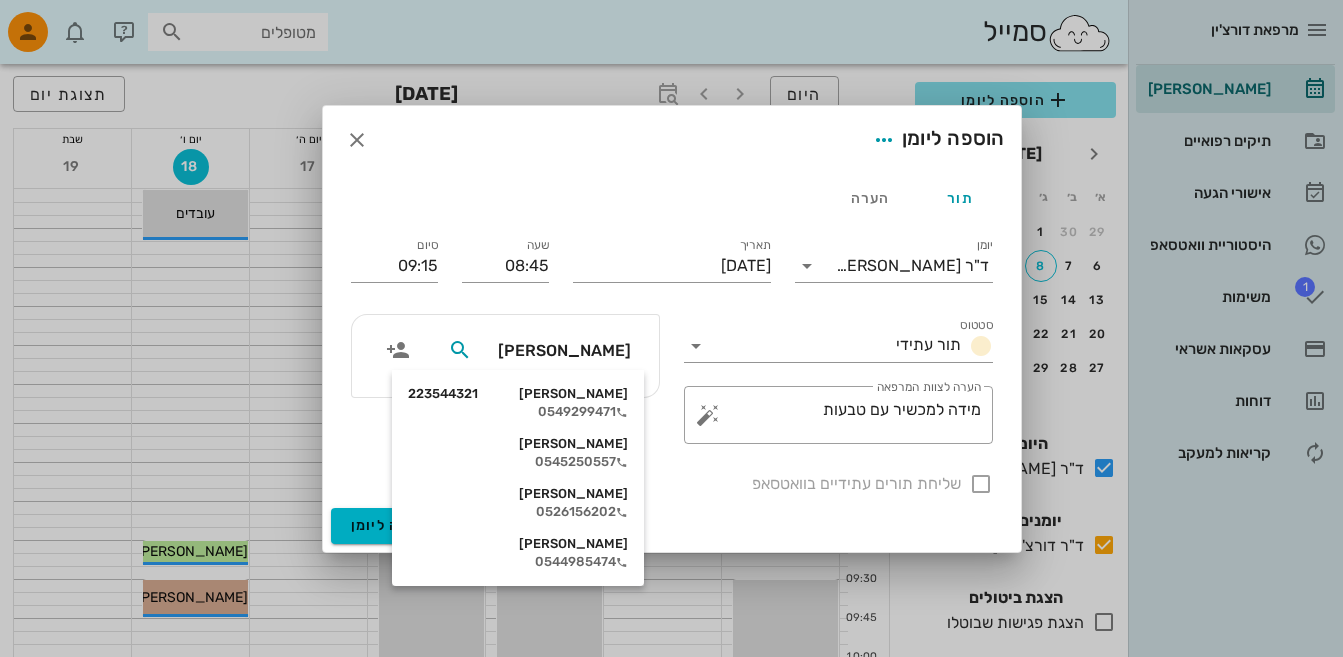 type on "[PERSON_NAME]" 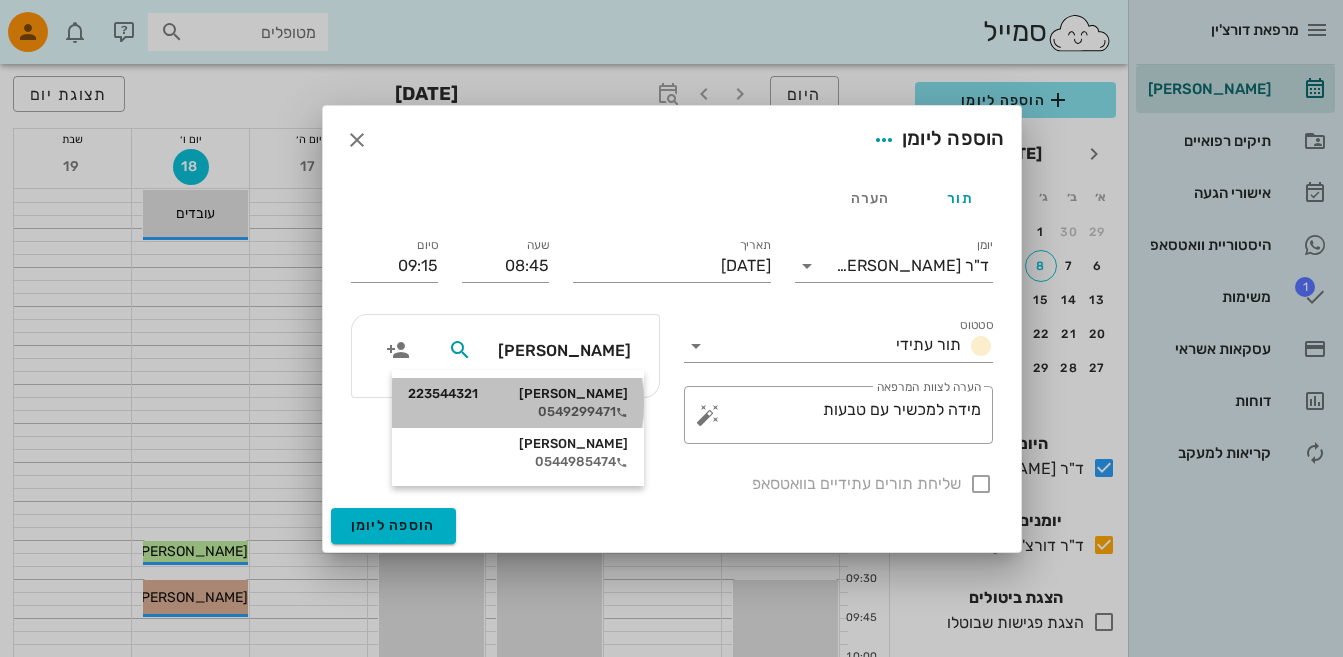 click on "[PERSON_NAME]  223544321" at bounding box center [518, 394] 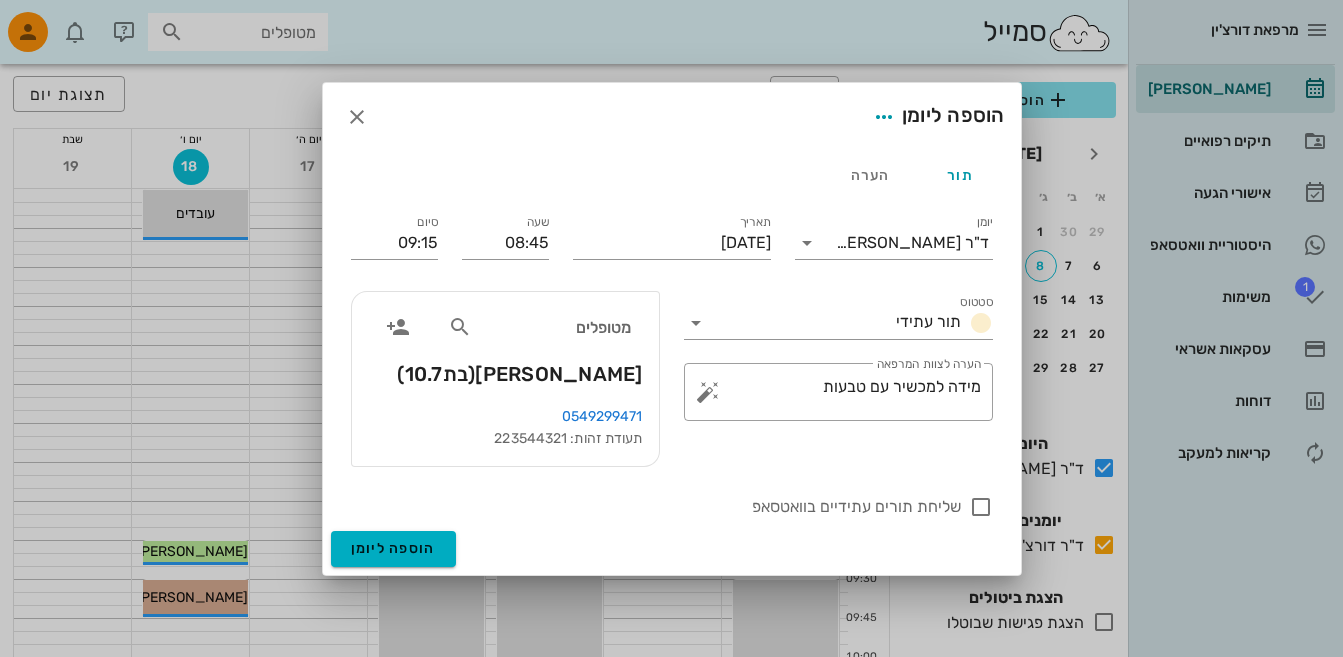 click on "מטופלים
[PERSON_NAME]
(בת
10.7 )" at bounding box center (505, 349) 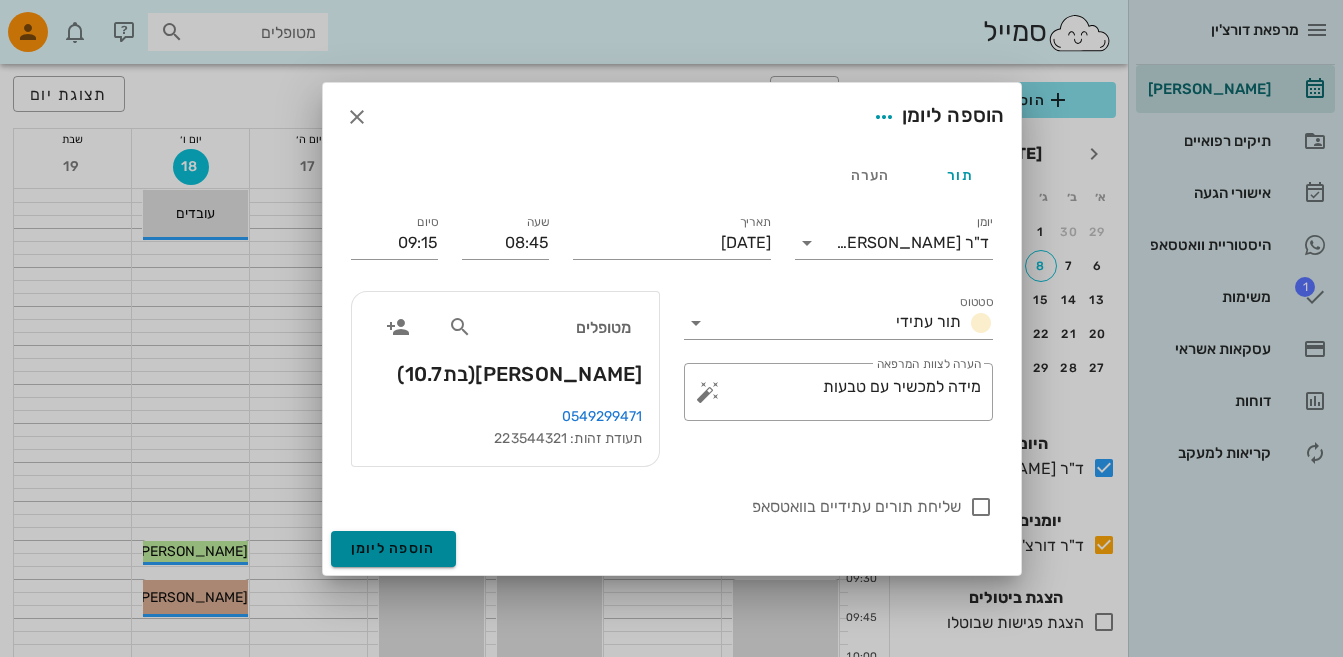 click on "הוספה ליומן" at bounding box center (393, 548) 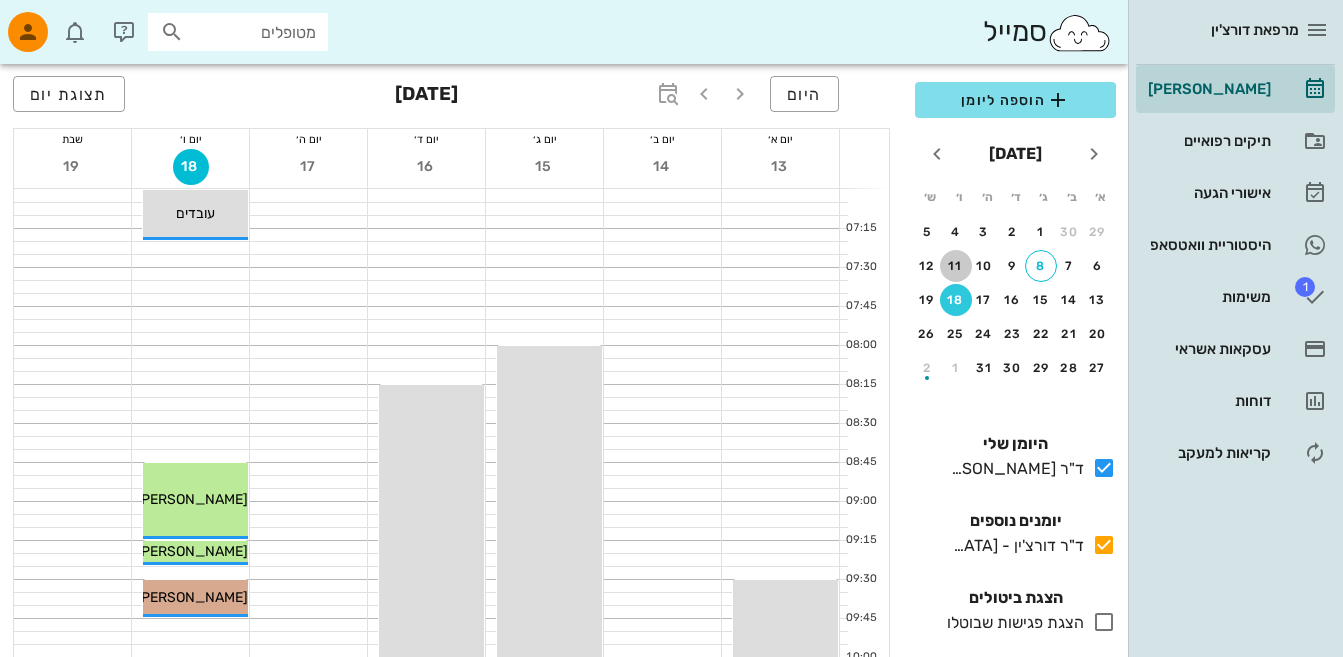 click on "11" at bounding box center [956, 266] 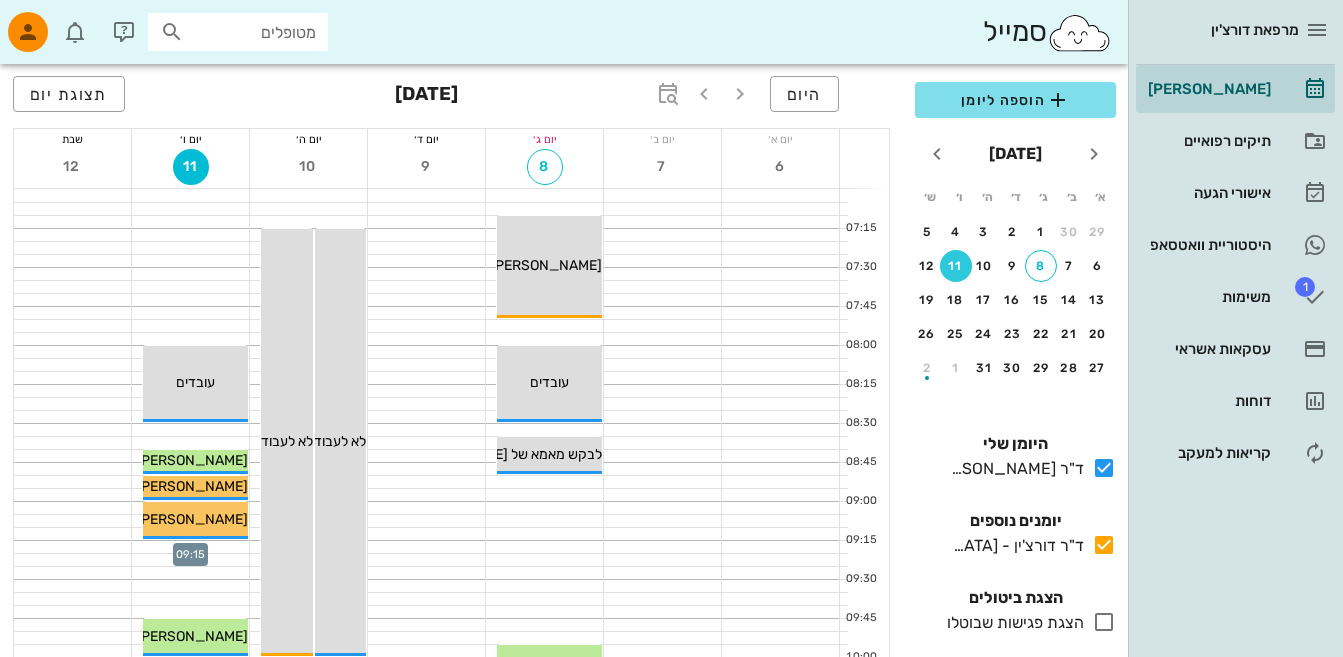 click at bounding box center (190, 547) 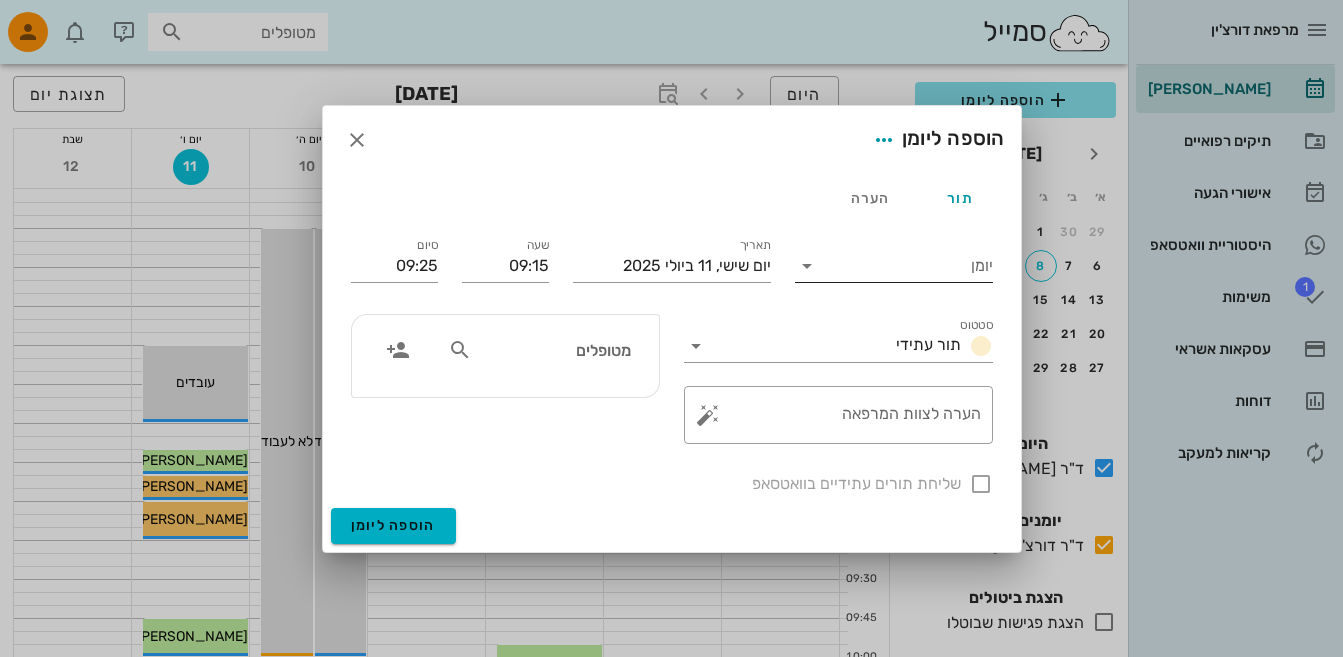 click at bounding box center [807, 266] 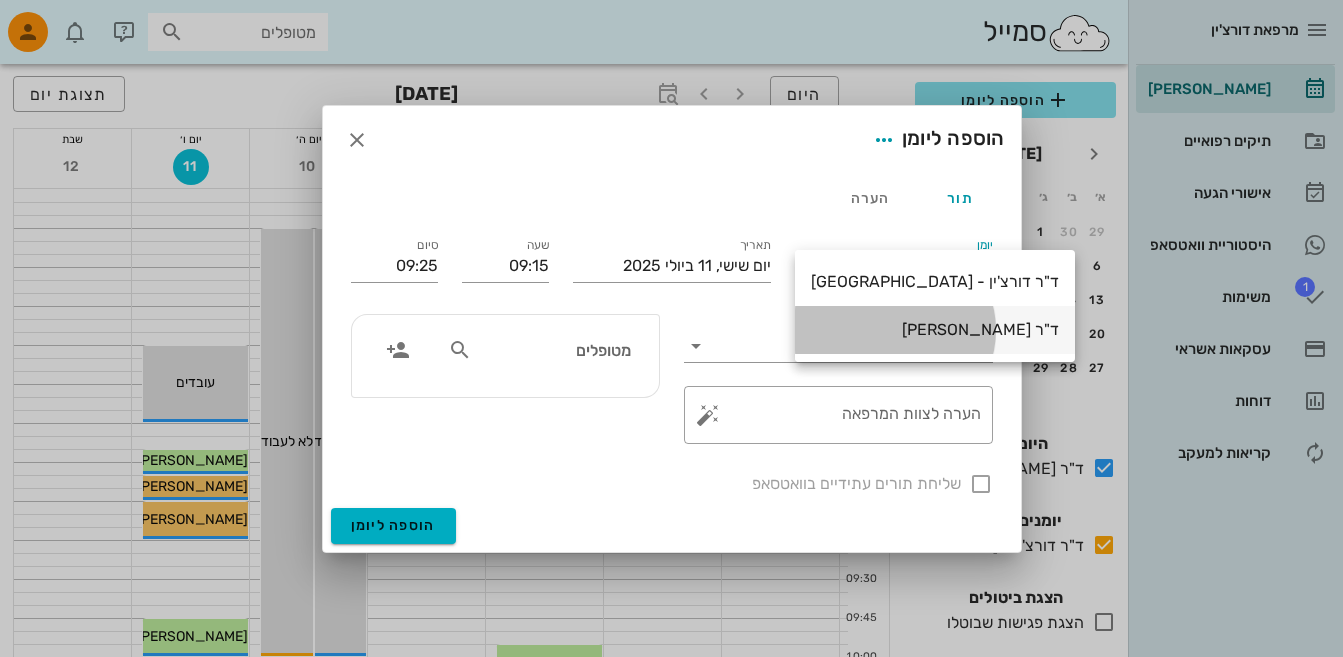 click on "ד"ר [PERSON_NAME]" at bounding box center (935, 329) 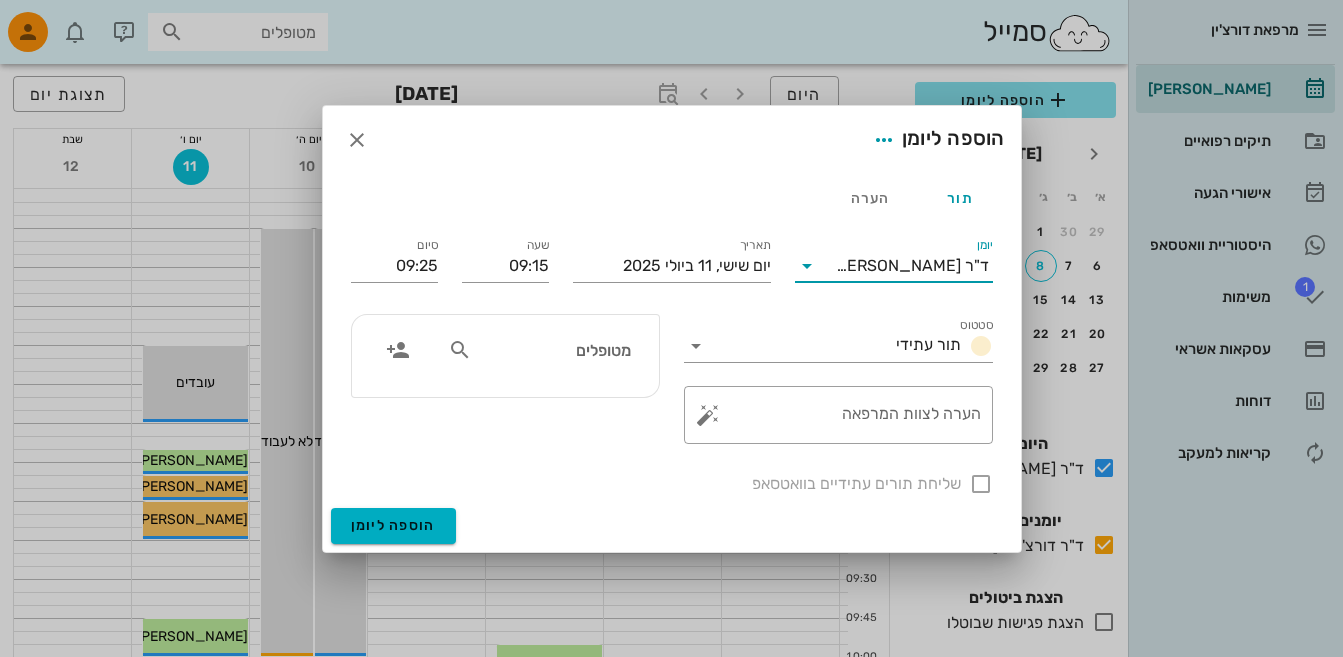 click at bounding box center (460, 350) 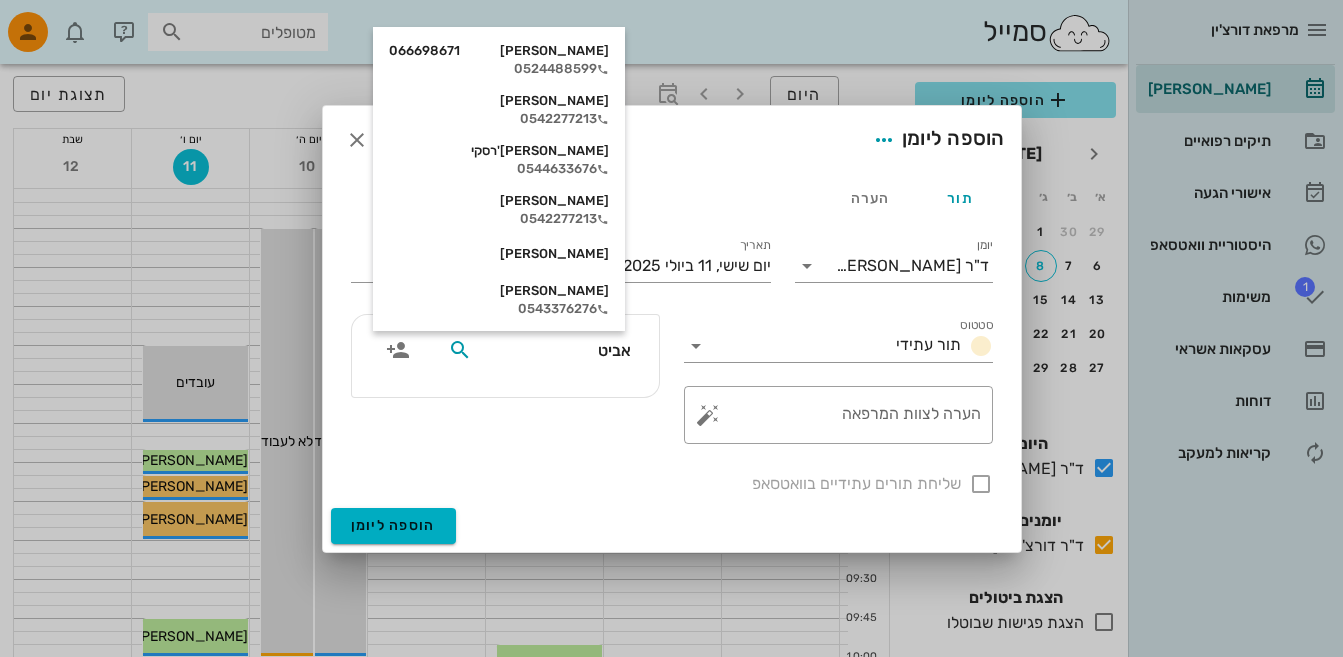 type on "[PERSON_NAME]" 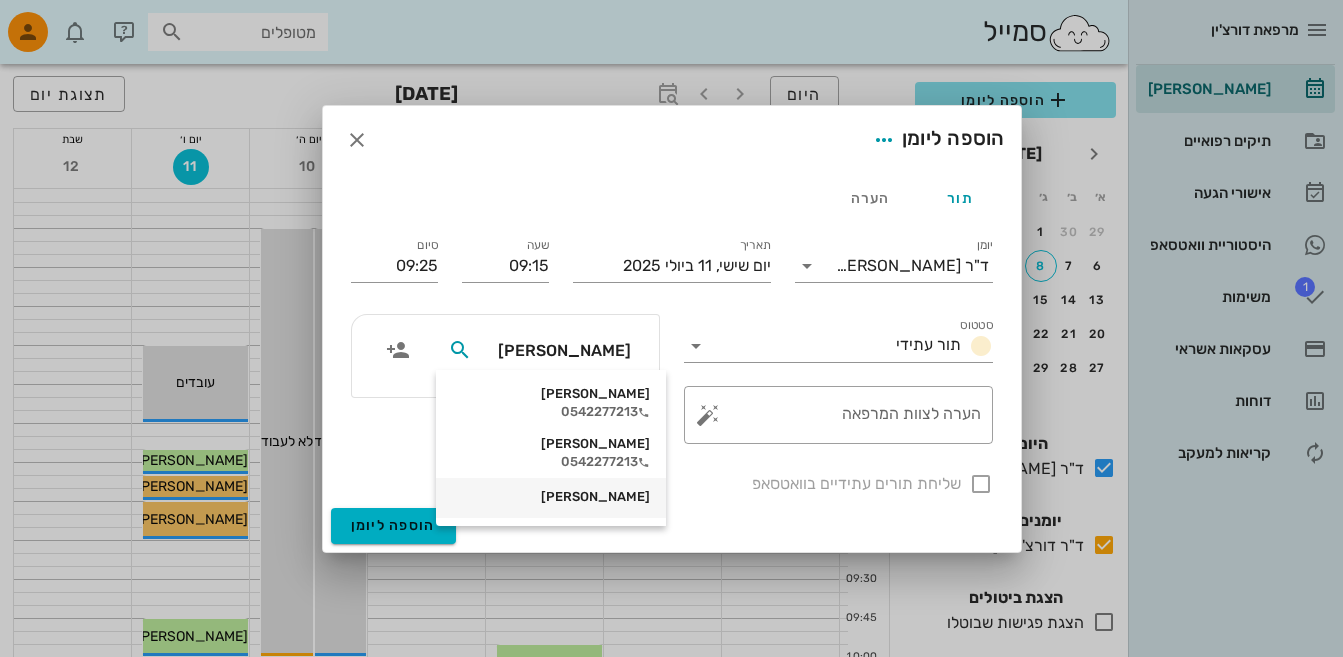 click on "[PERSON_NAME]" at bounding box center (551, 497) 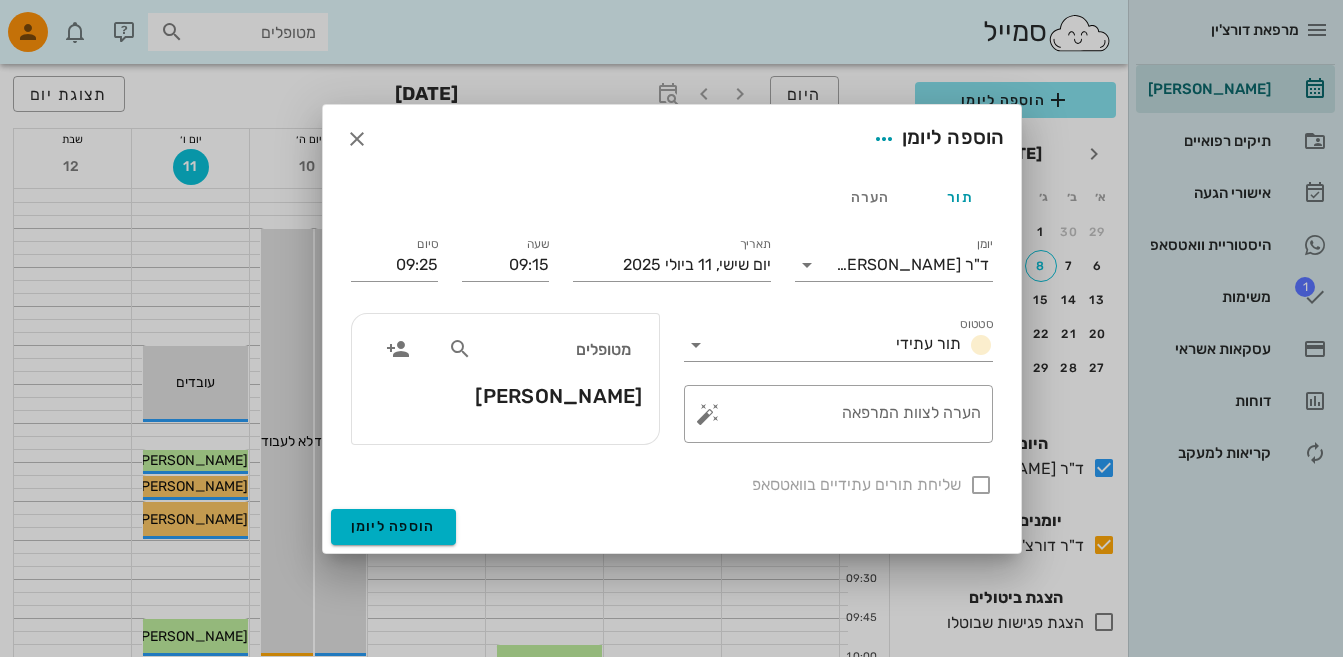 click on "שליחת תורים עתידיים בוואטסאפ" at bounding box center [672, 483] 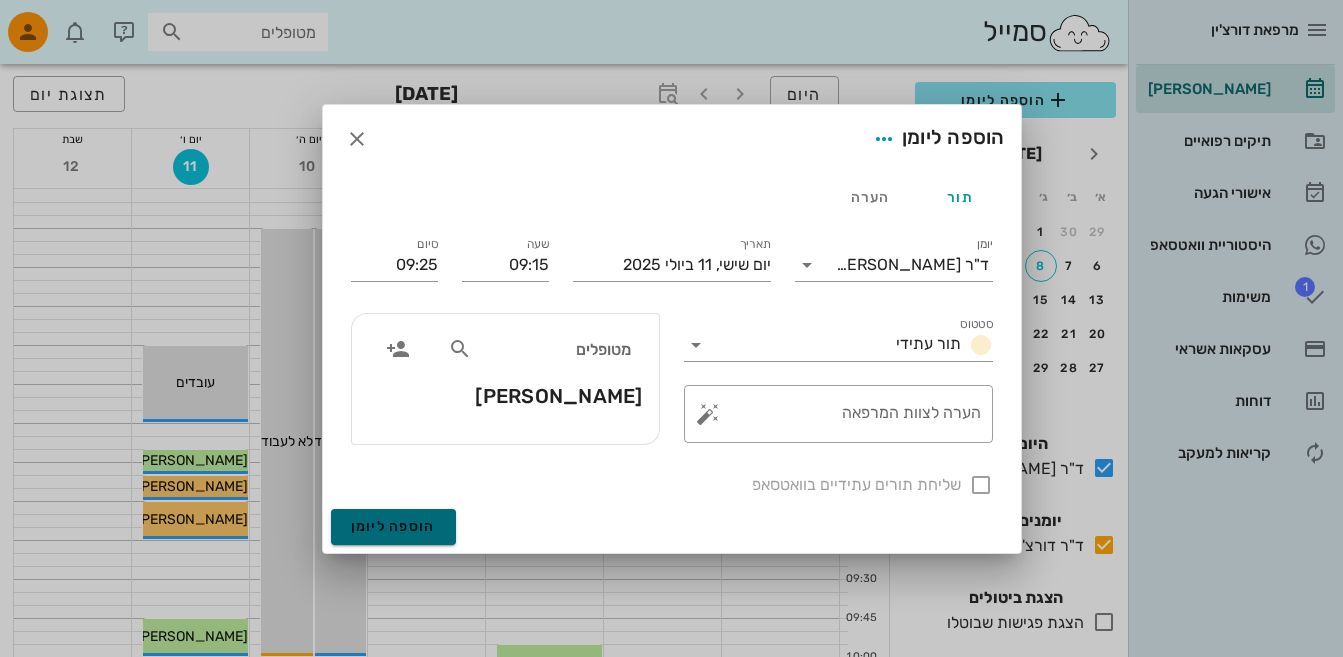 click on "הוספה ליומן" at bounding box center [393, 526] 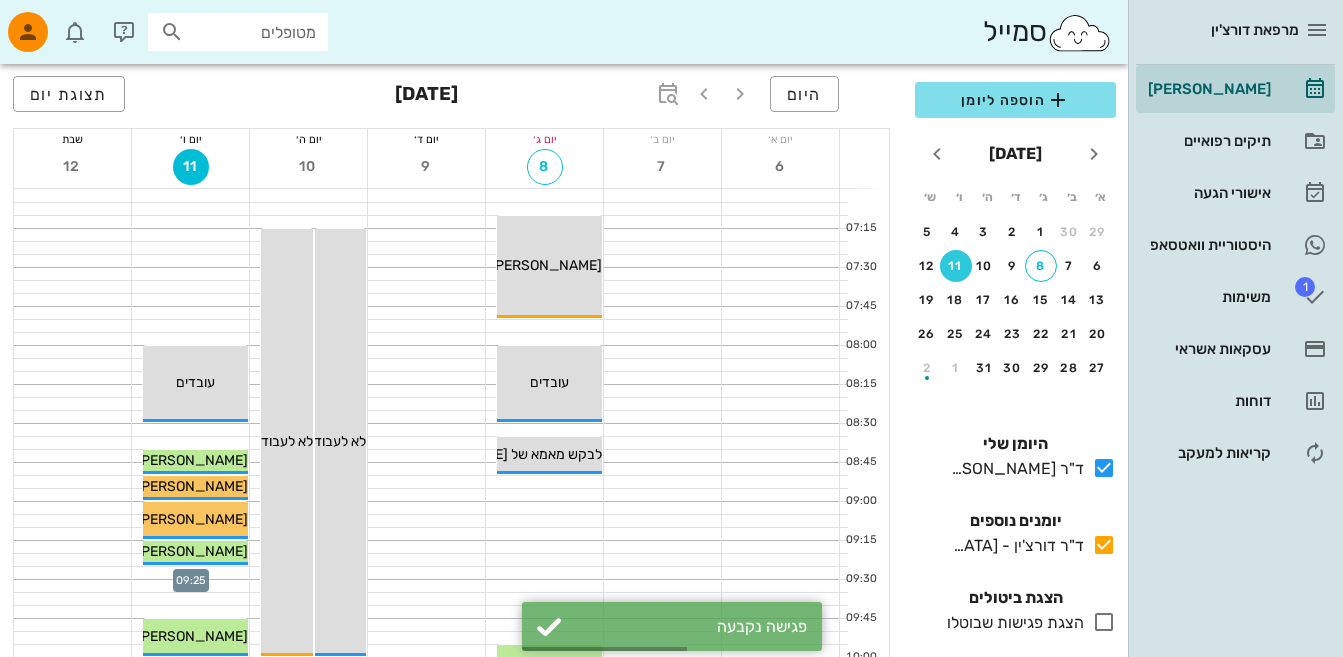 click at bounding box center (190, 573) 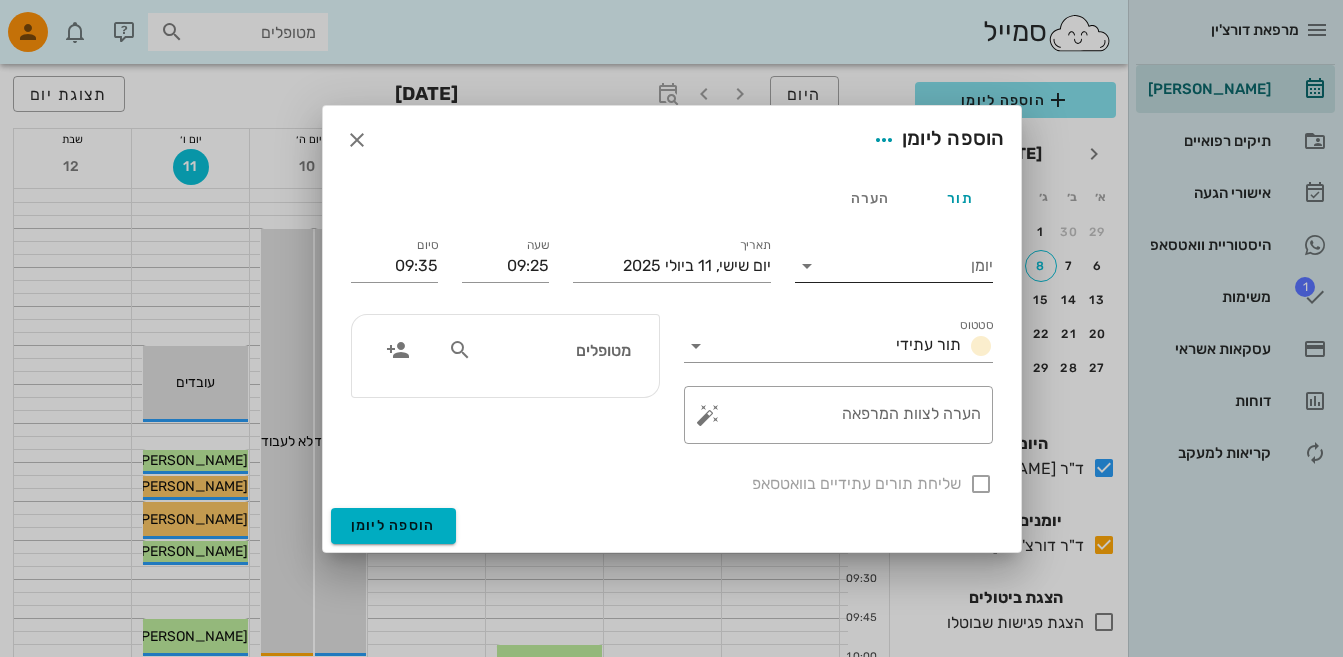click at bounding box center [807, 266] 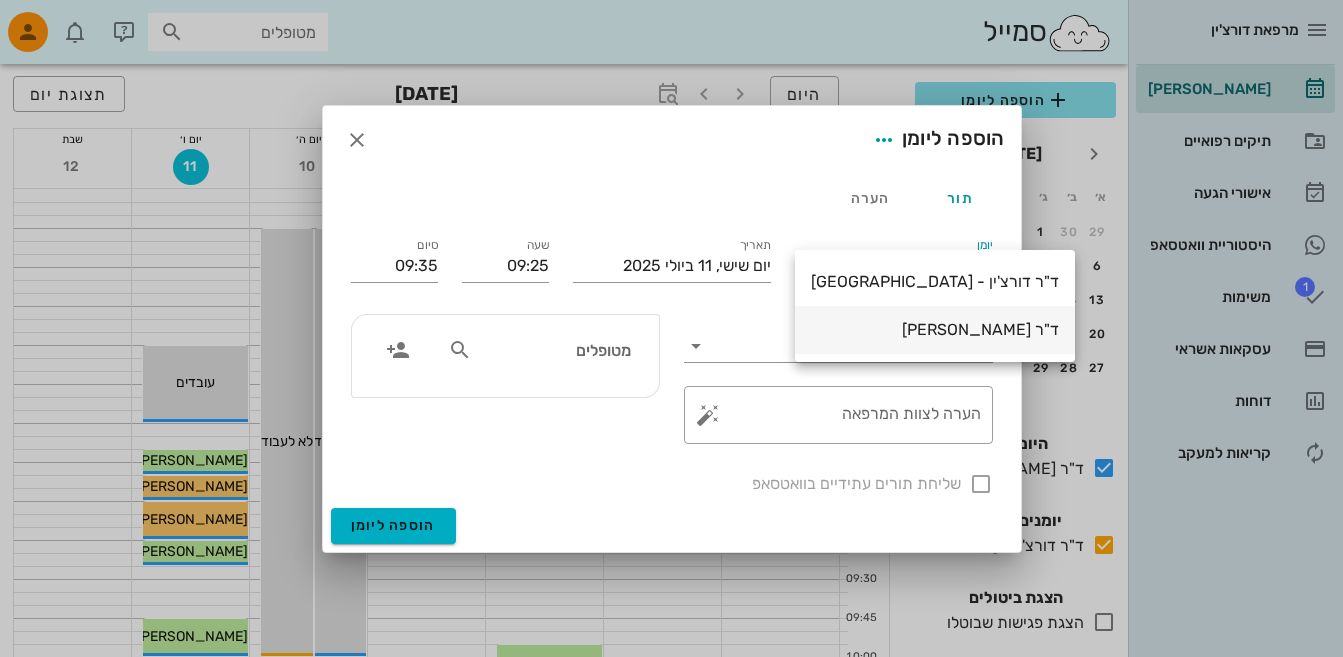 click on "ד"ר [PERSON_NAME]" at bounding box center (935, 329) 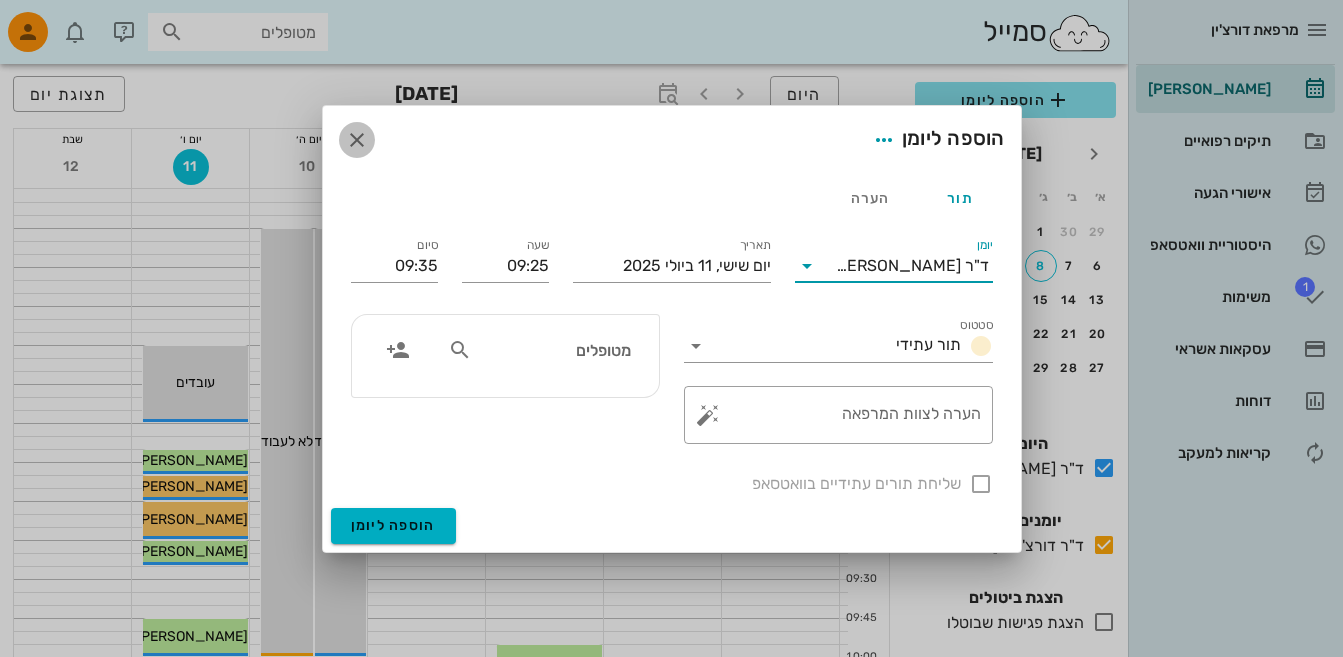 click at bounding box center [357, 140] 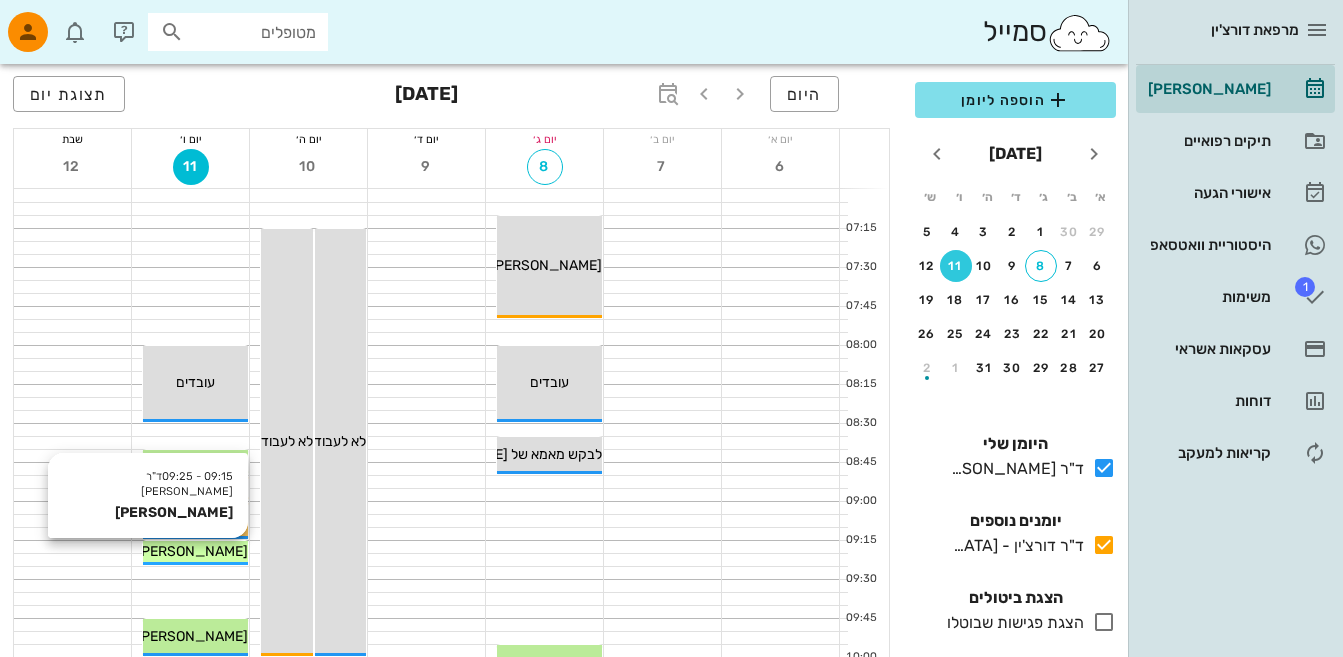 drag, startPoint x: 217, startPoint y: 548, endPoint x: 230, endPoint y: 522, distance: 29.068884 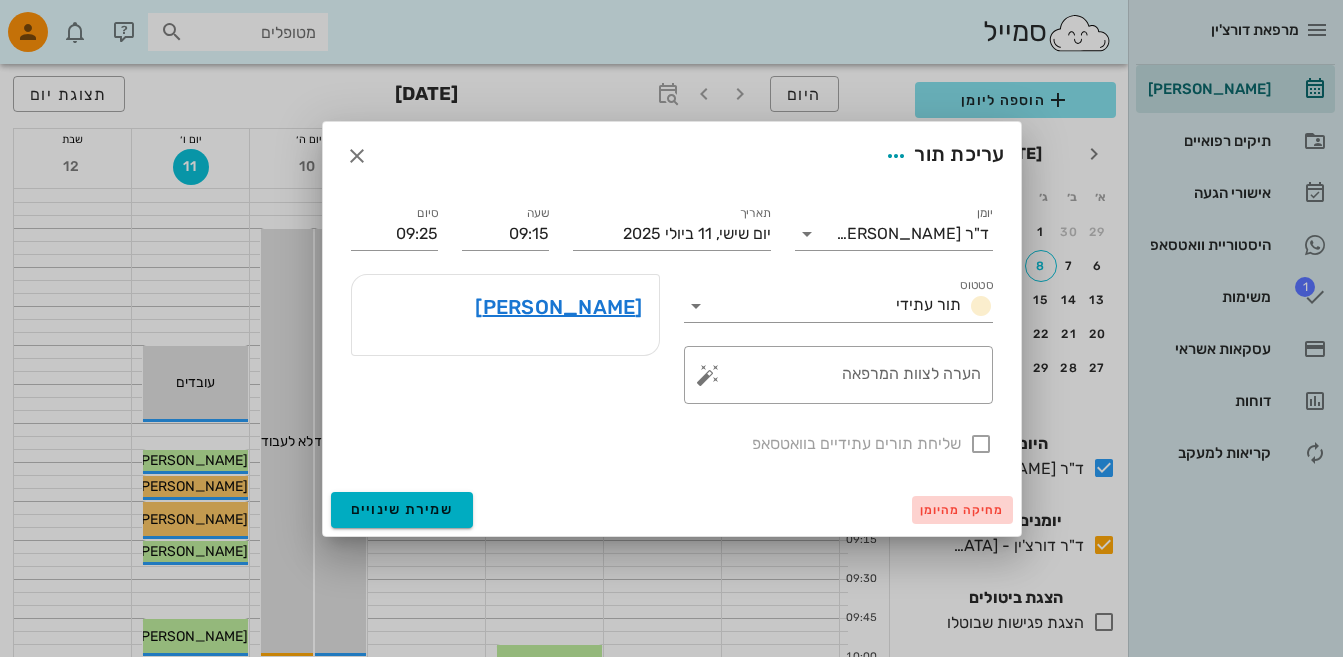 click on "מחיקה מהיומן" at bounding box center [962, 510] 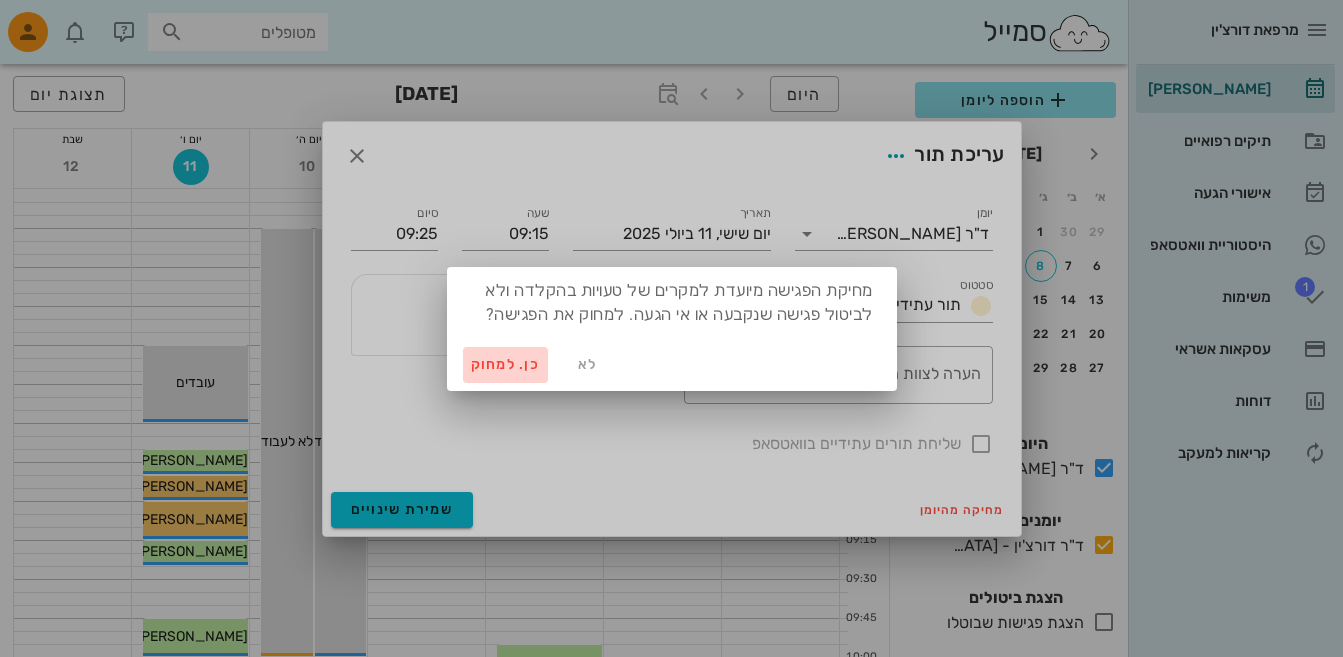 click on "כן. למחוק" at bounding box center (506, 364) 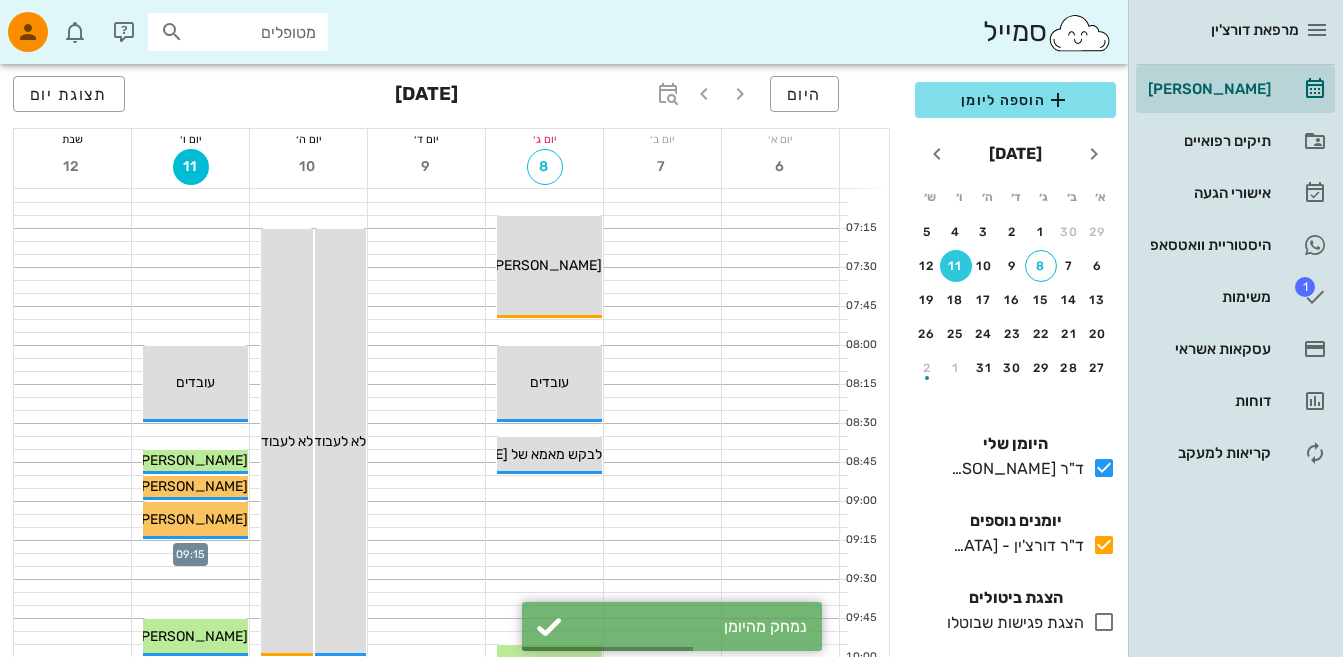 click at bounding box center (190, 547) 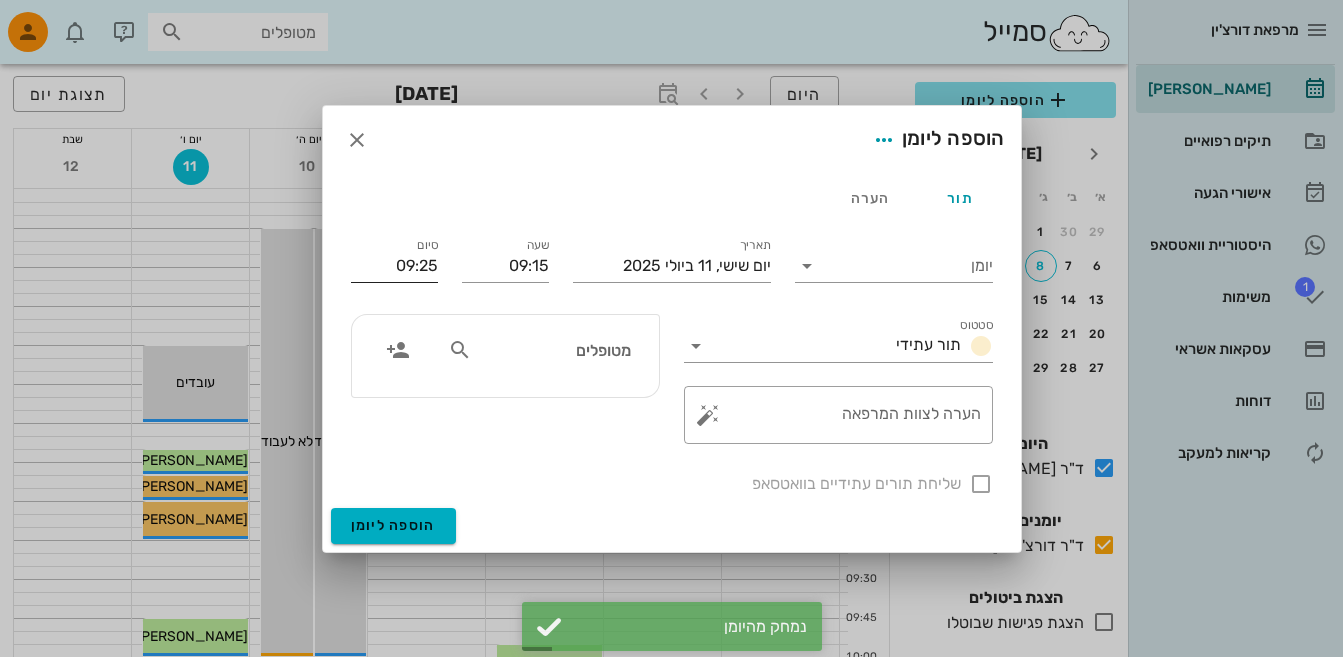 click on "09:25" at bounding box center (394, 266) 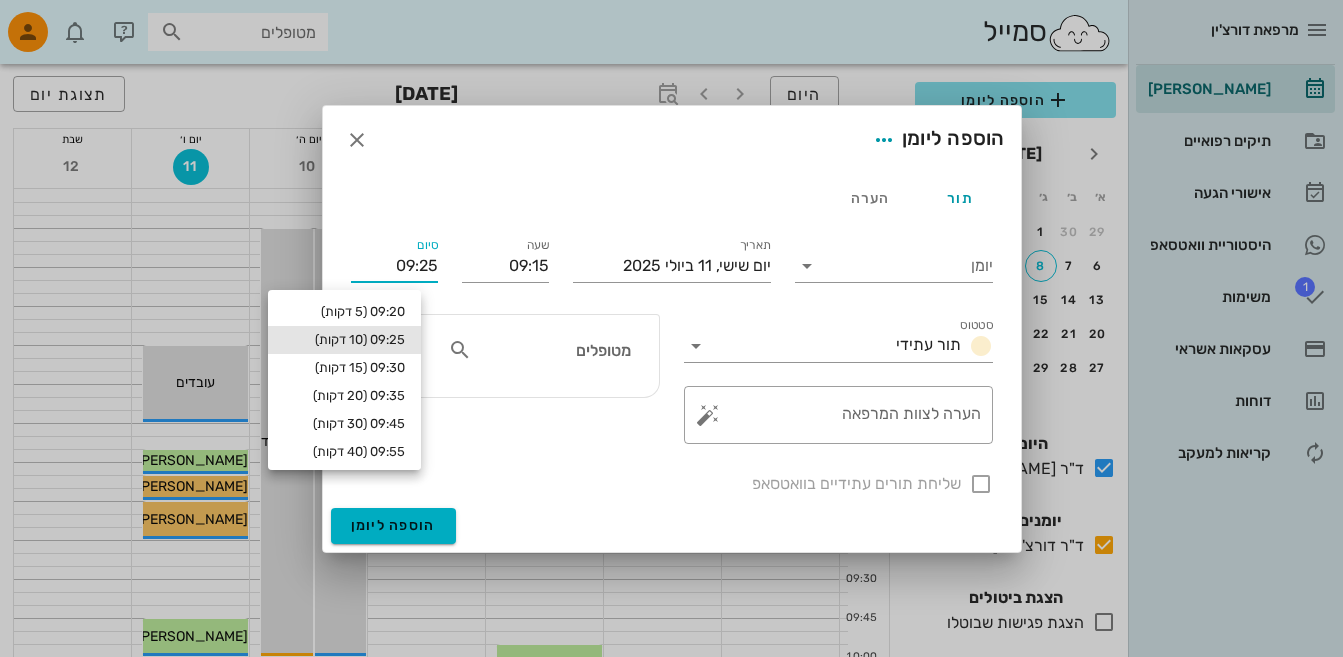 click on "09:25" at bounding box center [394, 266] 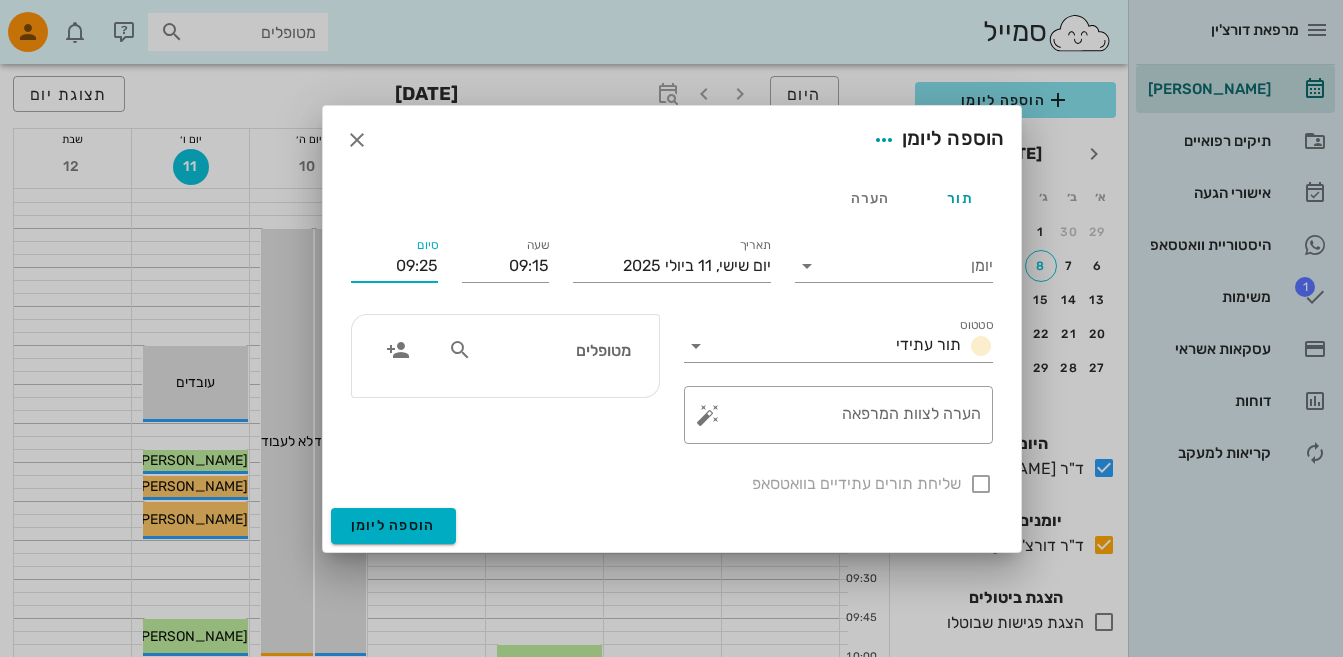 click on "09:25" at bounding box center (394, 266) 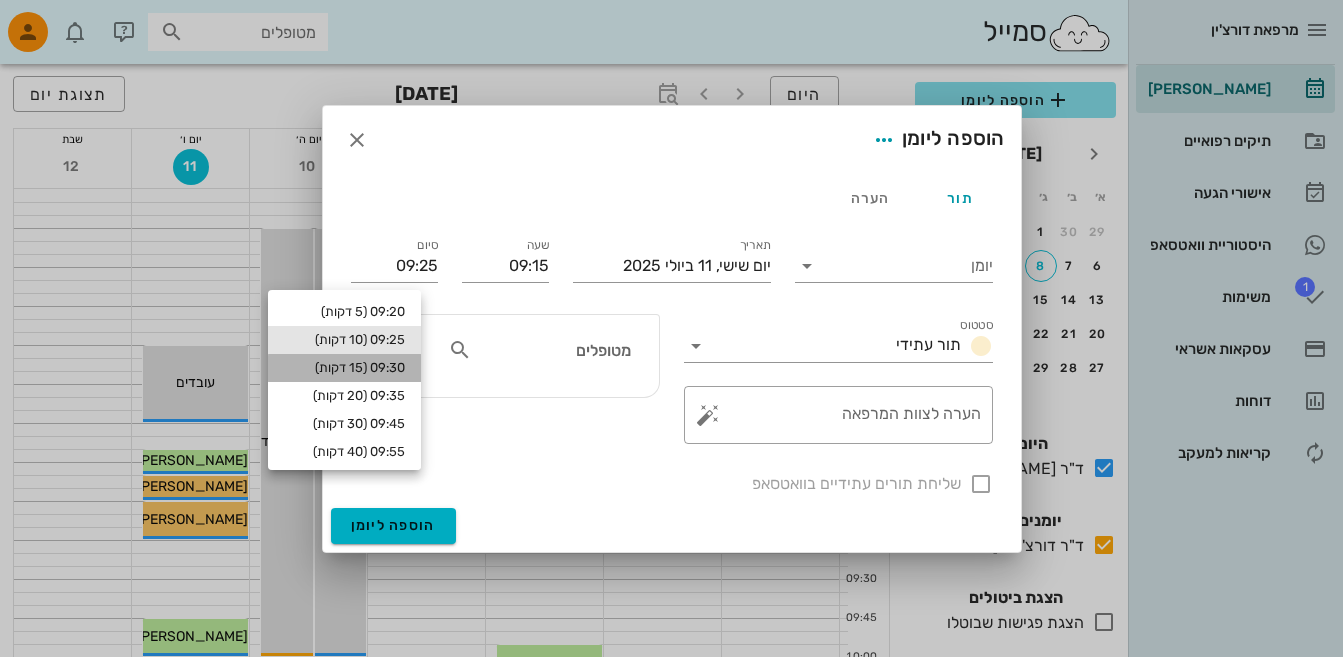 click on "09:30 (15 דקות)" at bounding box center (344, 368) 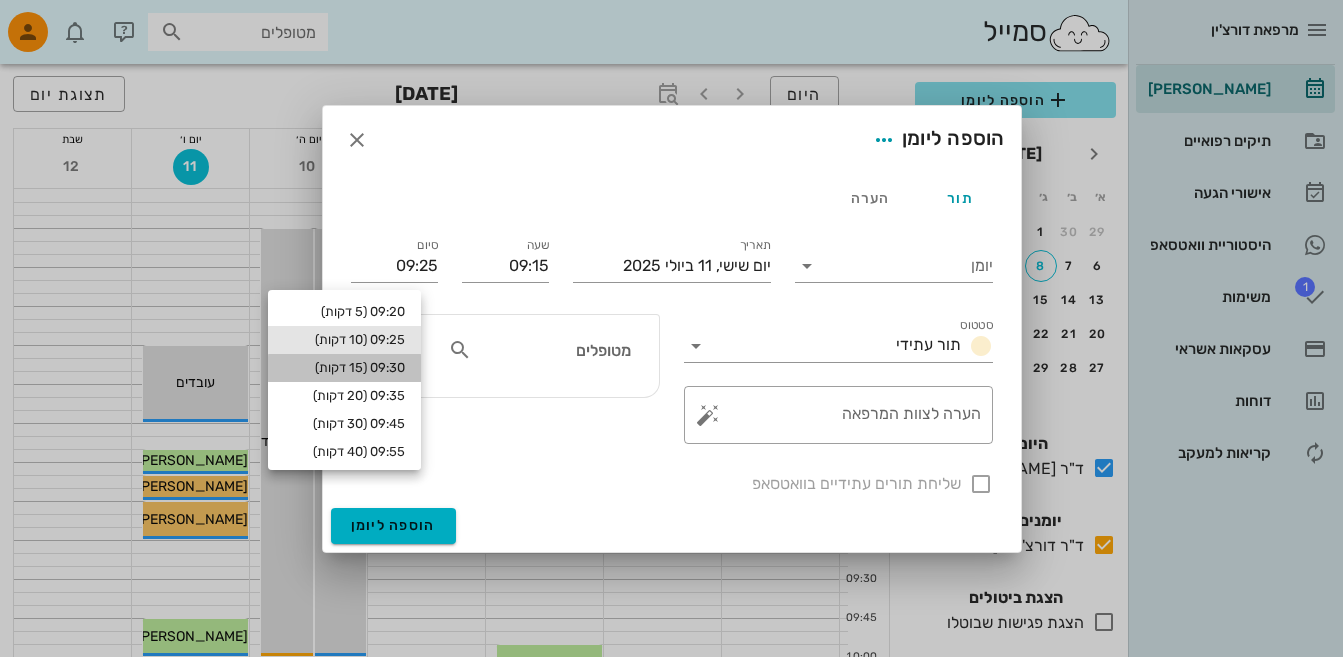 type on "09:30" 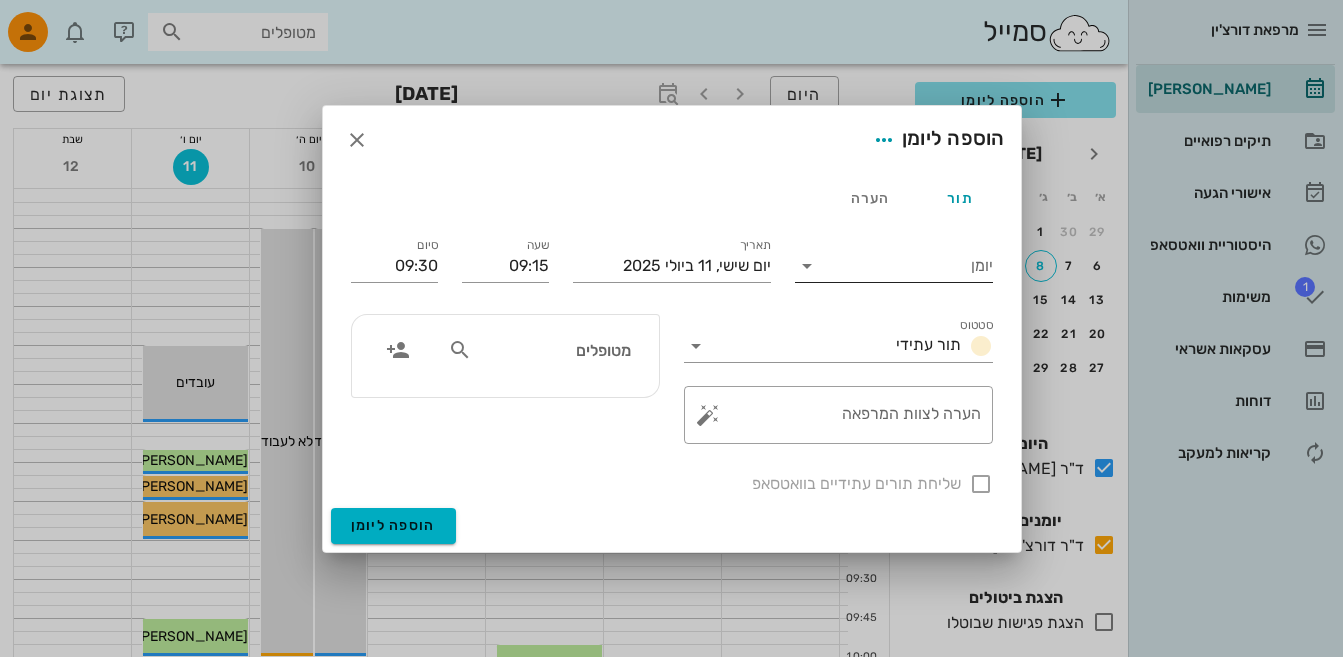click at bounding box center (807, 266) 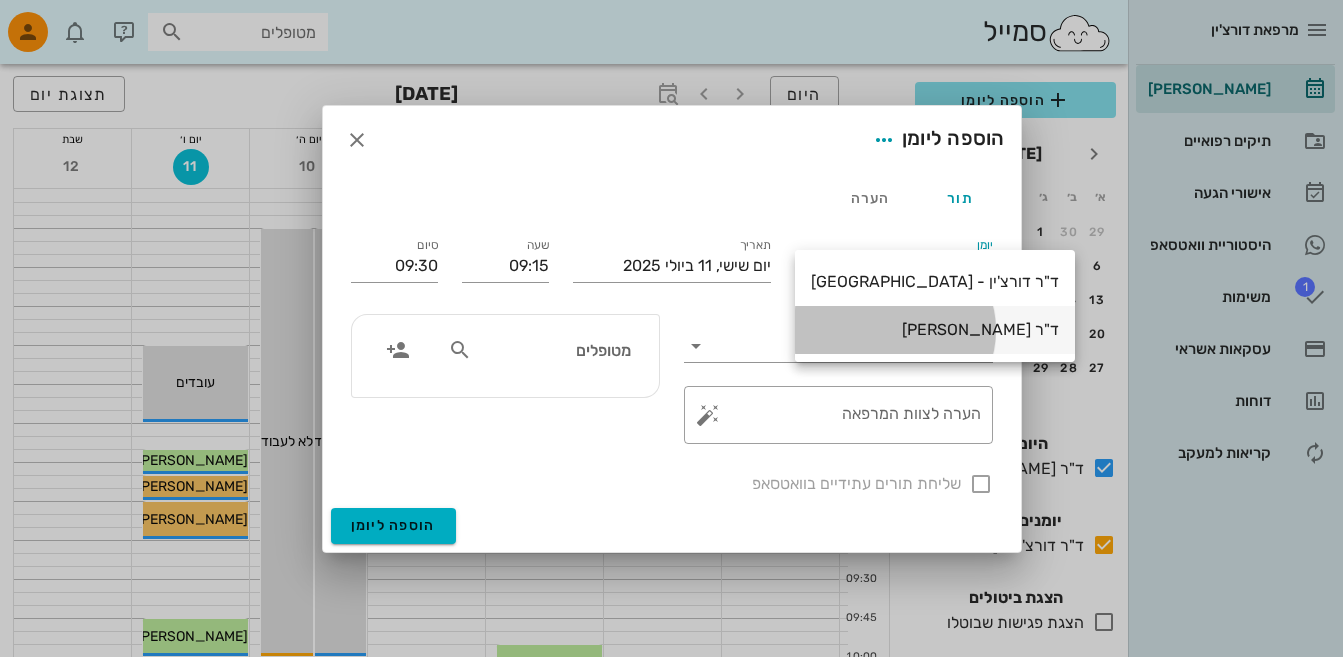 click on "ד"ר [PERSON_NAME]" at bounding box center [935, 329] 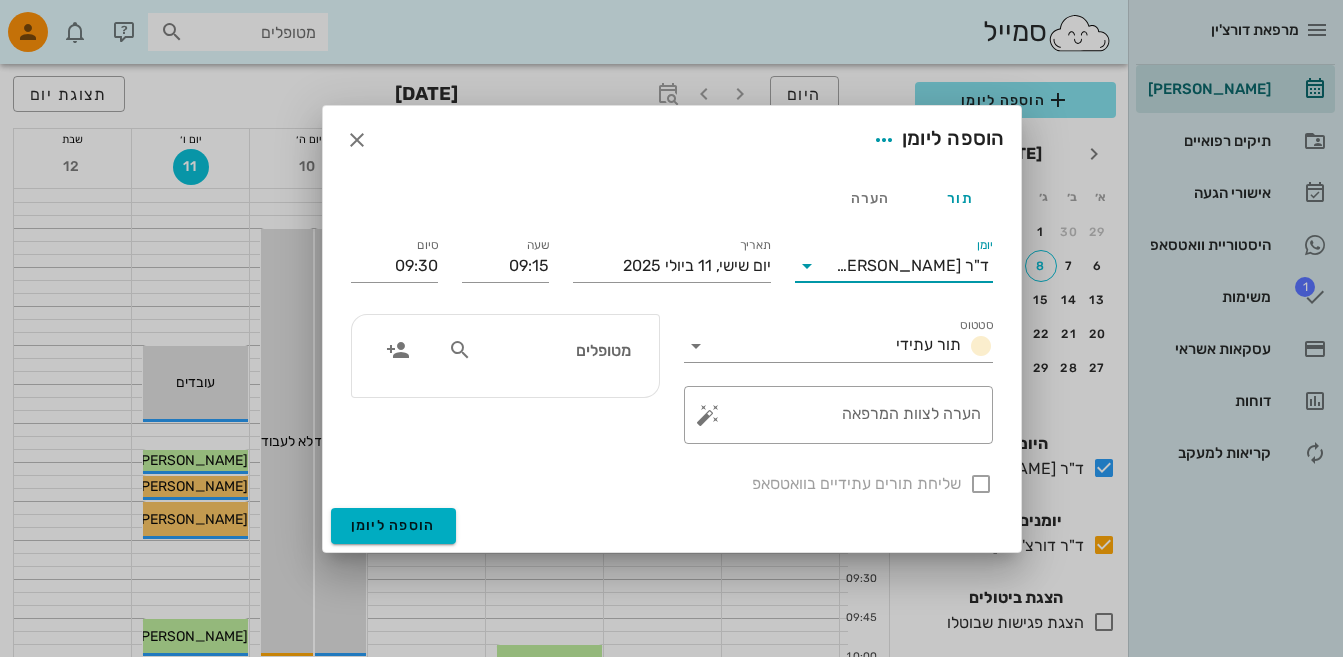 click at bounding box center (460, 350) 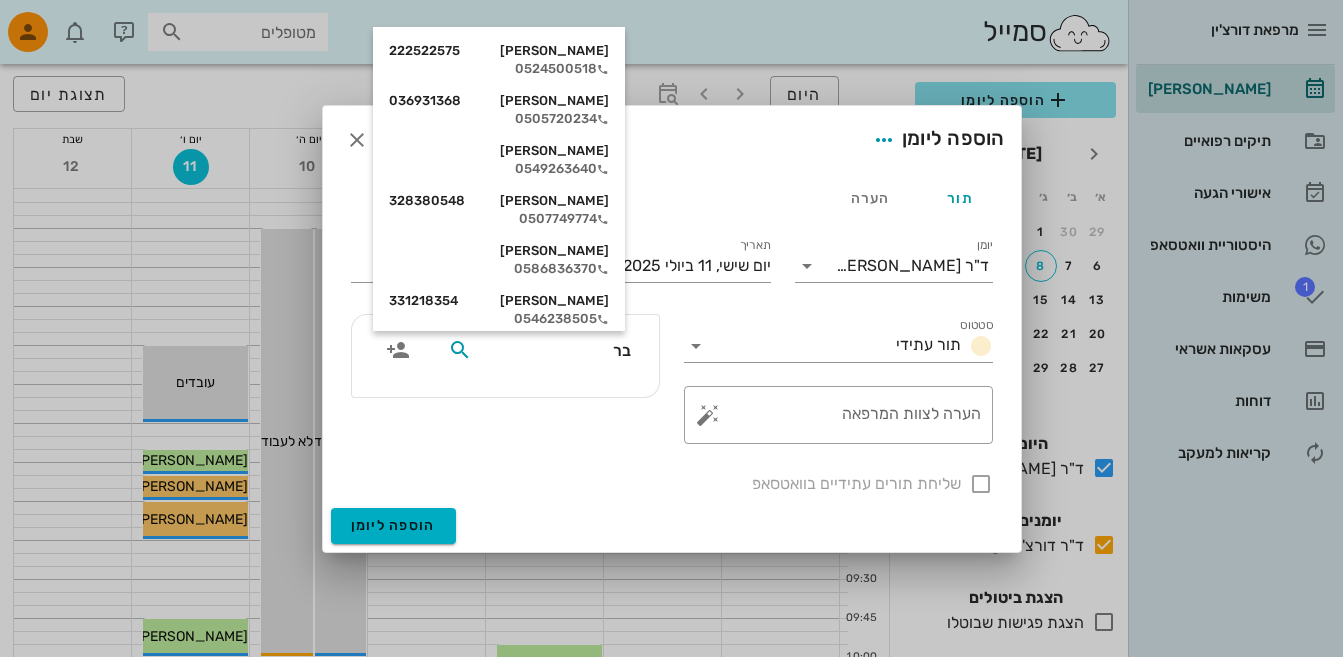 drag, startPoint x: 635, startPoint y: 366, endPoint x: 621, endPoint y: 356, distance: 17.20465 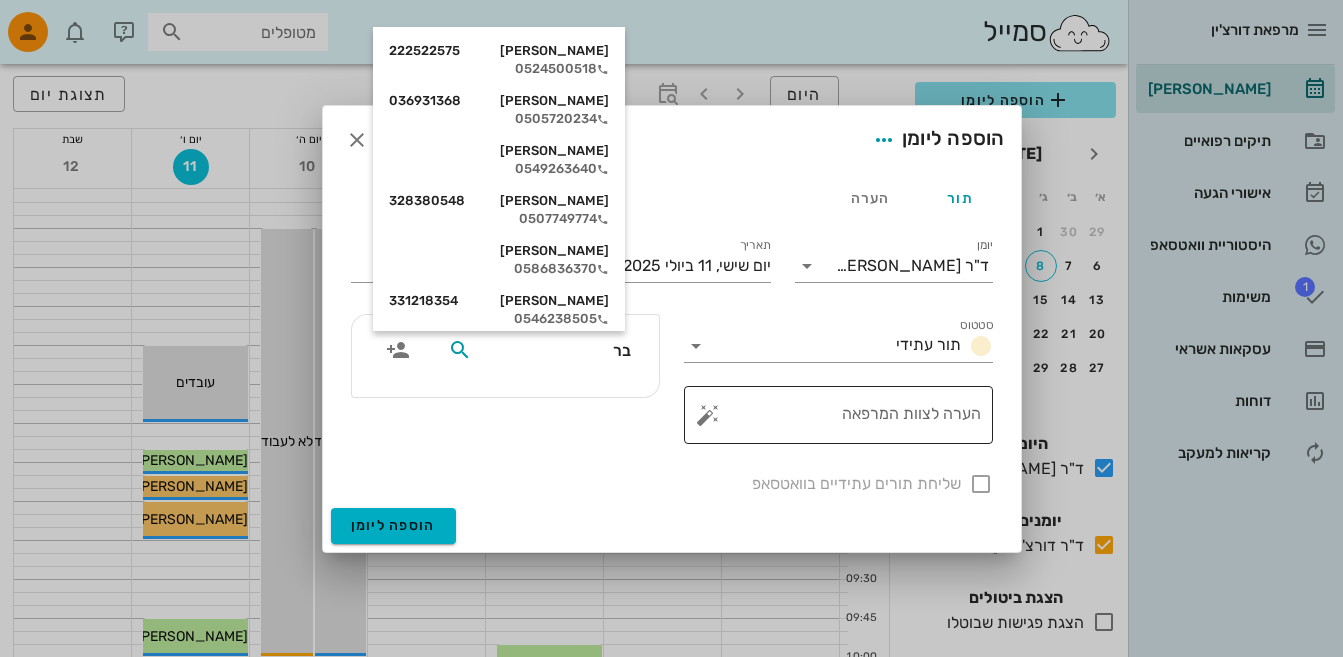 drag, startPoint x: 620, startPoint y: 353, endPoint x: 898, endPoint y: 433, distance: 289.28186 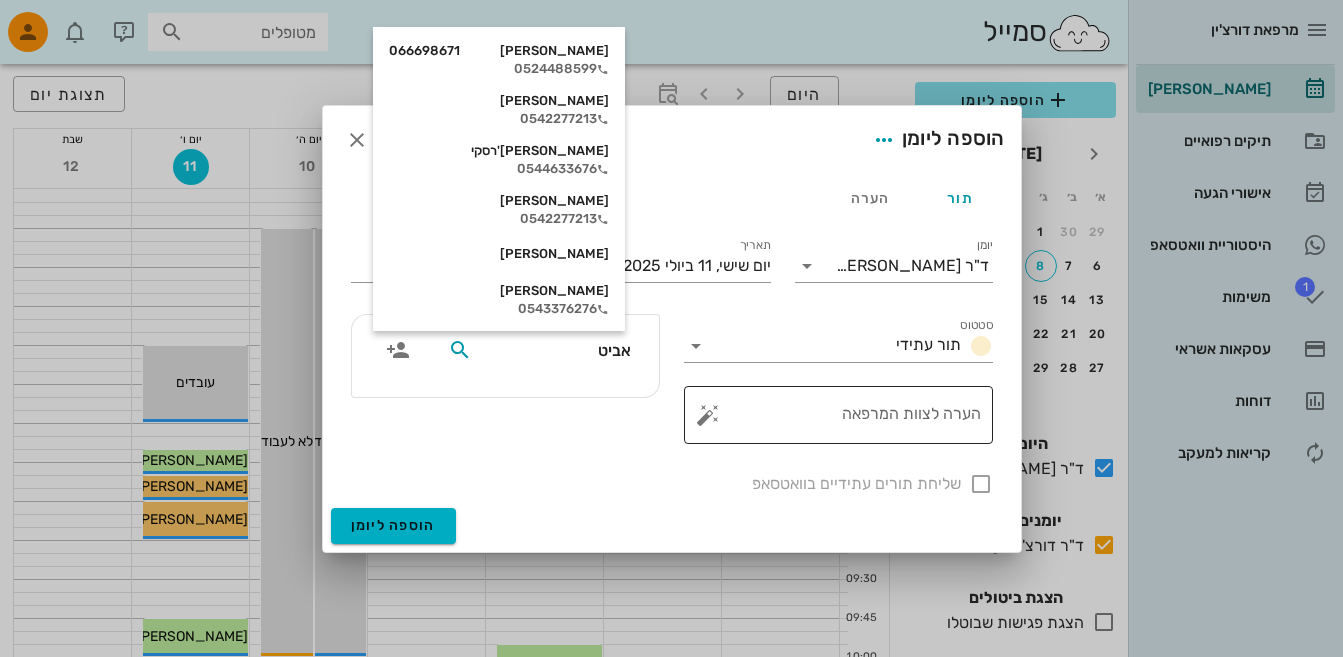 type on "[PERSON_NAME]" 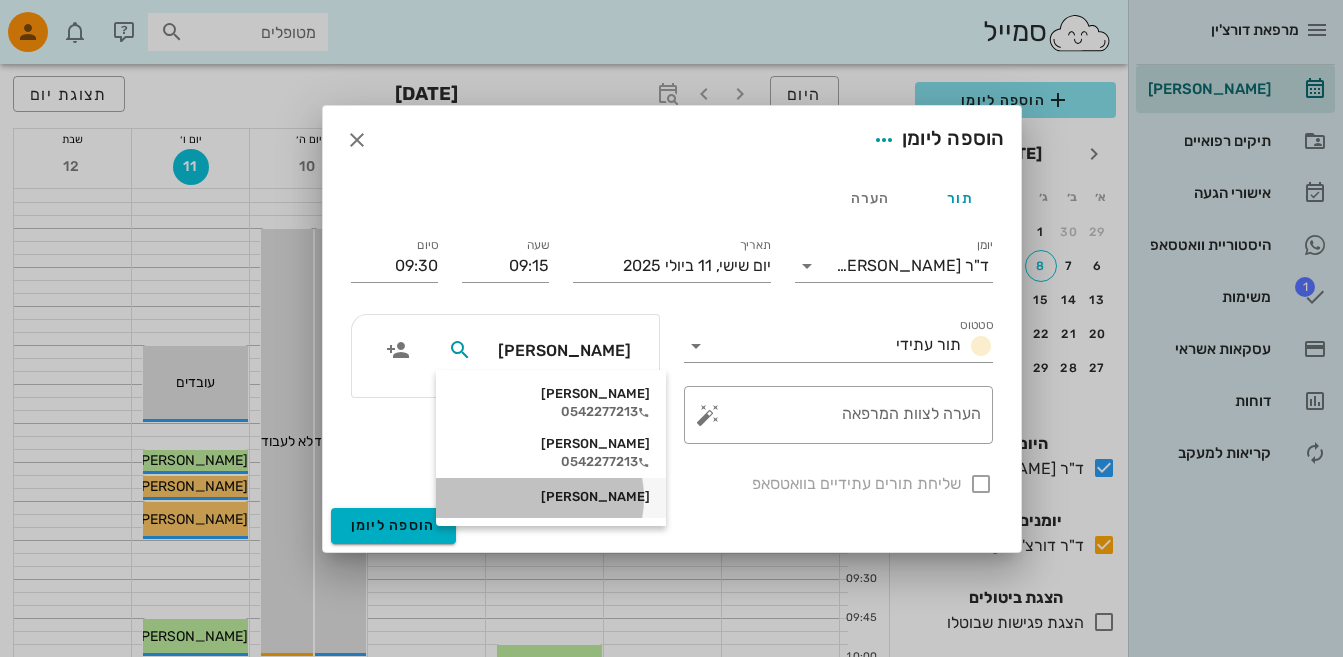 click on "[PERSON_NAME]" at bounding box center (551, 497) 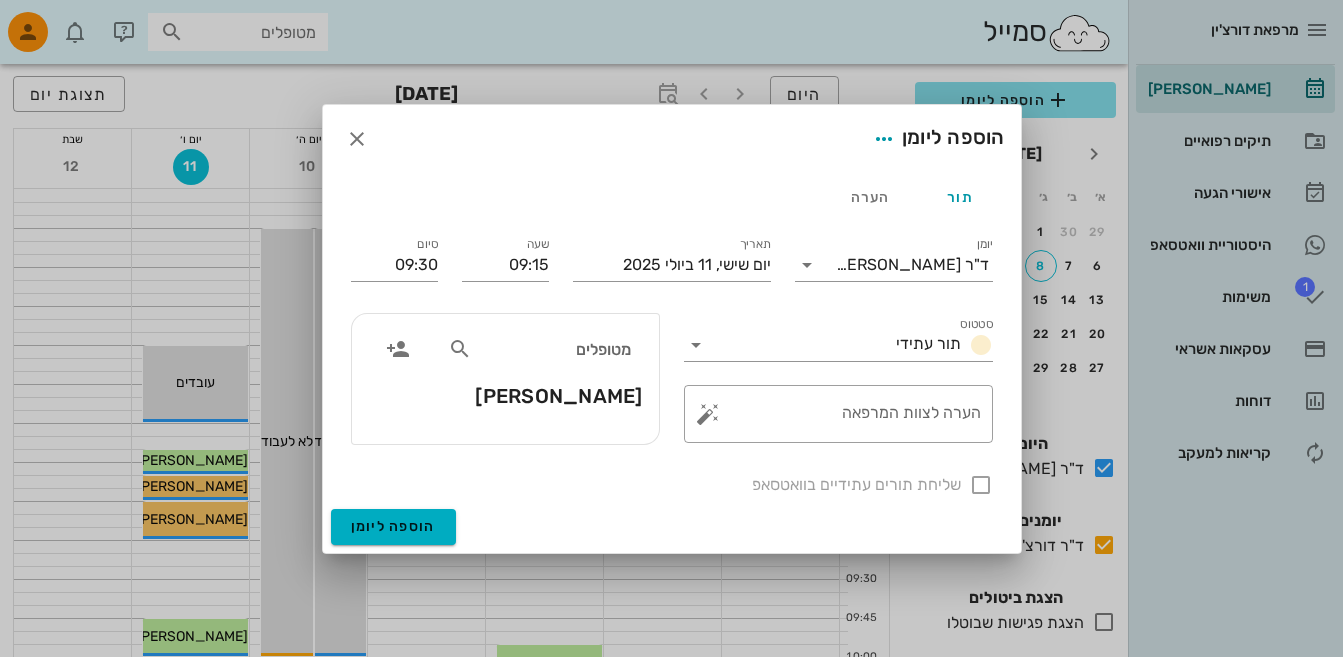 click on "שליחת תורים עתידיים בוואטסאפ" at bounding box center [672, 483] 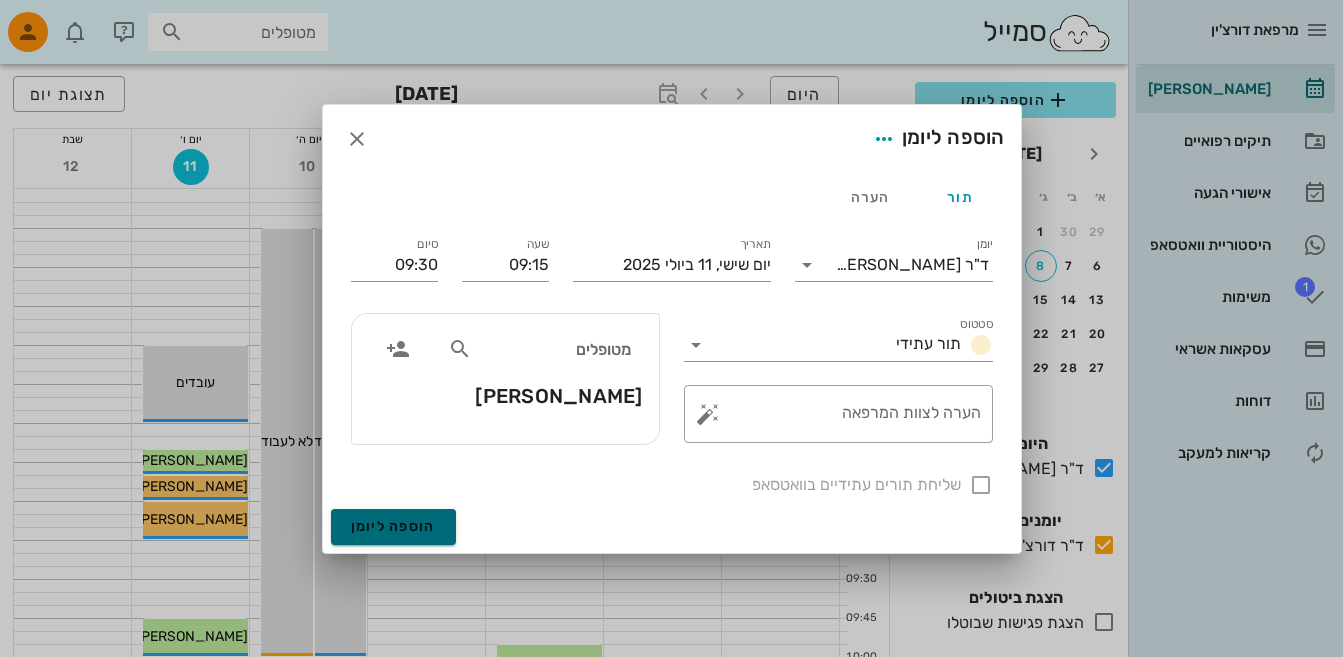 click on "הוספה ליומן" at bounding box center [393, 526] 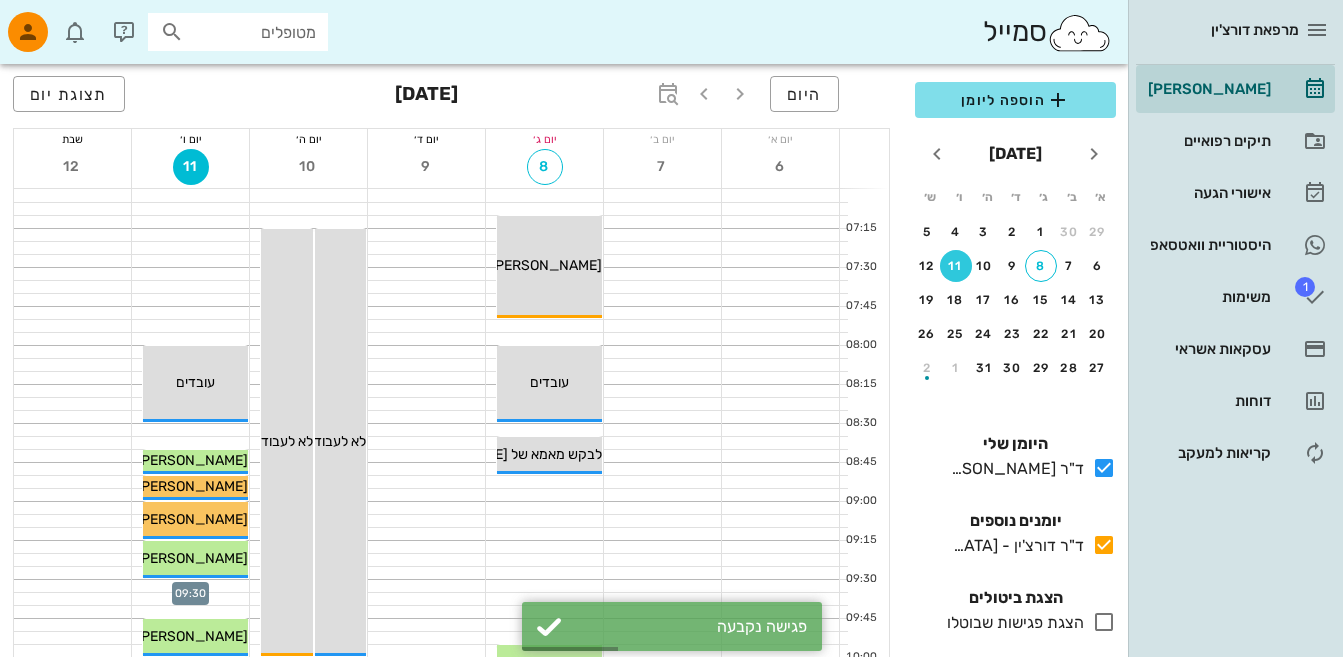 click at bounding box center [190, 586] 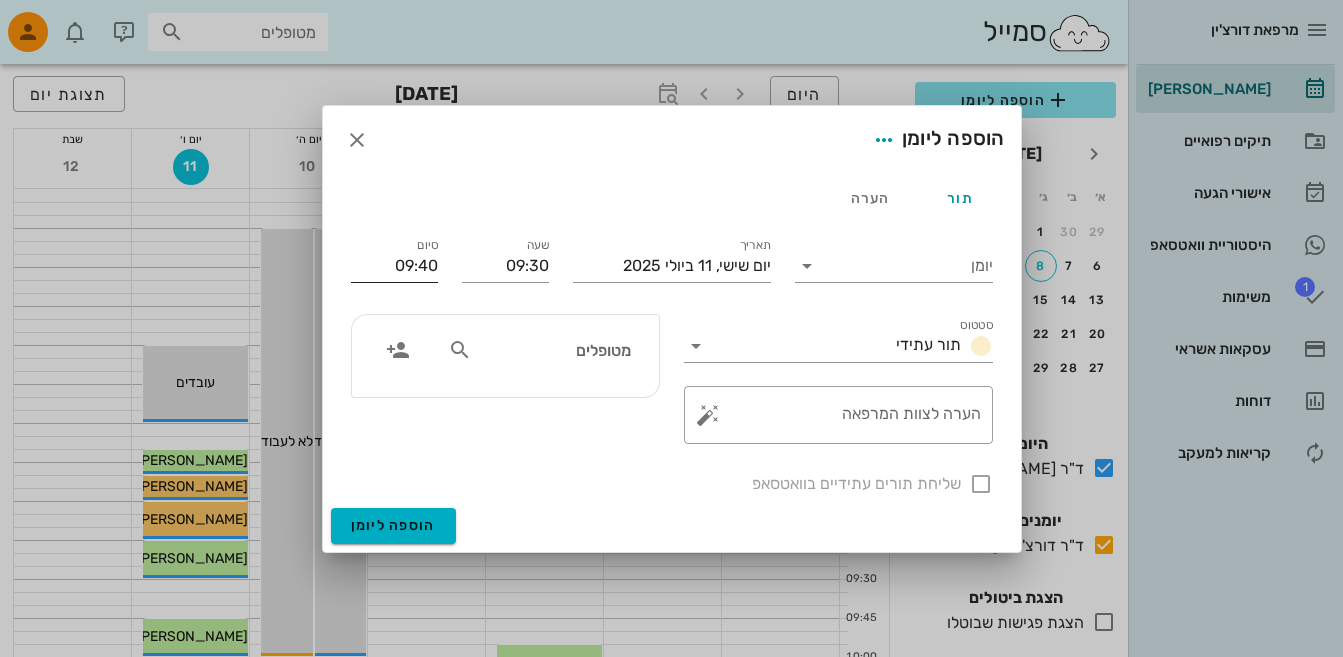 click on "09:40" at bounding box center [394, 266] 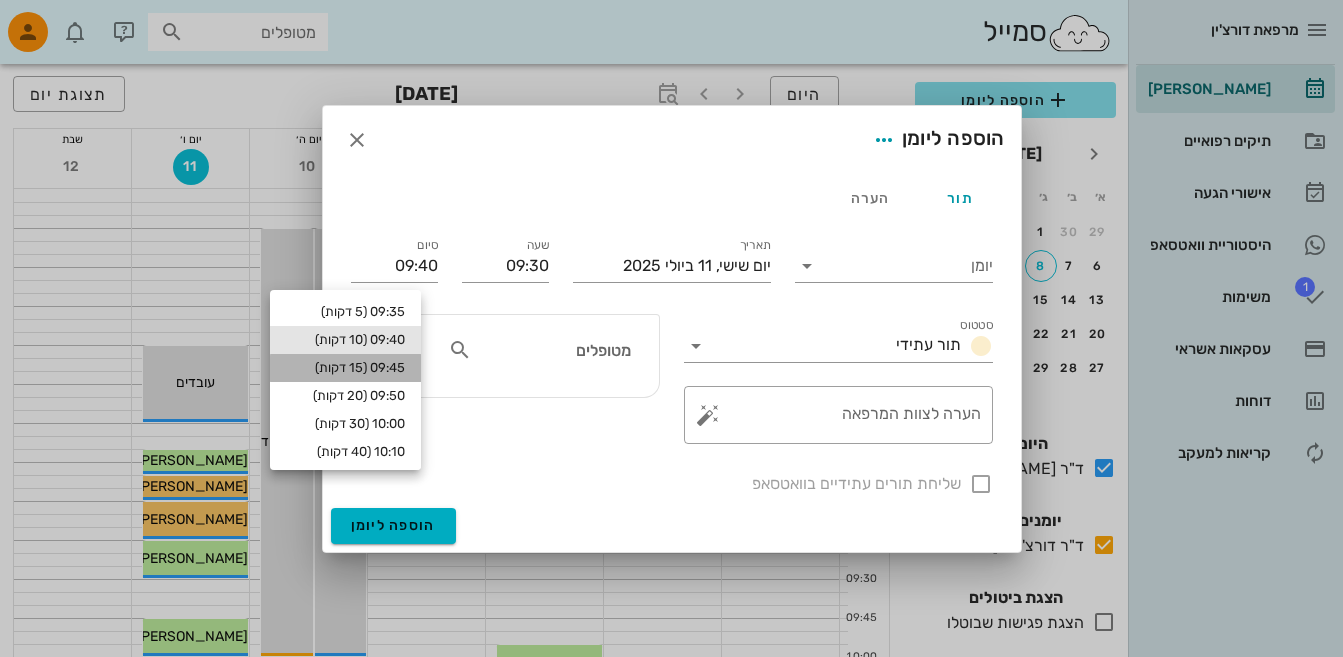 click on "09:45 (15 דקות)" at bounding box center [345, 368] 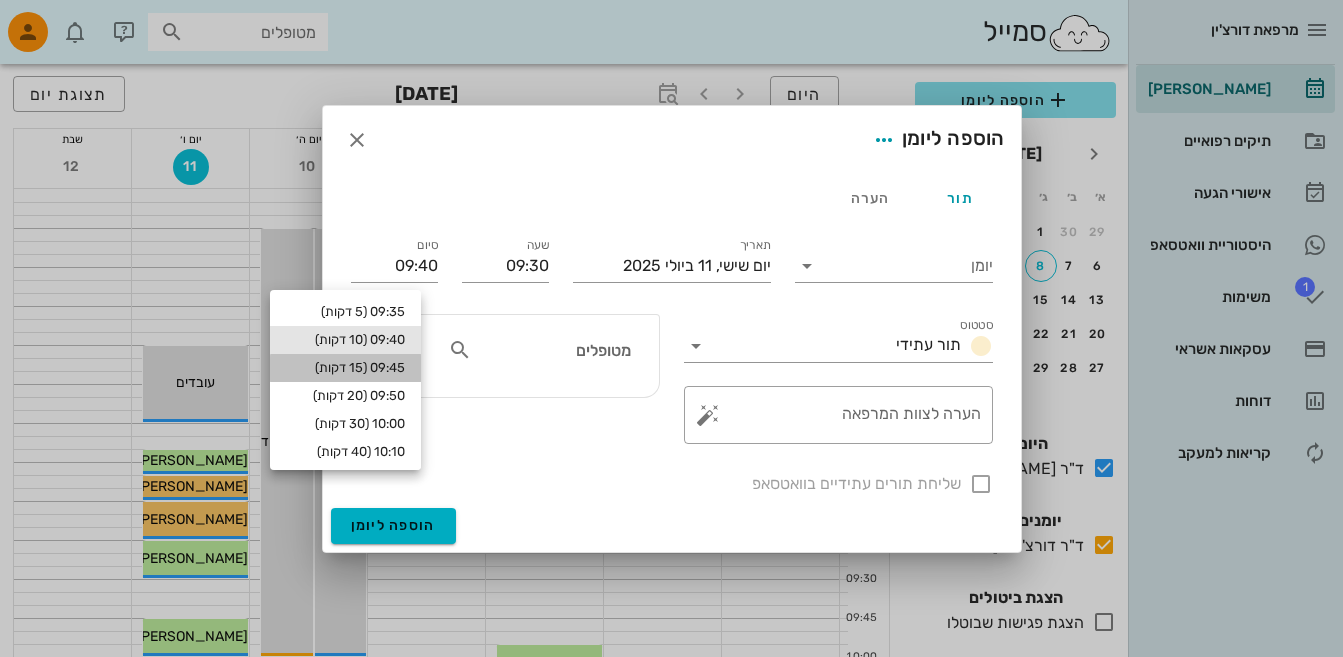 type on "09:45" 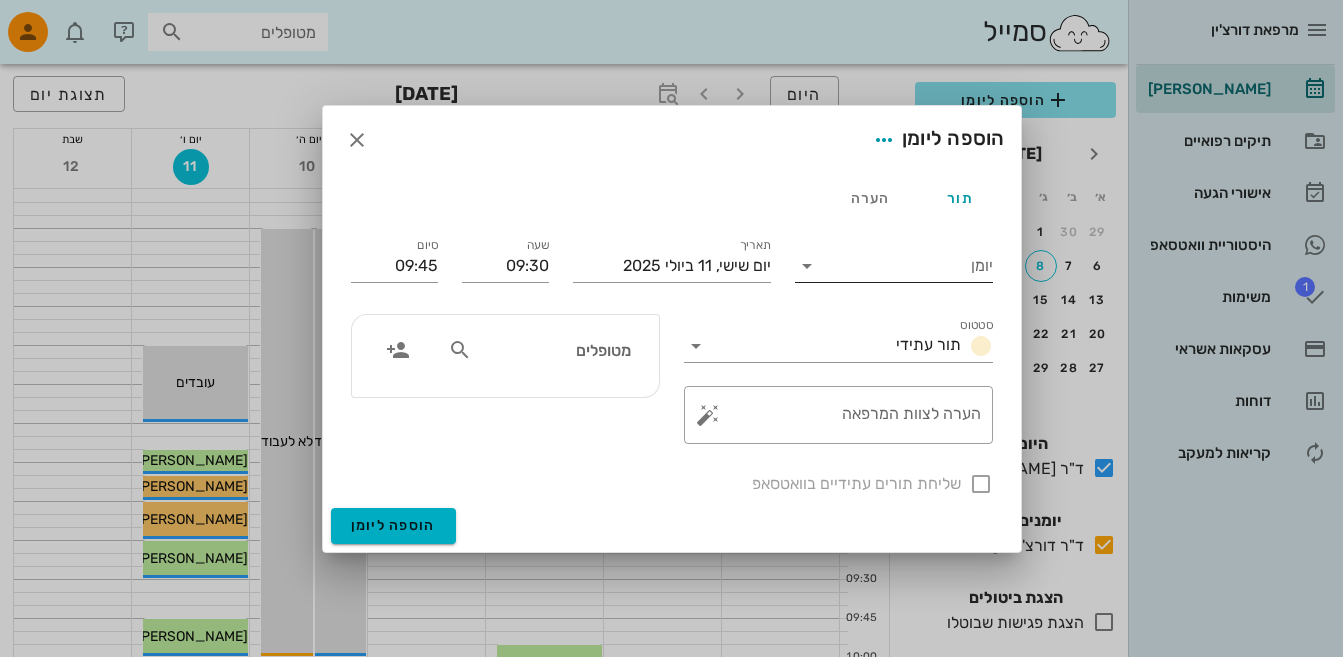 click at bounding box center (807, 266) 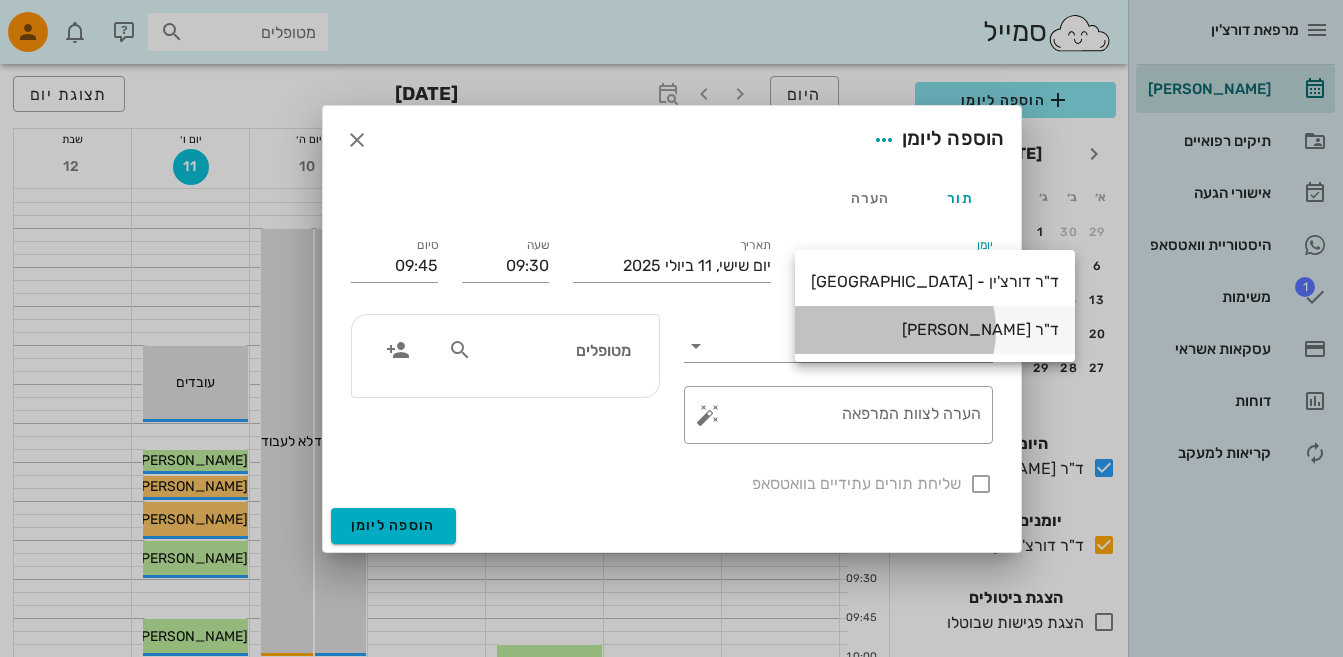 click on "ד"ר [PERSON_NAME]" at bounding box center (935, 329) 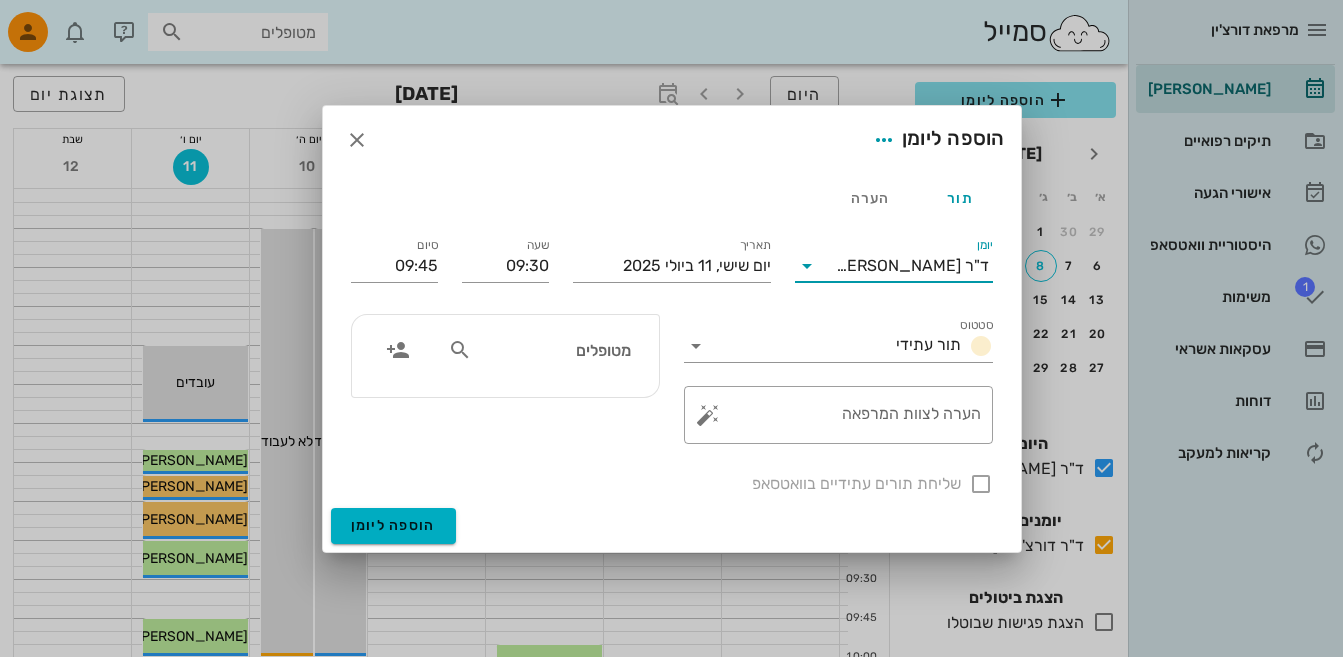 click at bounding box center [460, 350] 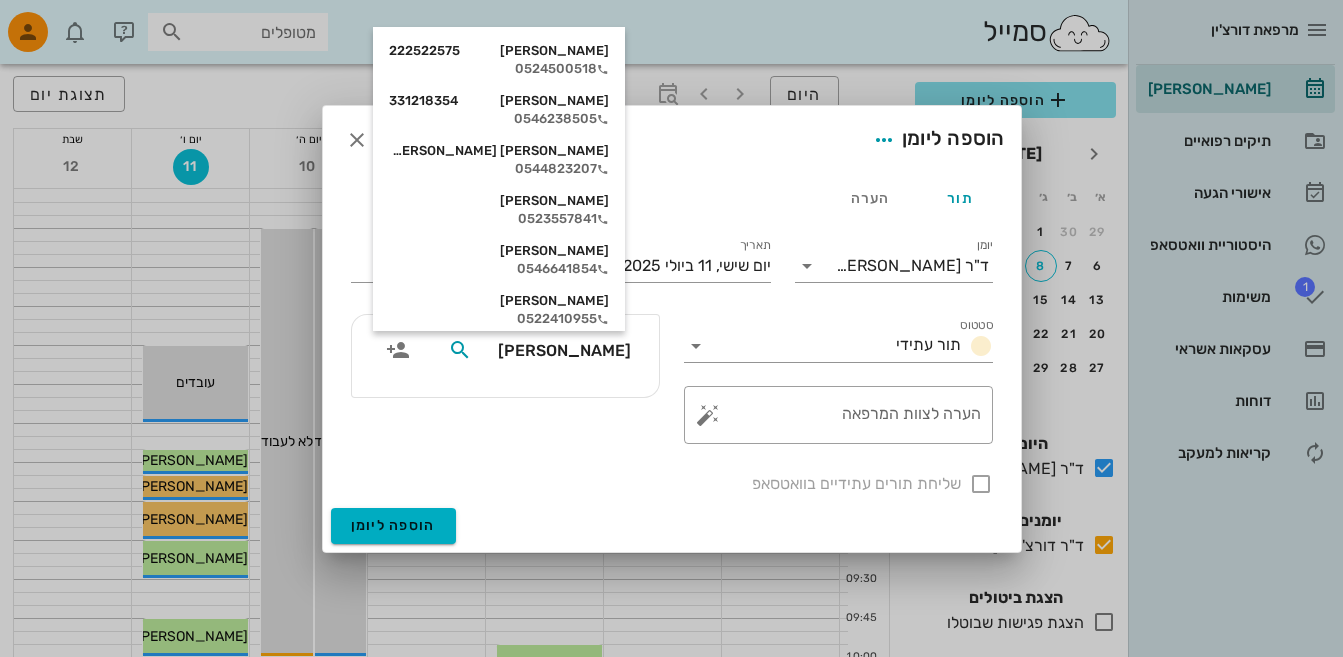 type on "[PERSON_NAME]" 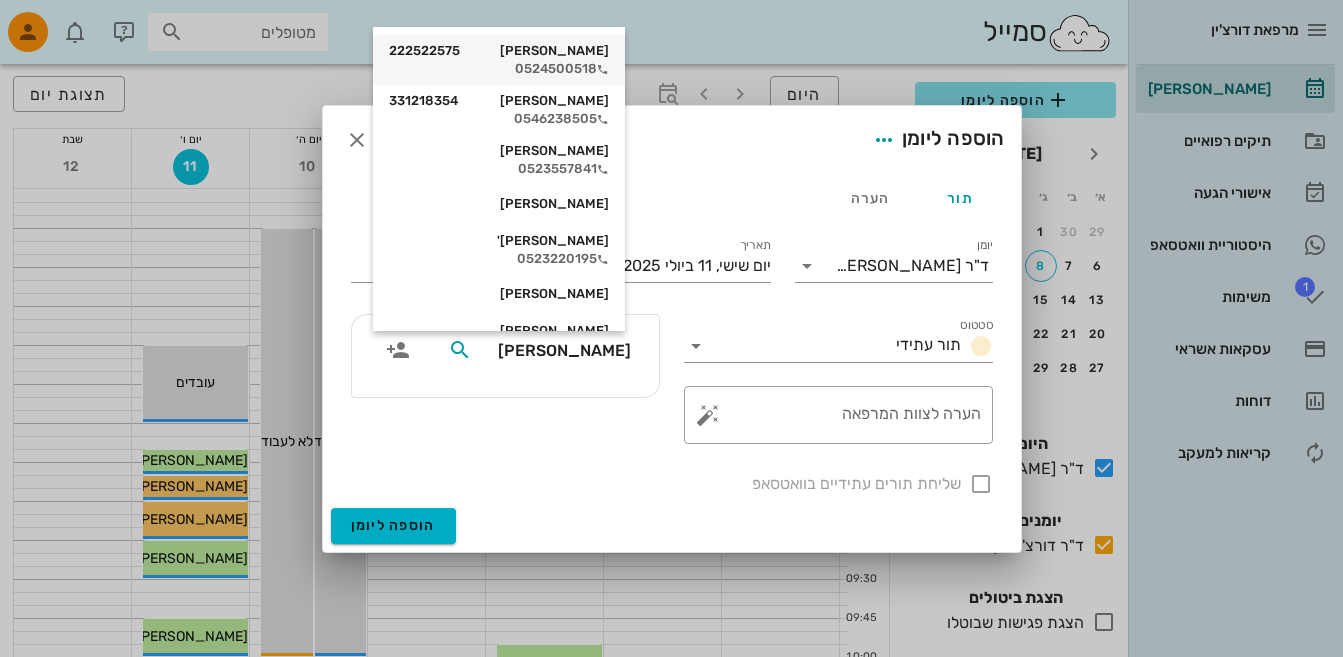 click on "0524500518" at bounding box center (499, 69) 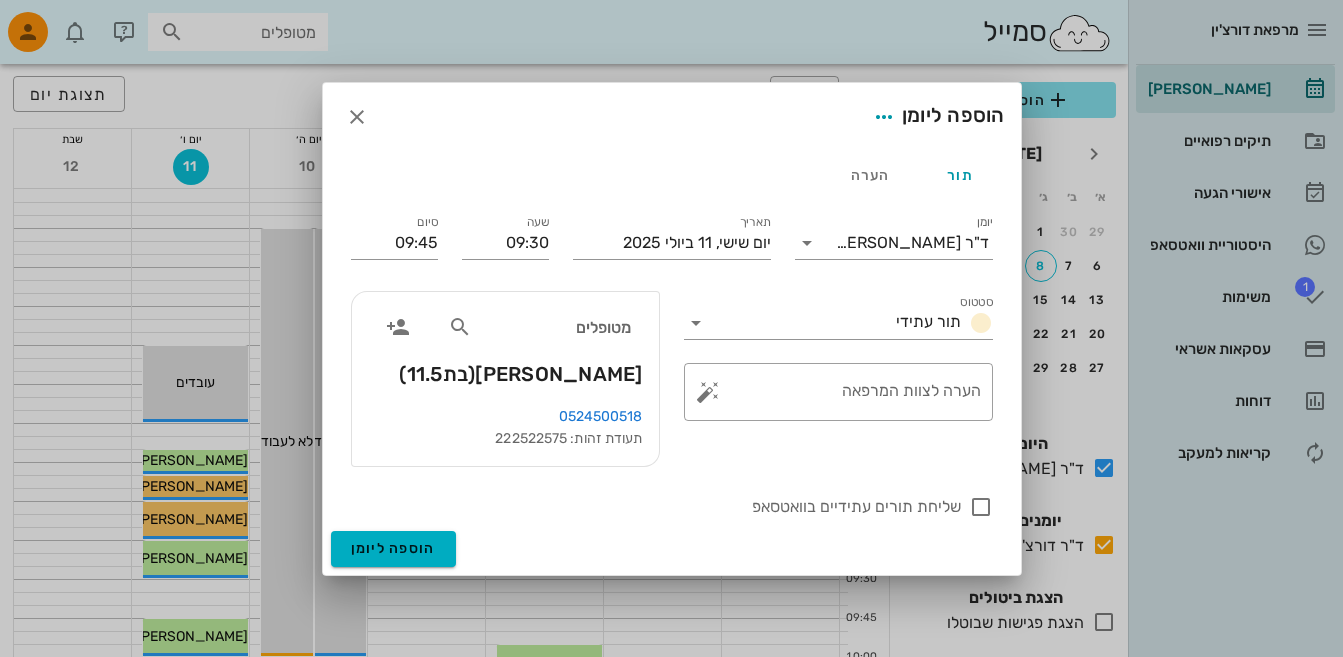 click at bounding box center [671, 328] 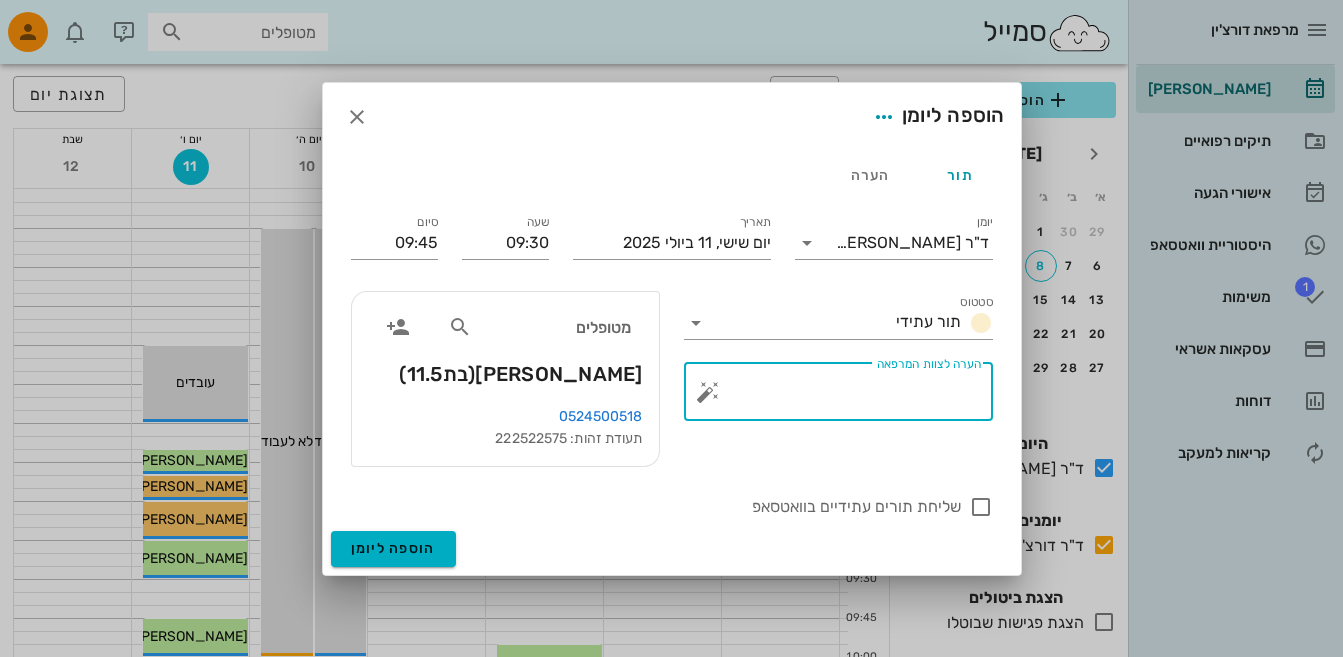 click on "הערה לצוות המרפאה" at bounding box center [846, 397] 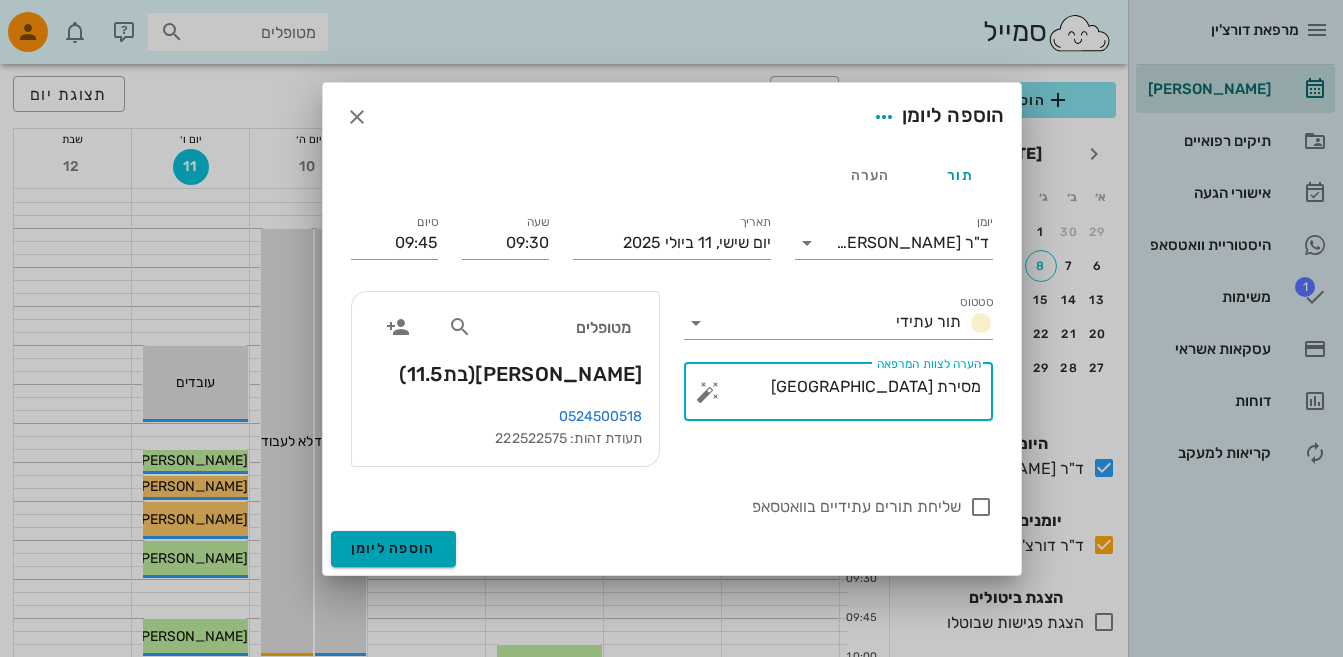 type on "מסירת [GEOGRAPHIC_DATA]" 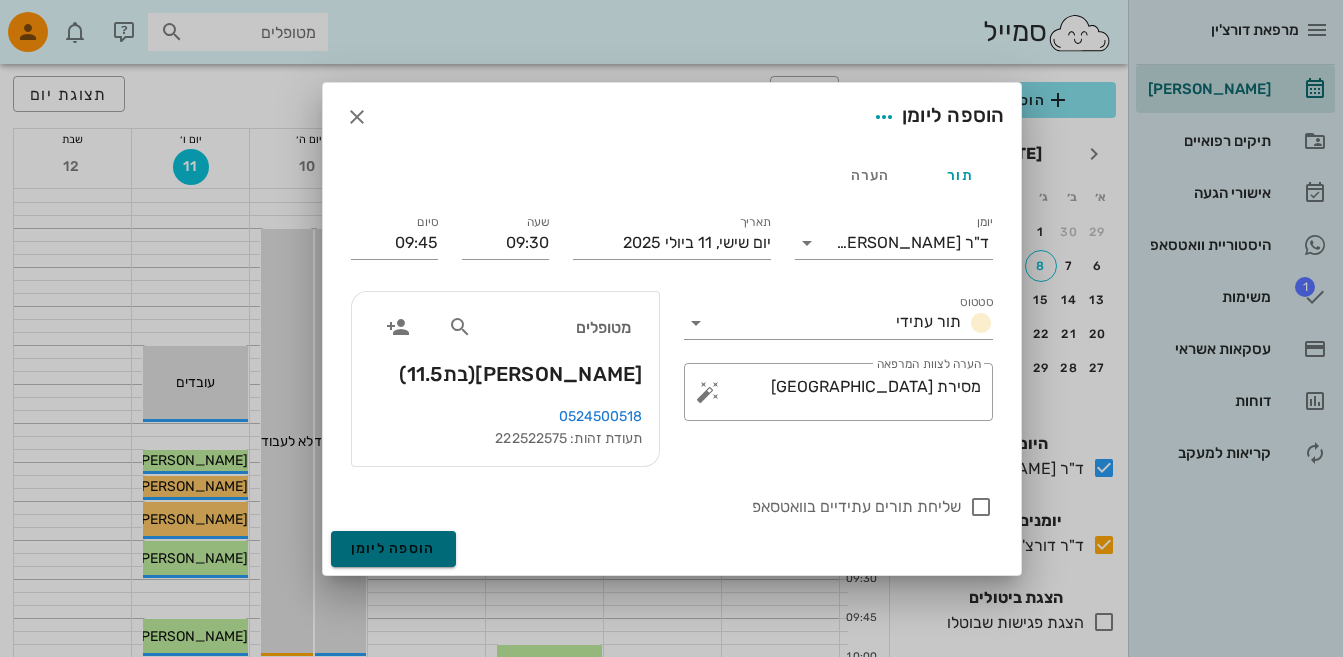 click on "הוספה ליומן" at bounding box center (393, 548) 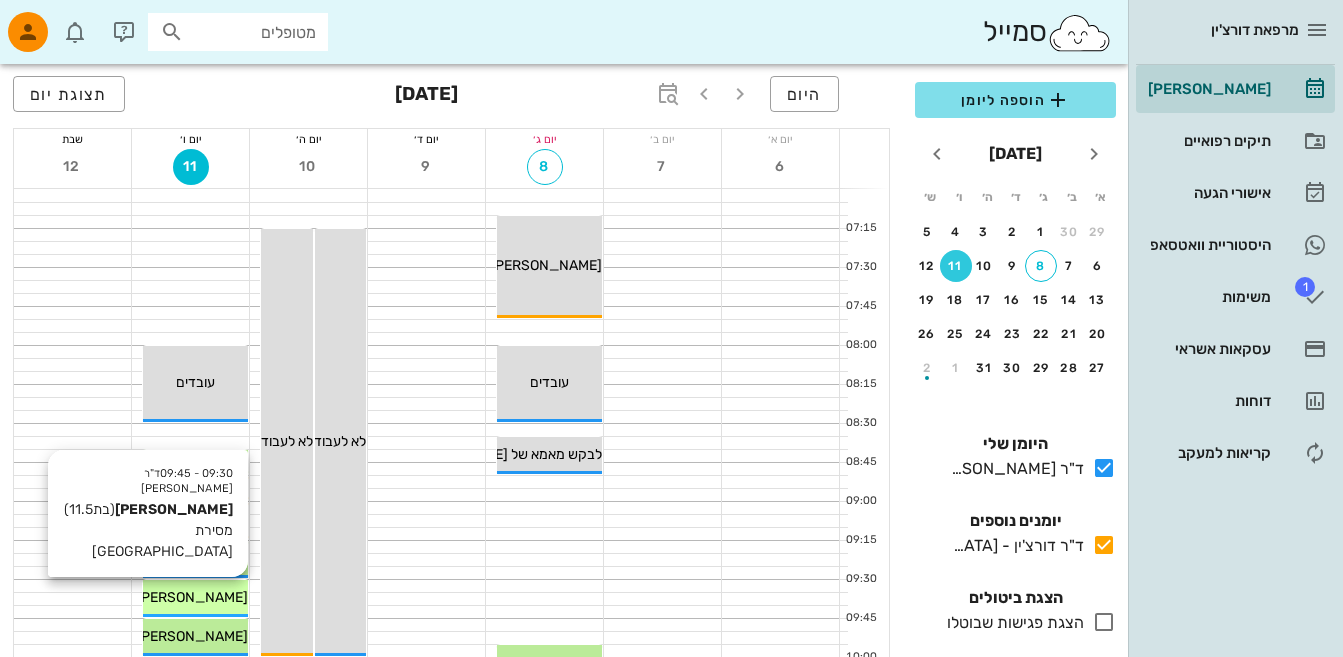 click on "[PERSON_NAME]" at bounding box center [195, 597] 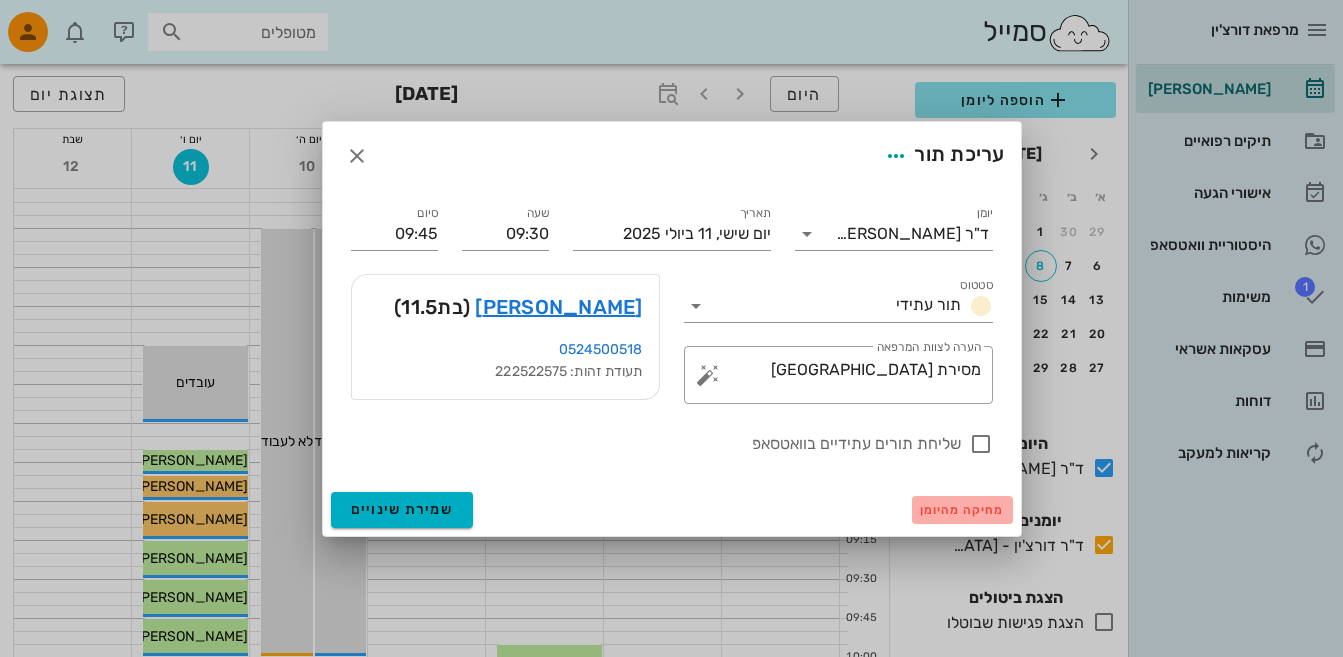 click on "מחיקה מהיומן" at bounding box center [962, 510] 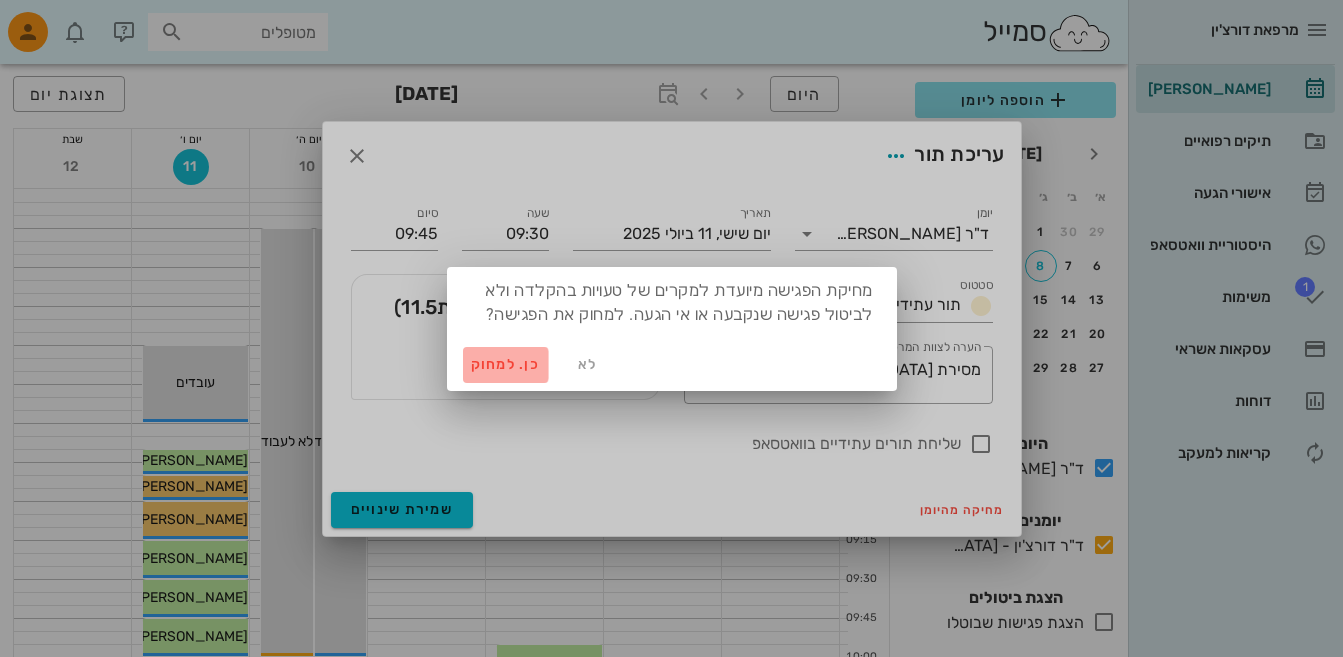 click on "כן. למחוק" at bounding box center (506, 364) 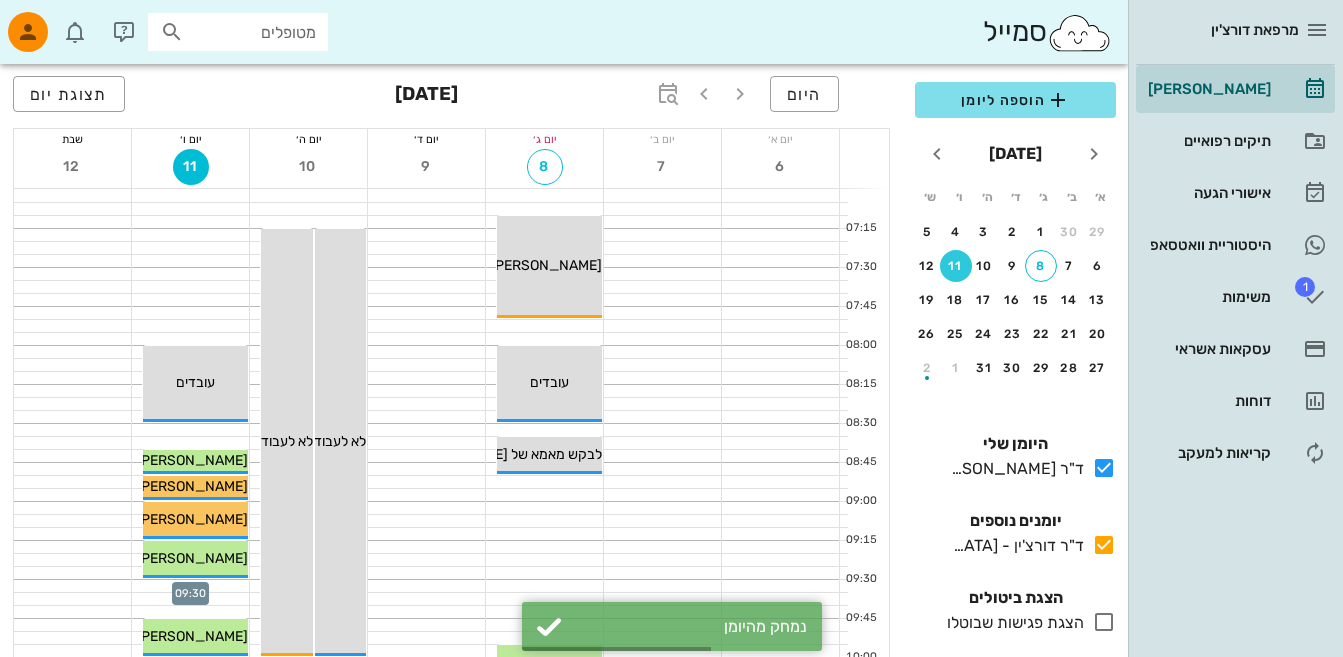 click at bounding box center (190, 586) 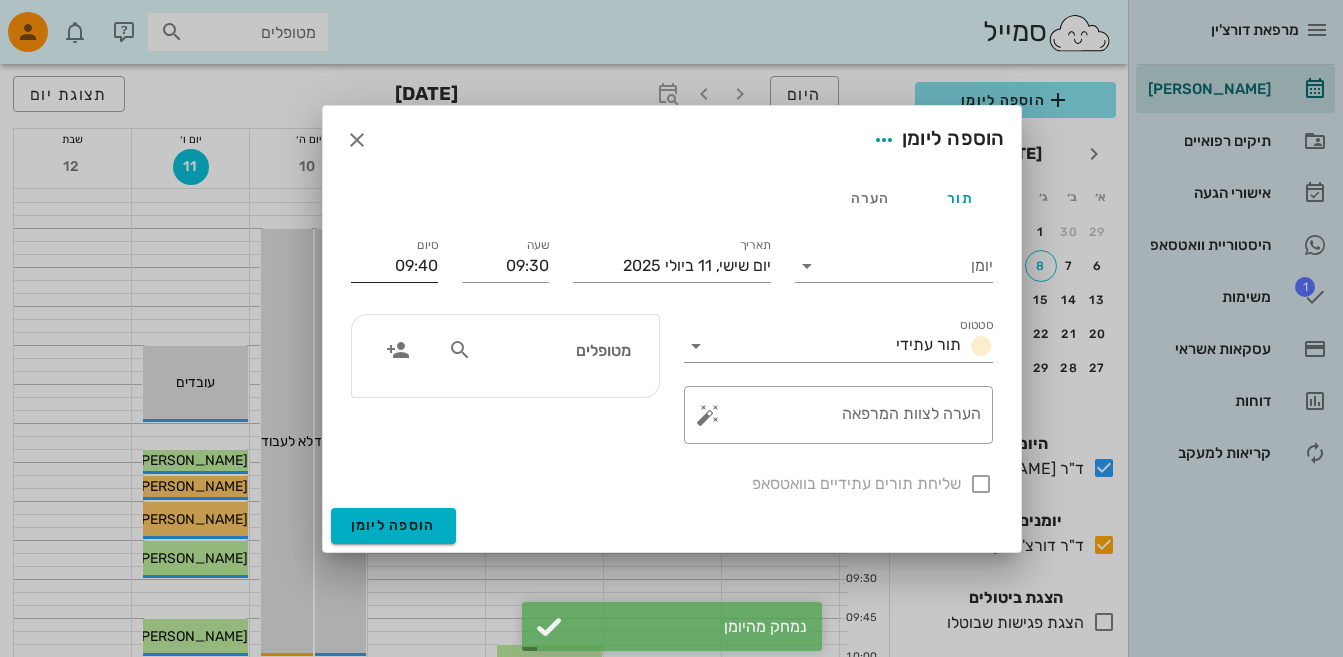 click on "09:40" at bounding box center (394, 266) 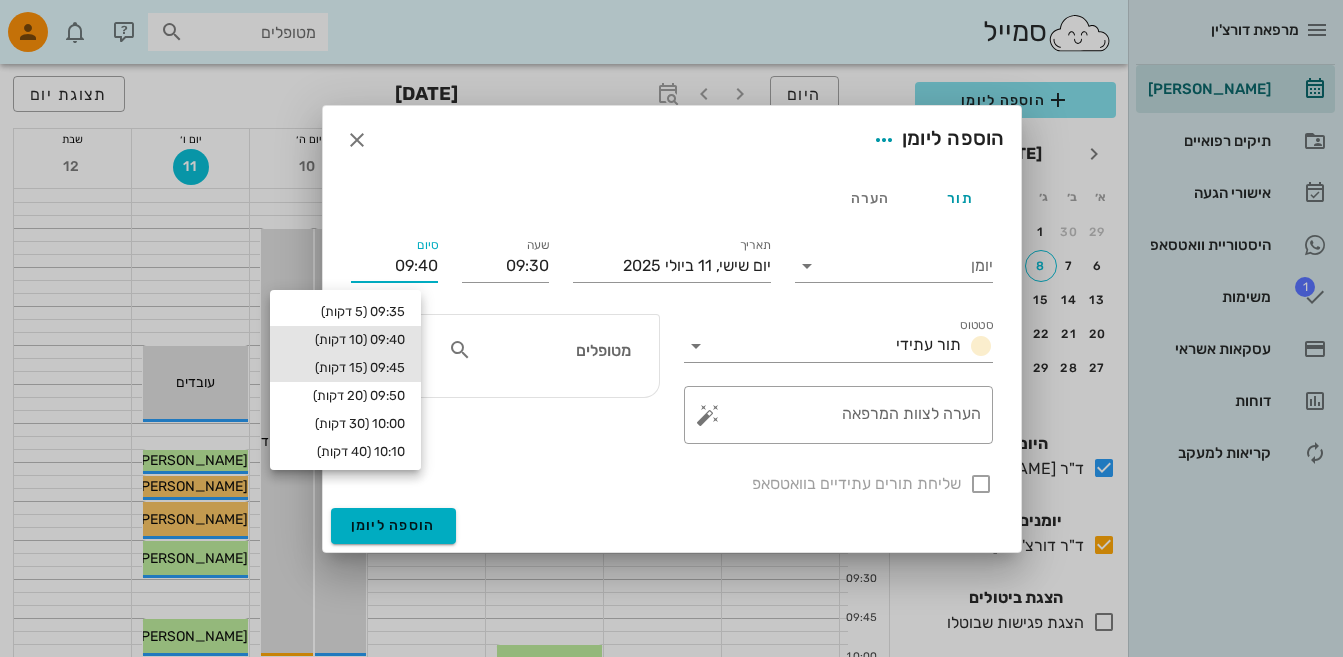 click on "09:45 (15 דקות)" at bounding box center [345, 368] 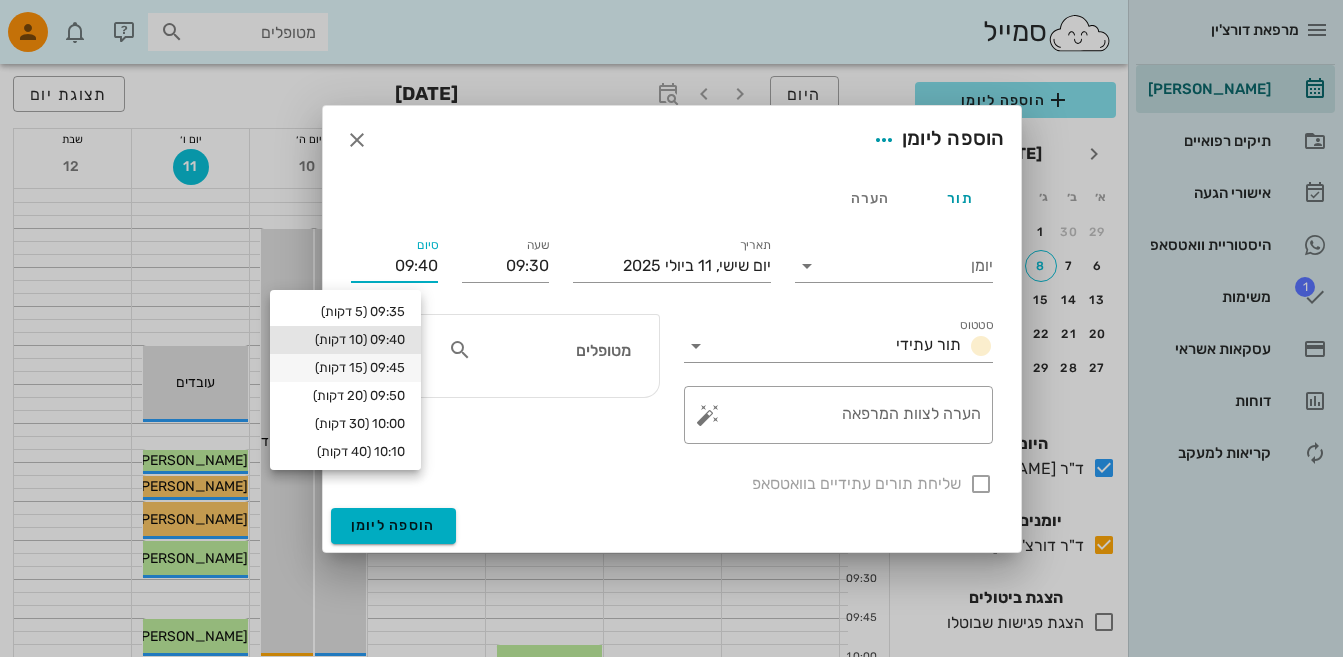 type on "09:45" 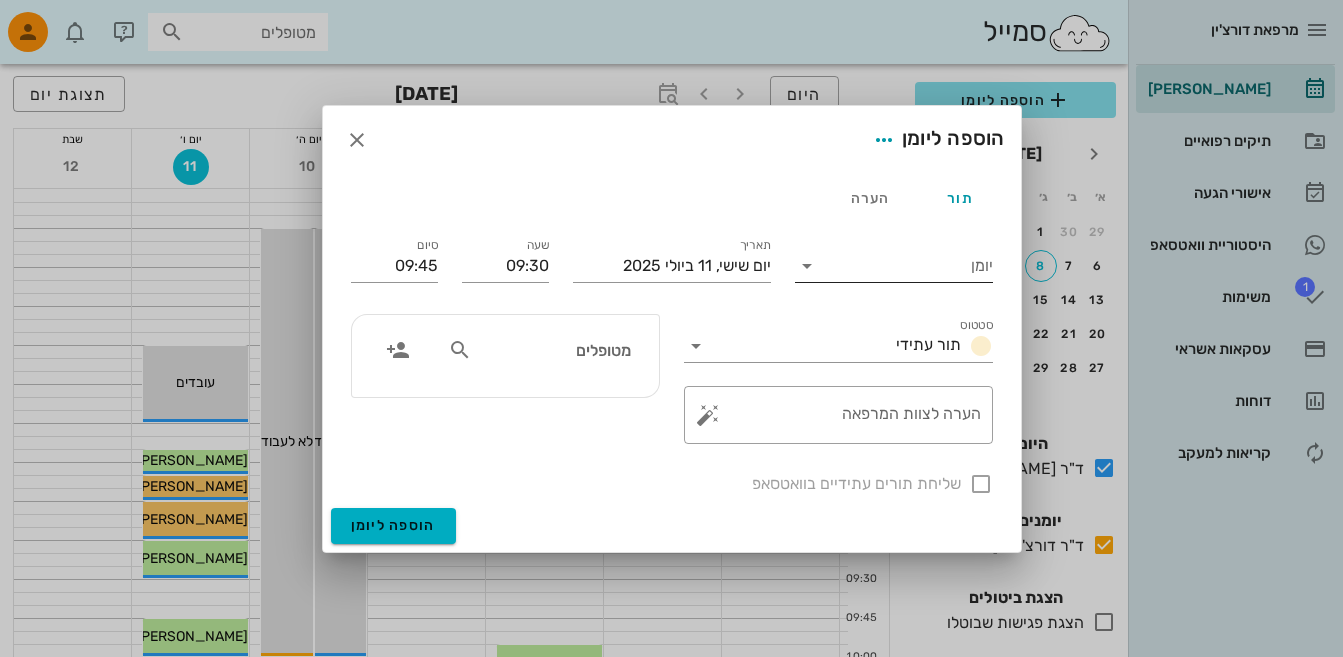 click at bounding box center [807, 266] 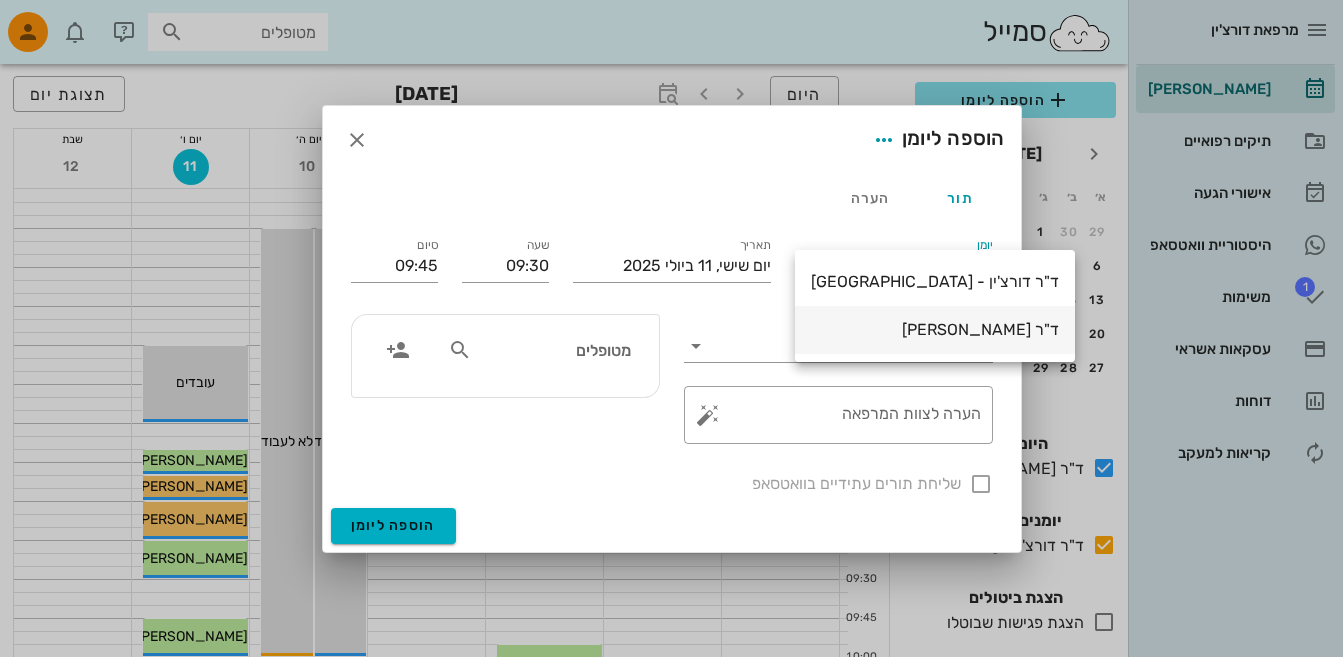 click on "ד"ר [PERSON_NAME]" at bounding box center (935, 329) 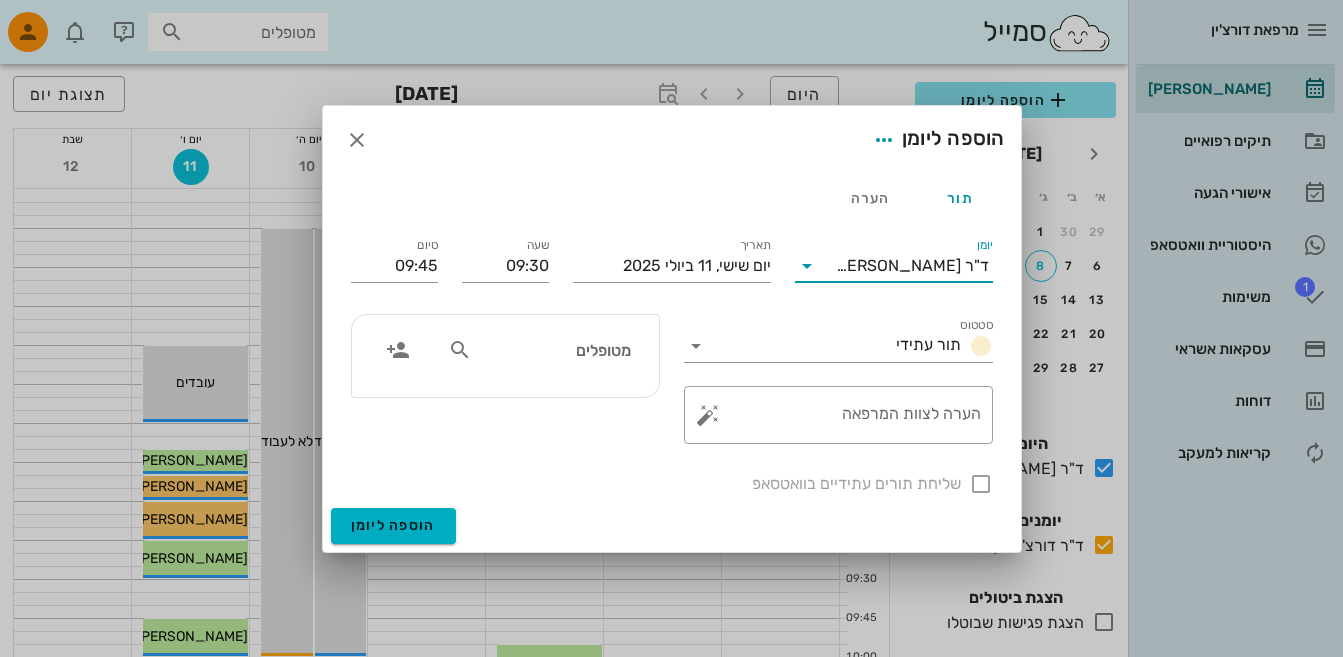 click at bounding box center [460, 350] 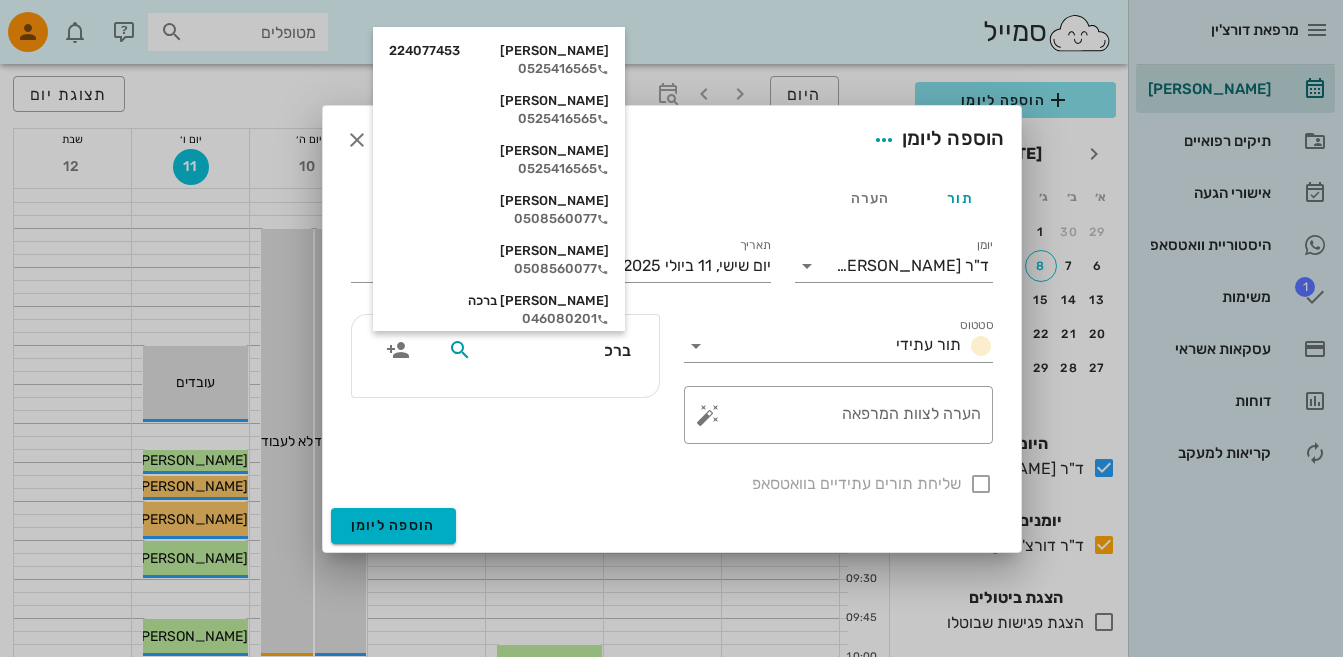 type on "ברכה" 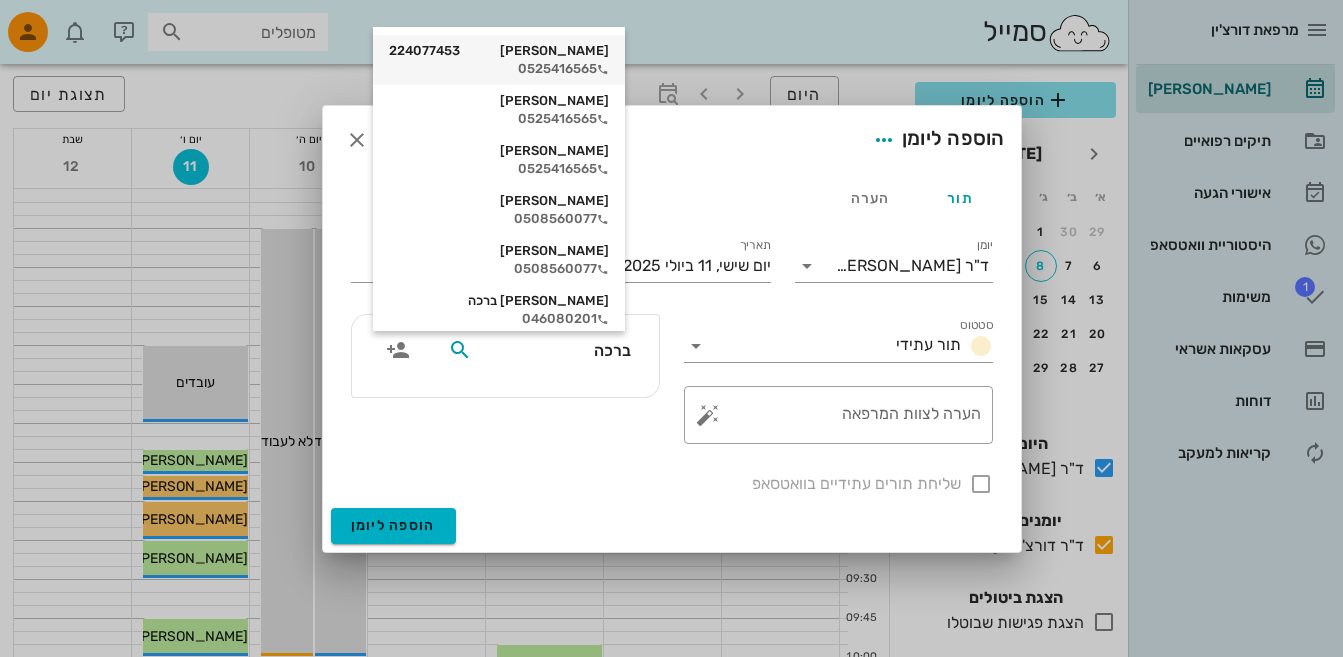 click on "[PERSON_NAME]  224077453
0525416565" at bounding box center [499, 60] 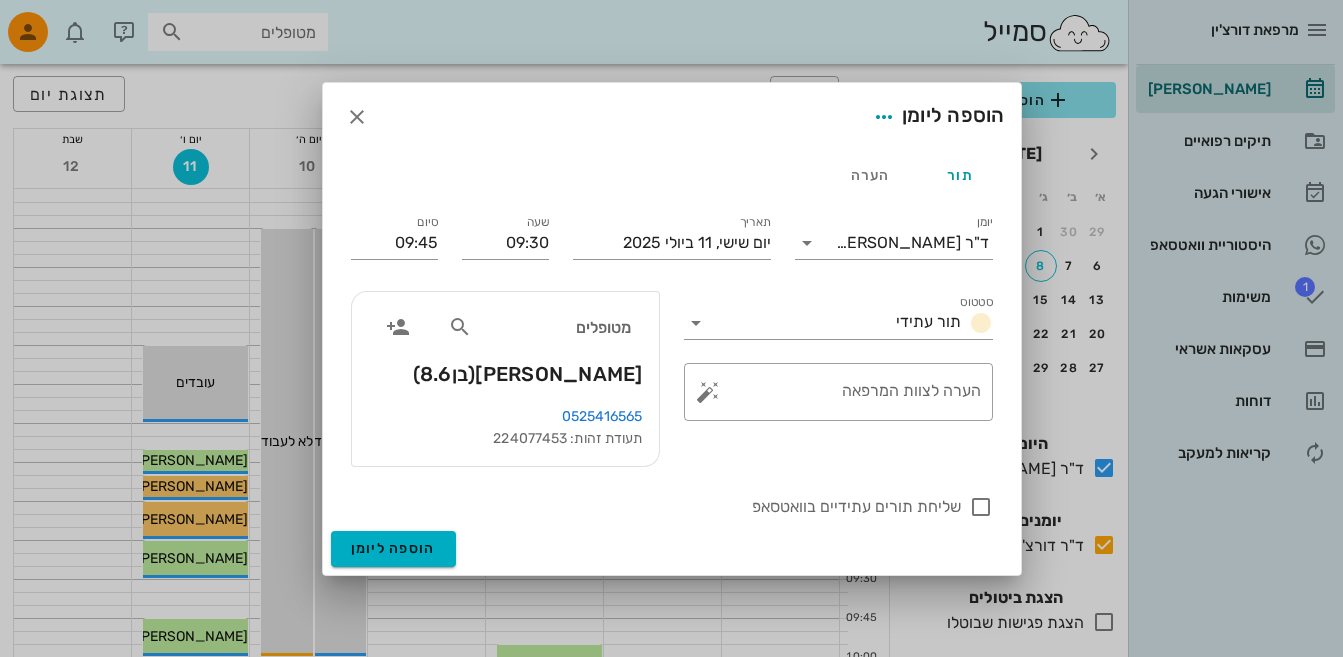 click at bounding box center (671, 328) 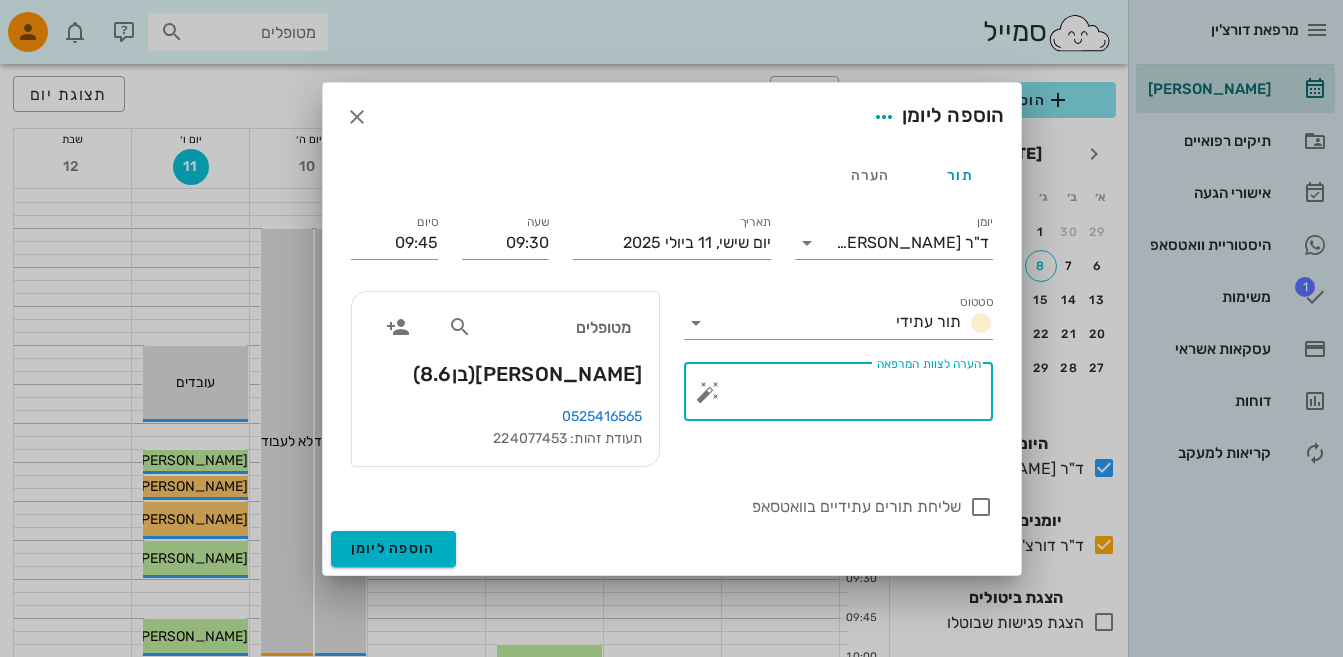 click on "הערה לצוות המרפאה" at bounding box center (846, 397) 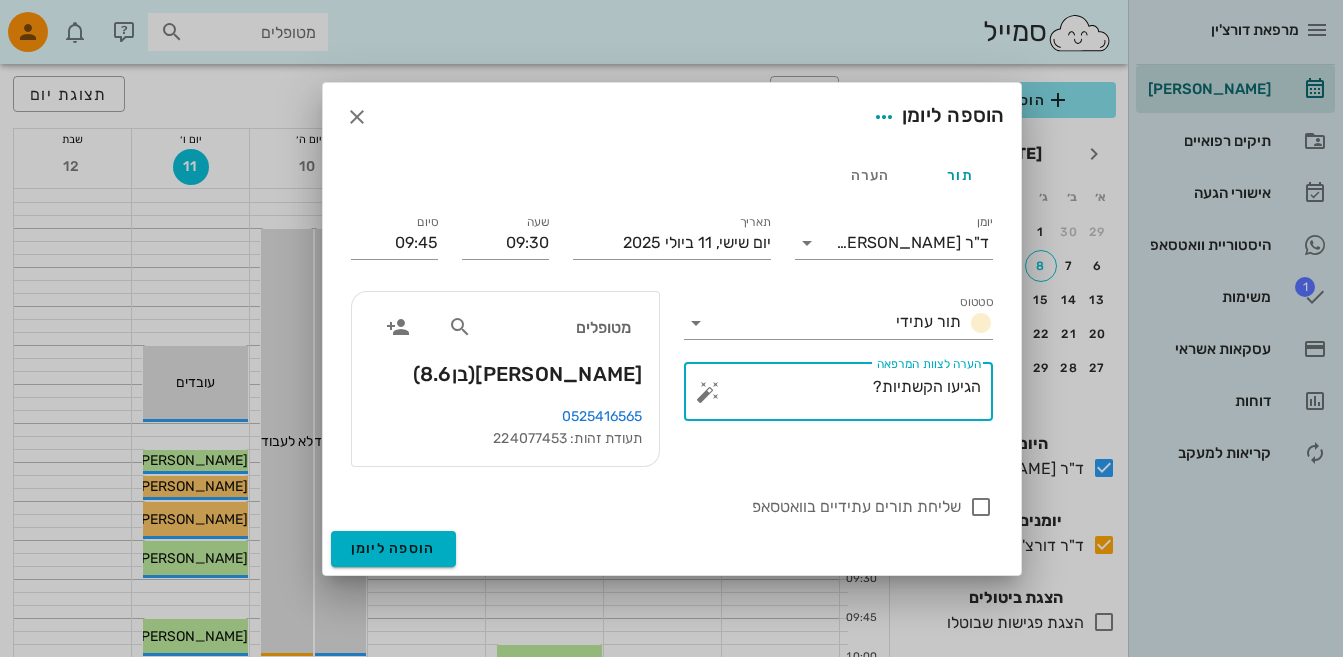 type on "הגיעו הקשתיות?" 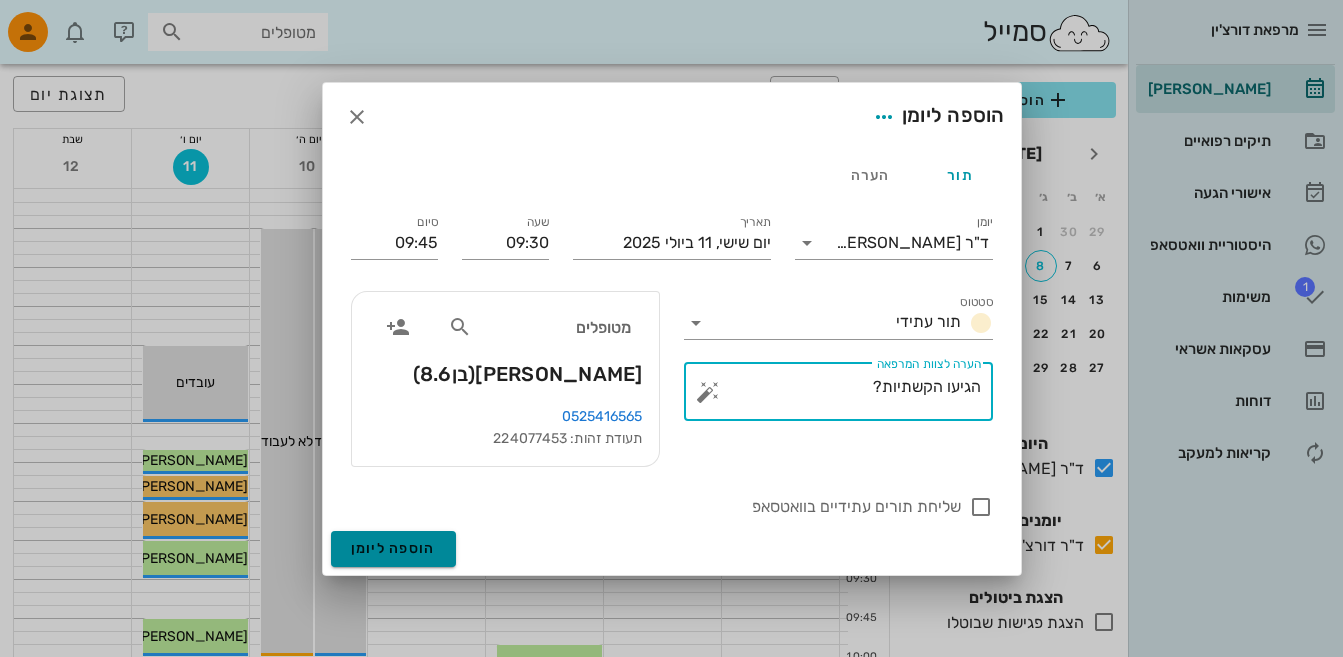 click on "הוספה ליומן" at bounding box center [393, 548] 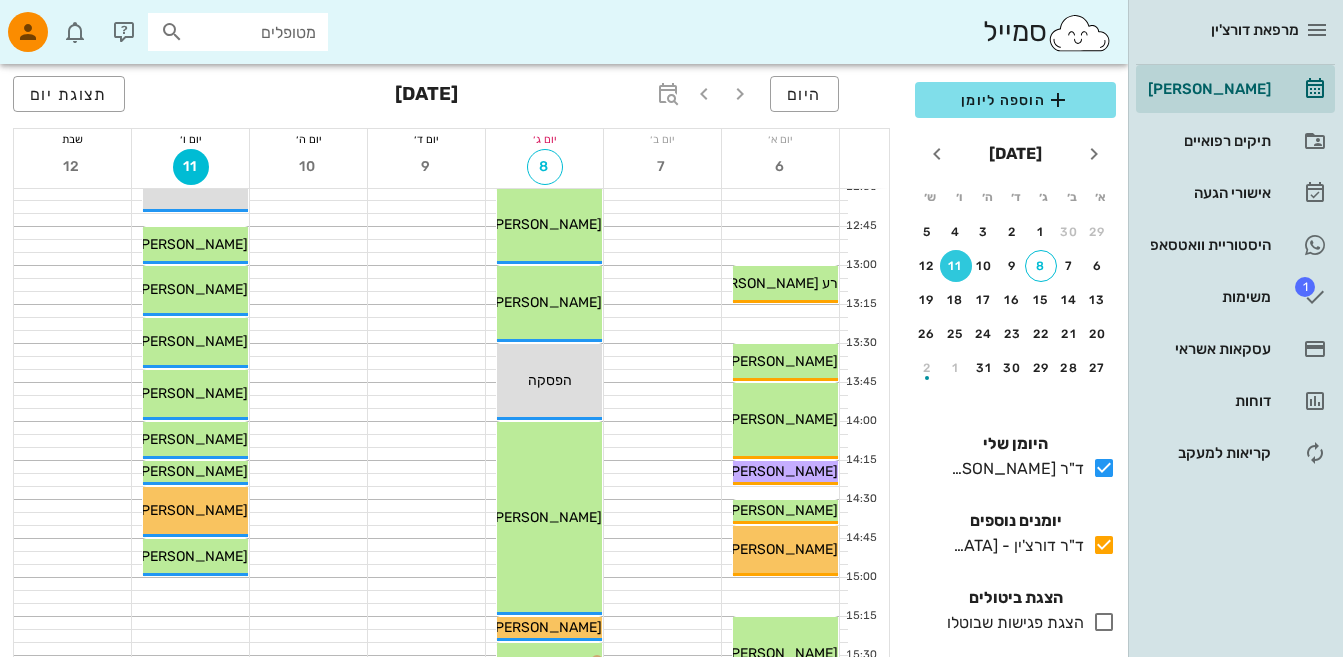 scroll, scrollTop: 890, scrollLeft: 0, axis: vertical 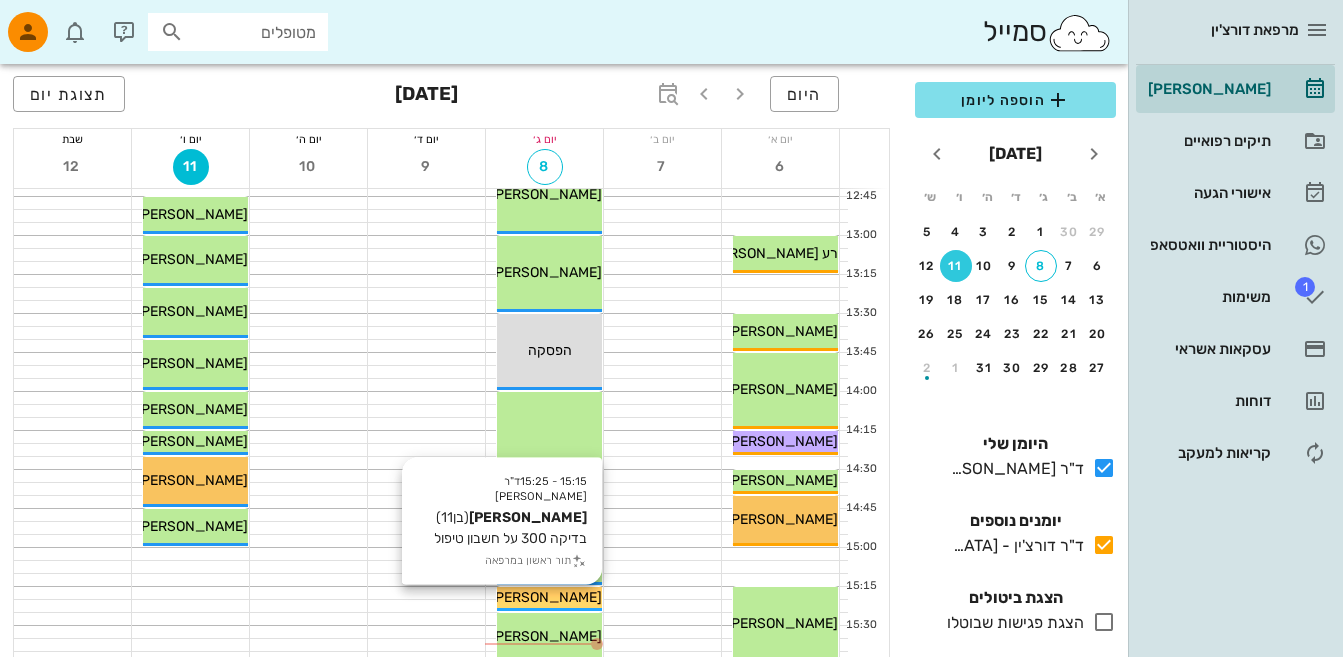 click on "[PERSON_NAME]" at bounding box center [546, 597] 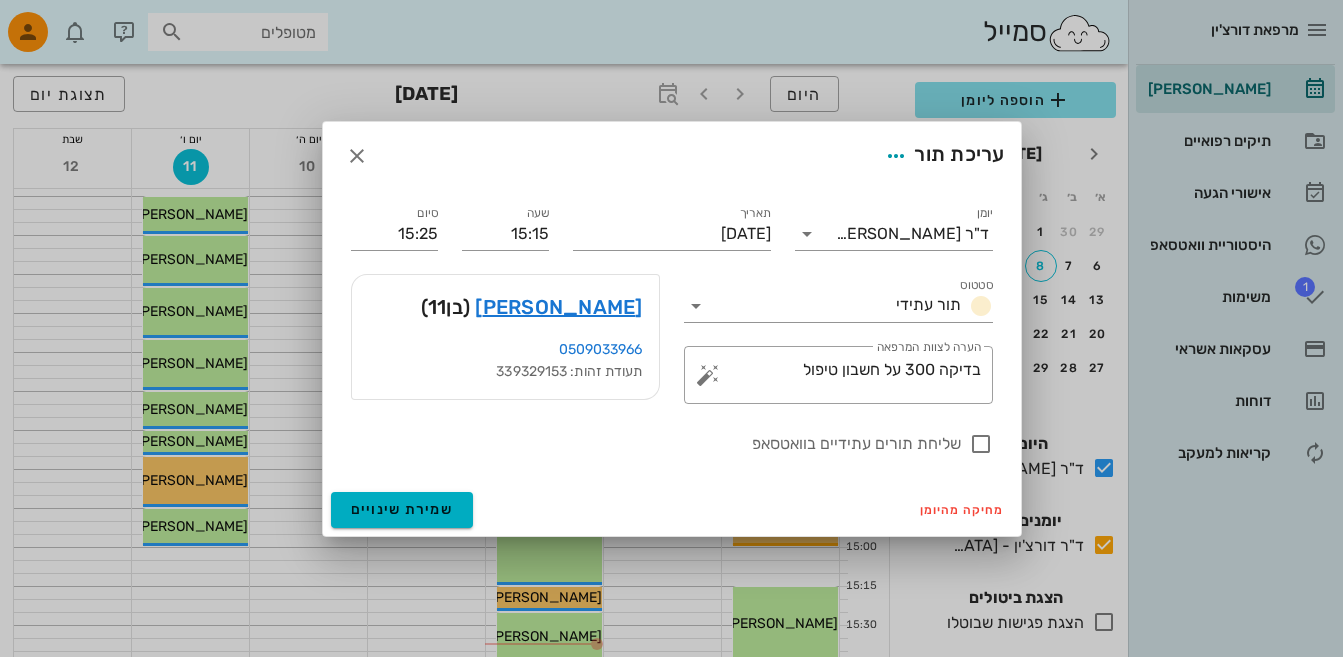 drag, startPoint x: 568, startPoint y: 46, endPoint x: 113, endPoint y: 9, distance: 456.50192 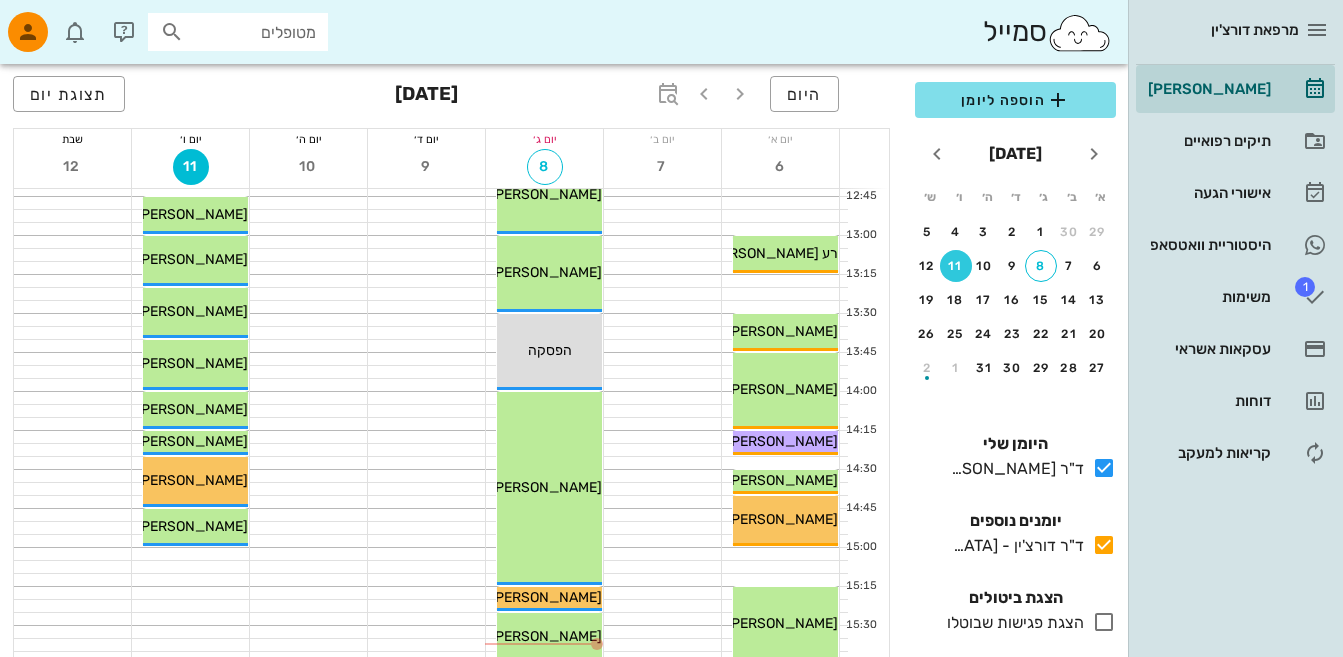click at bounding box center (172, 32) 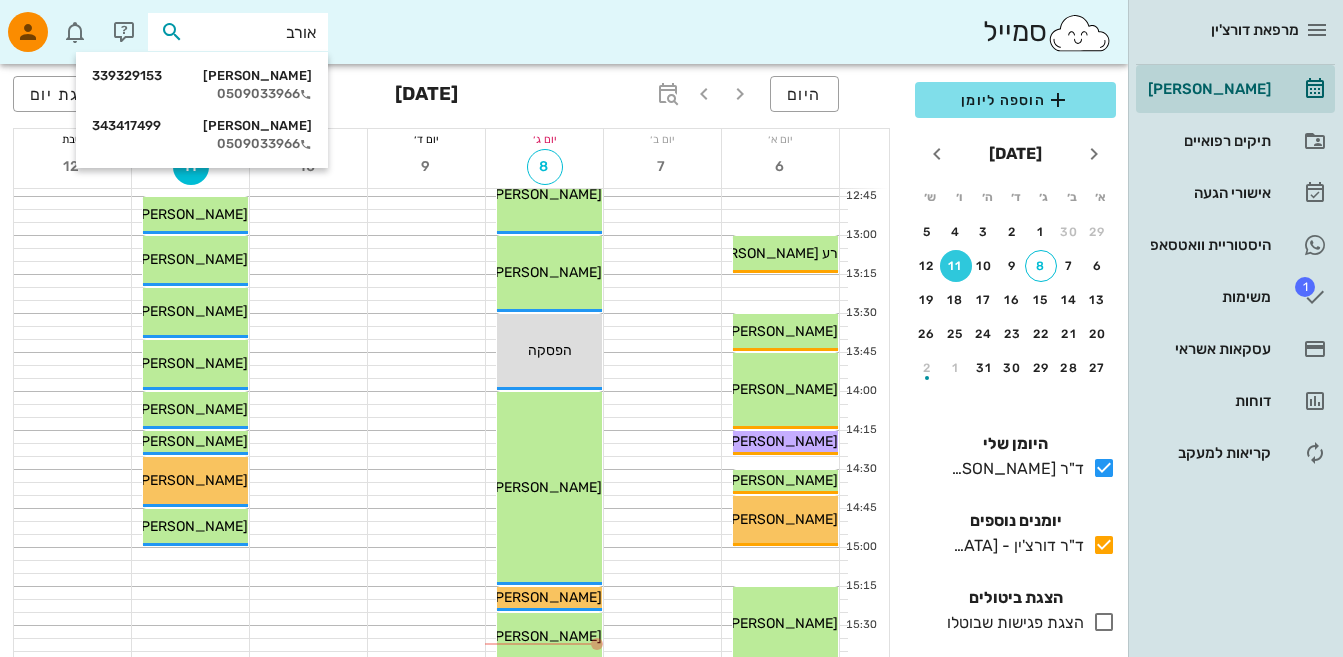 type on "[PERSON_NAME]" 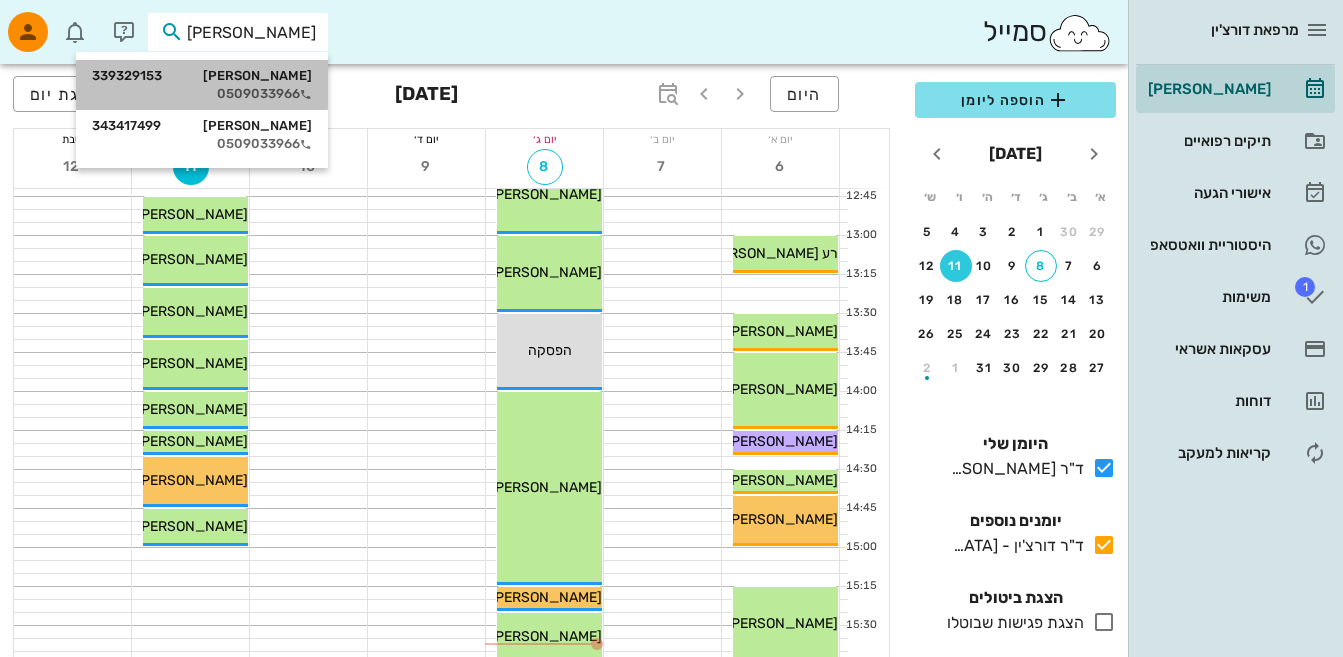 click on "[PERSON_NAME]  339329153" at bounding box center [202, 76] 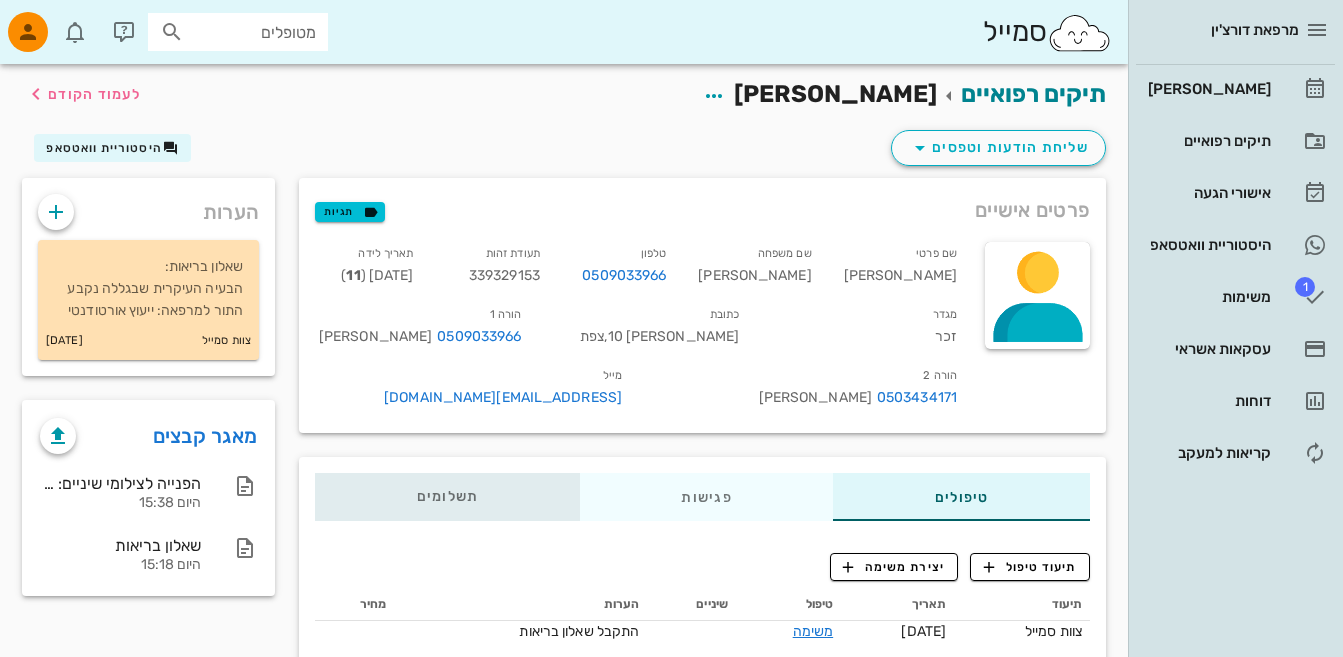click on "תשלומים
0₪" at bounding box center [448, 497] 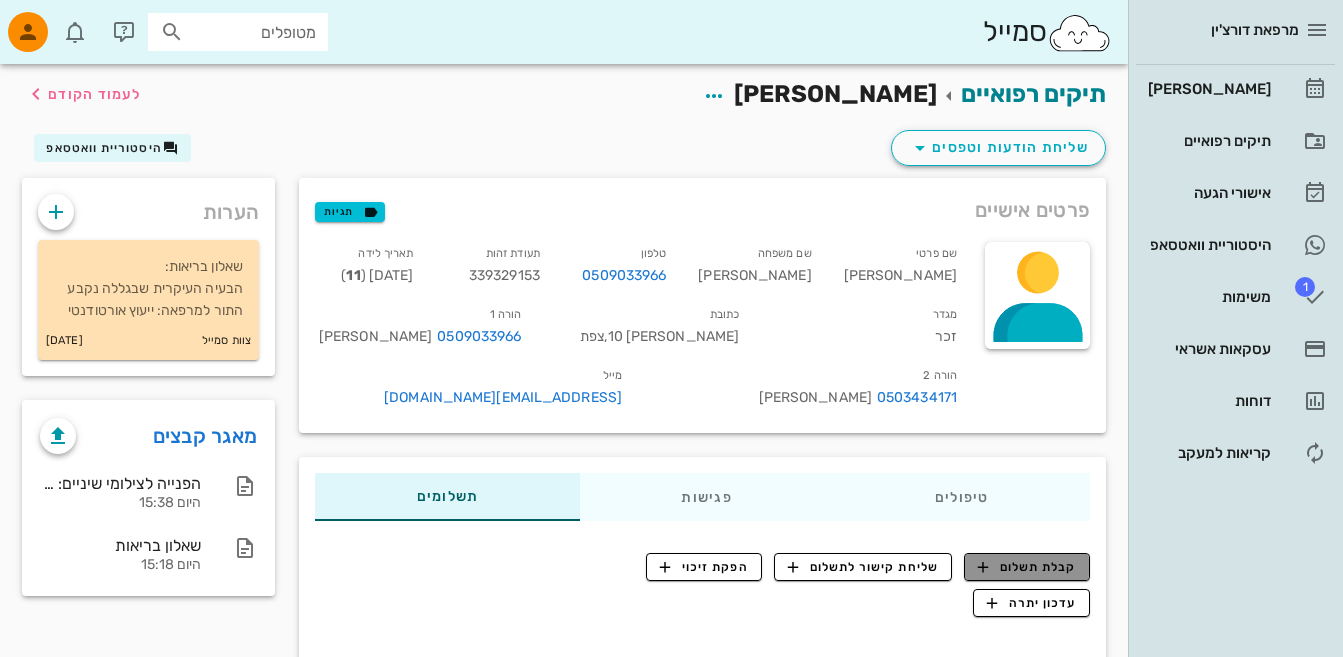 click on "קבלת תשלום" at bounding box center [1027, 567] 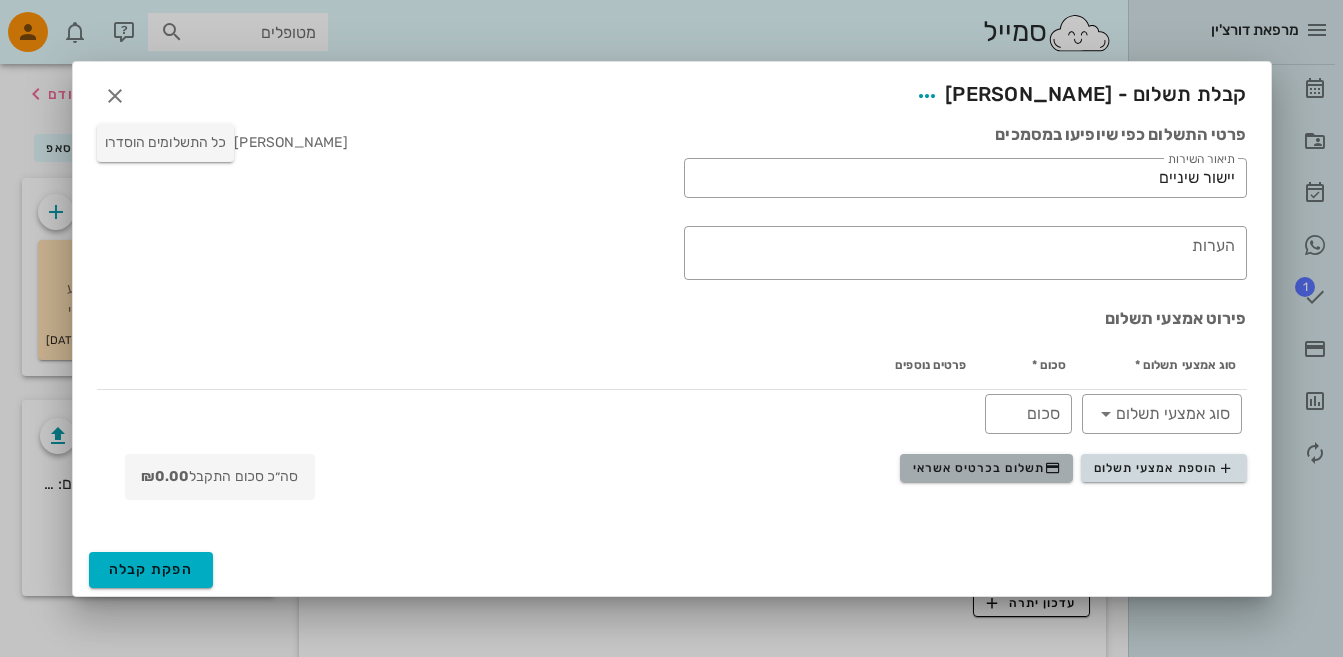 click on "תשלום בכרטיס אשראי" at bounding box center [987, 468] 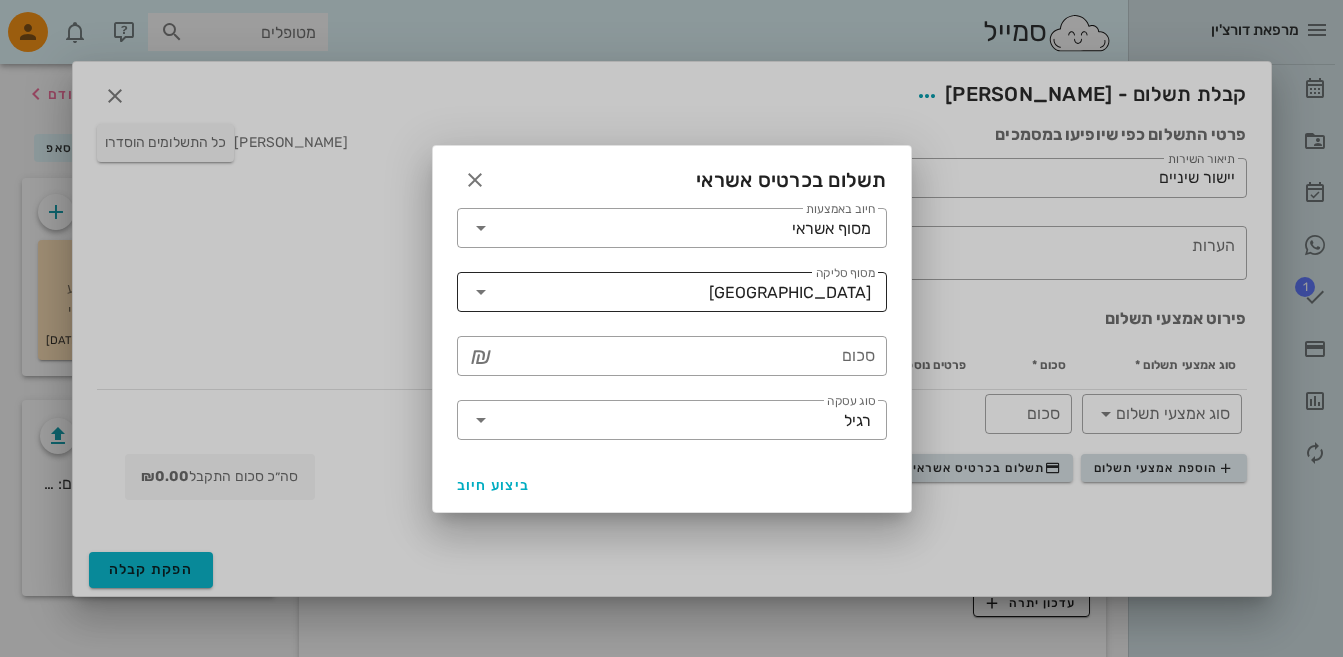 click at bounding box center (481, 292) 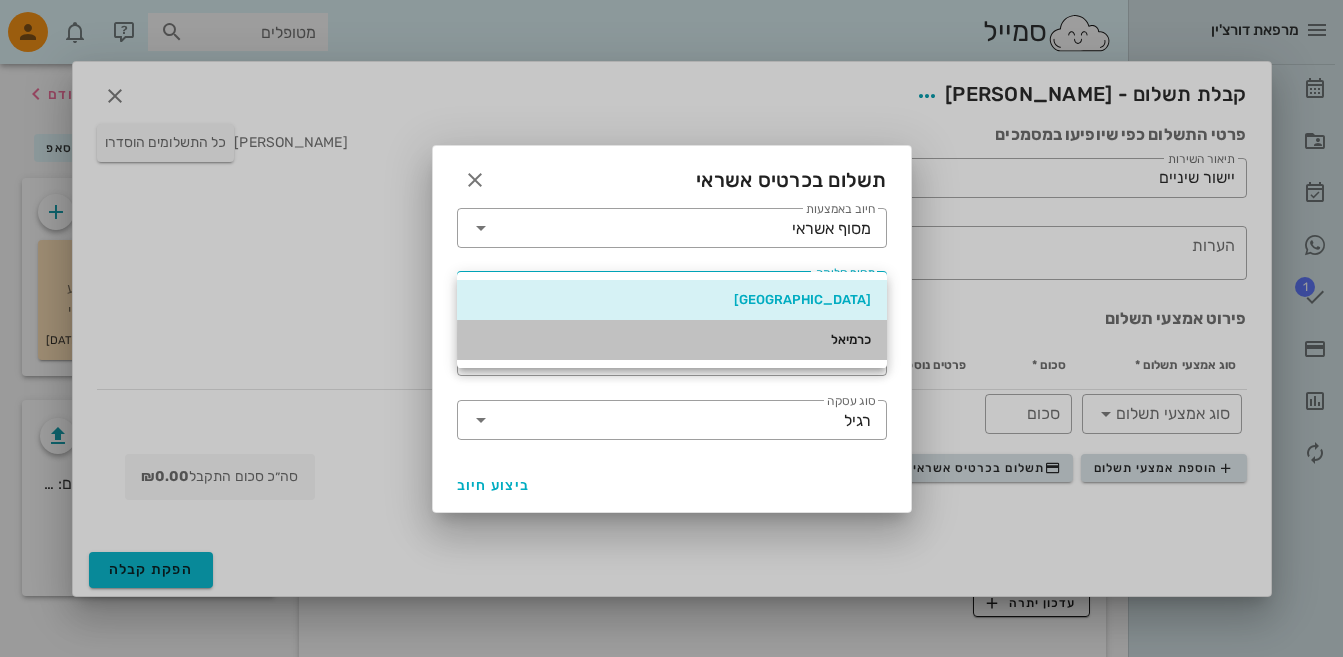 click on "כרמיאל" at bounding box center [672, 340] 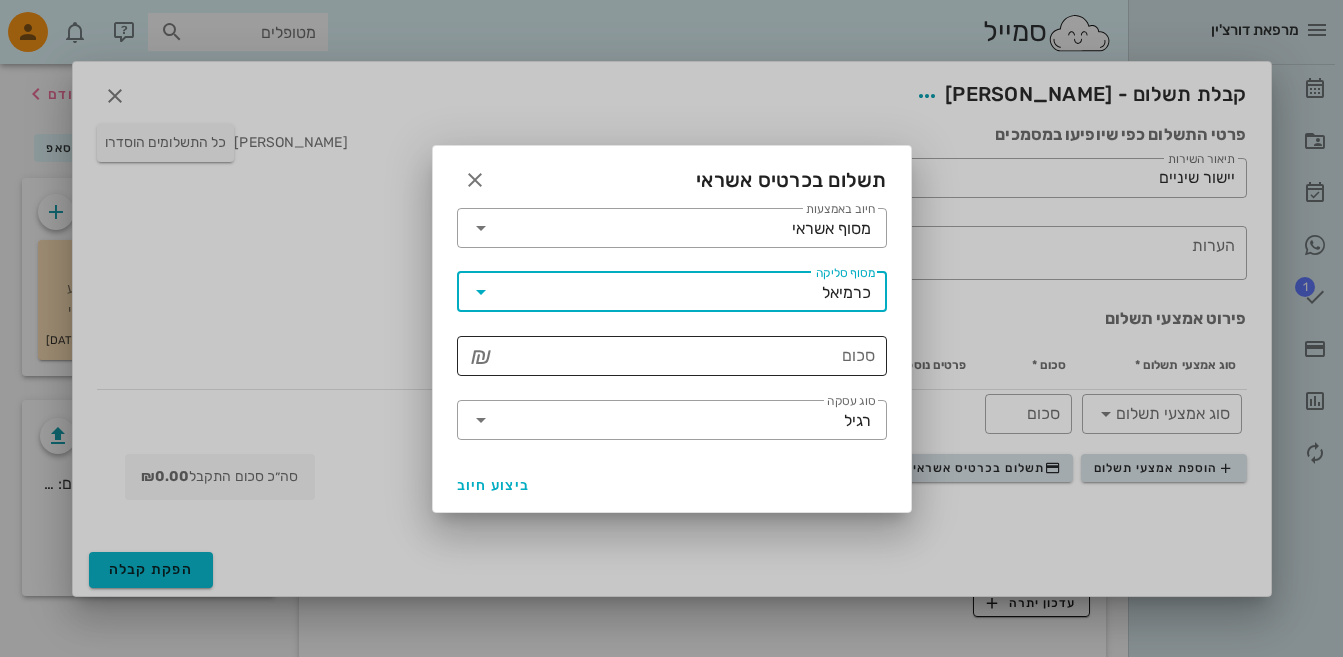 click on "סכום" at bounding box center (686, 356) 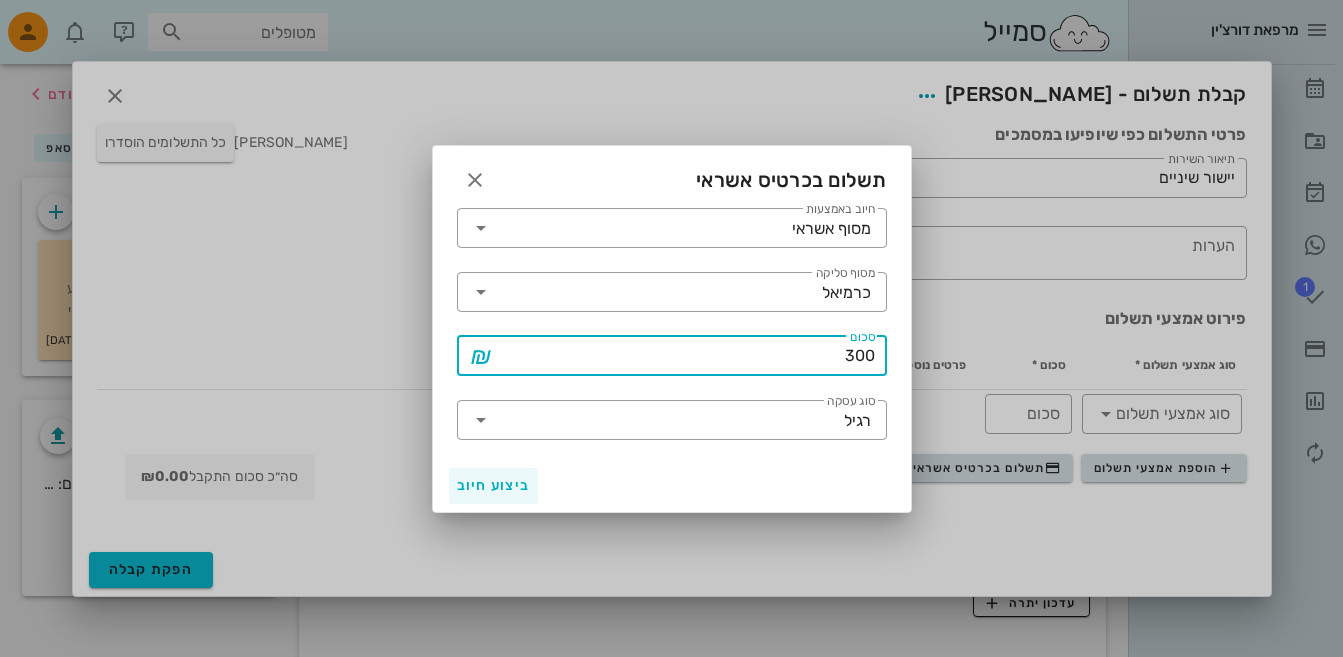 type on "300" 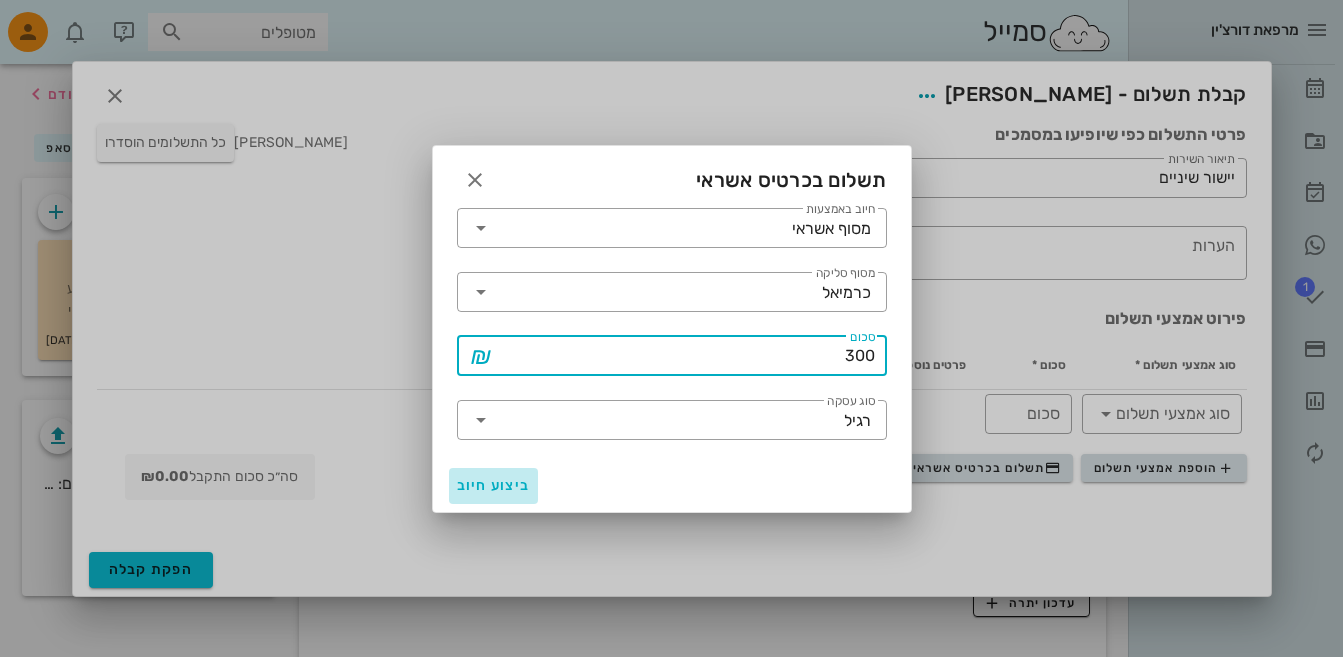 click on "ביצוע חיוב" at bounding box center (494, 485) 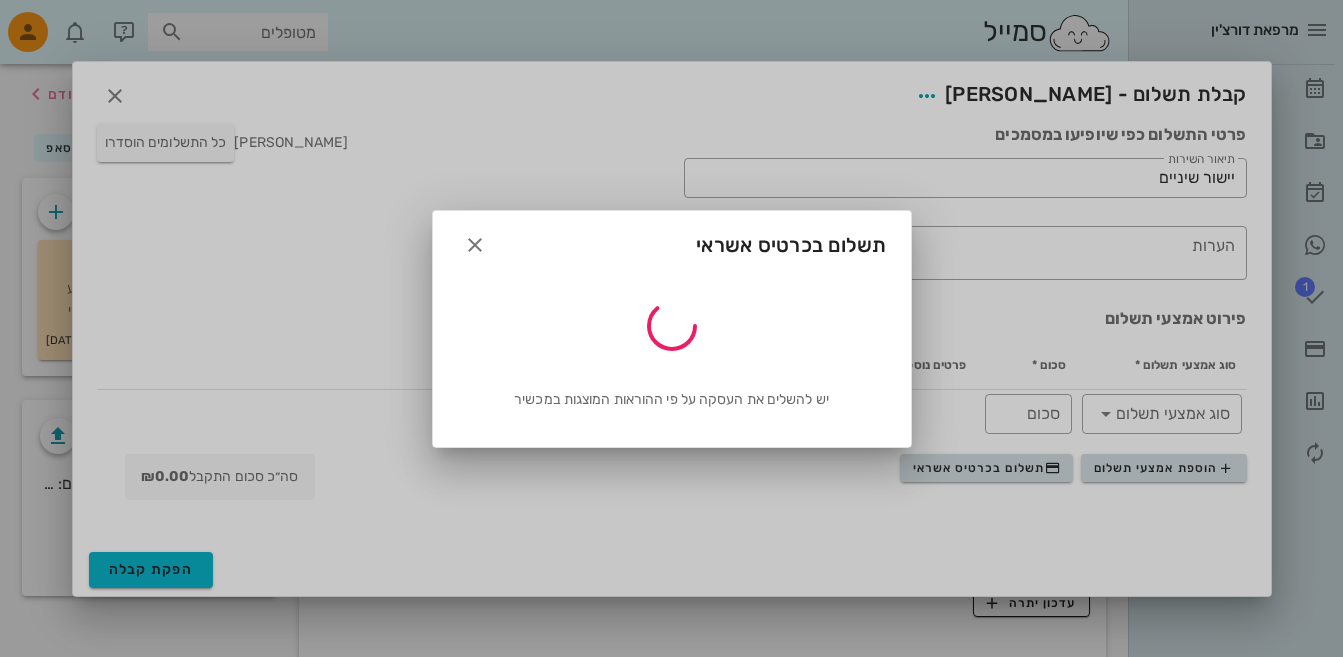 type on "300" 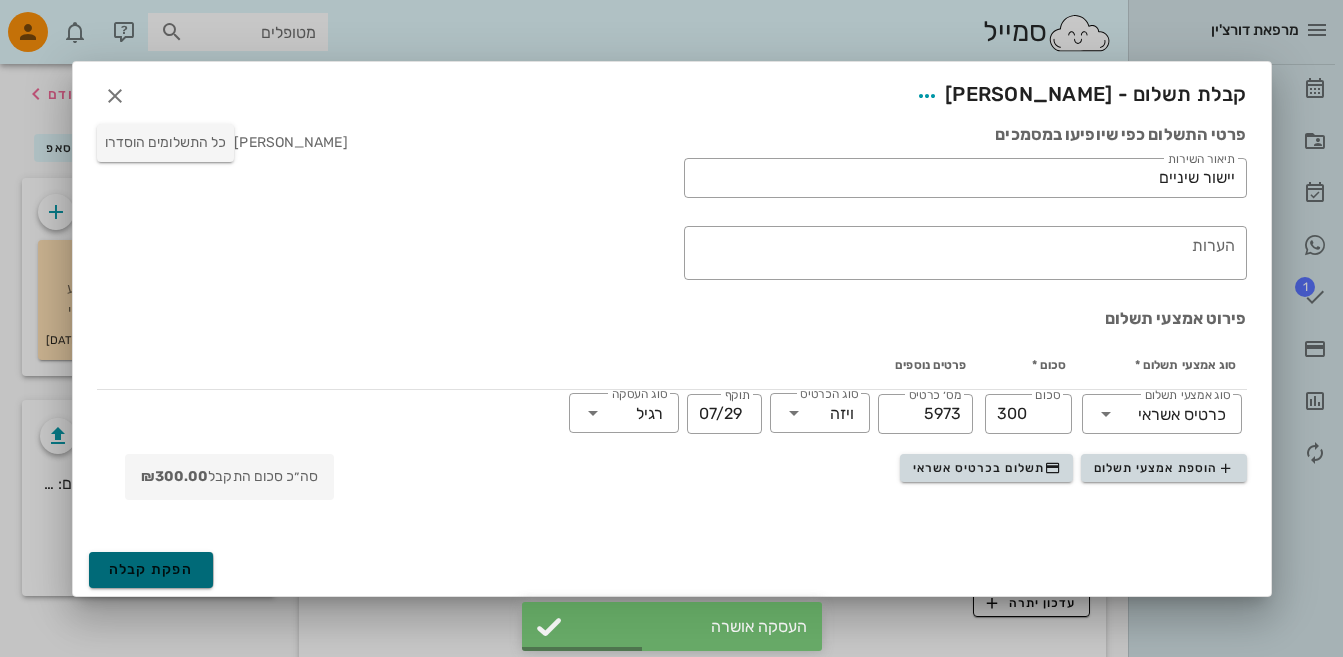 click on "הפקת קבלה" at bounding box center (151, 569) 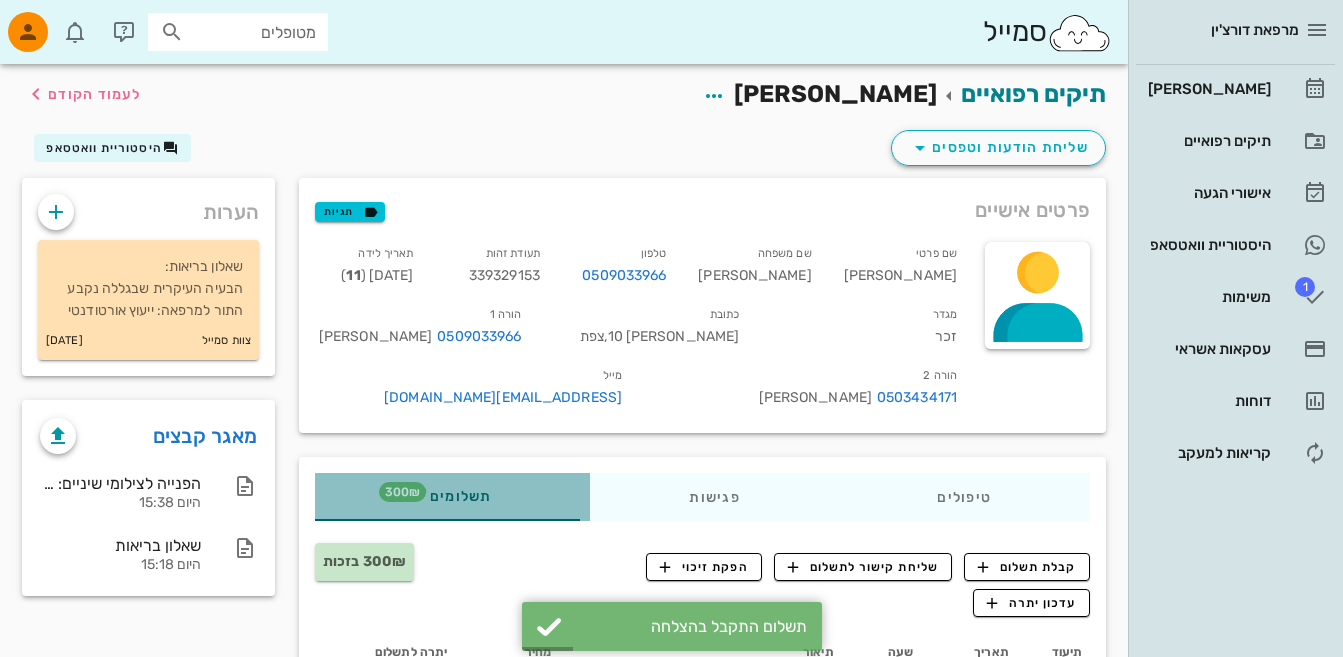 click on "תשלומים
300₪" at bounding box center [453, 497] 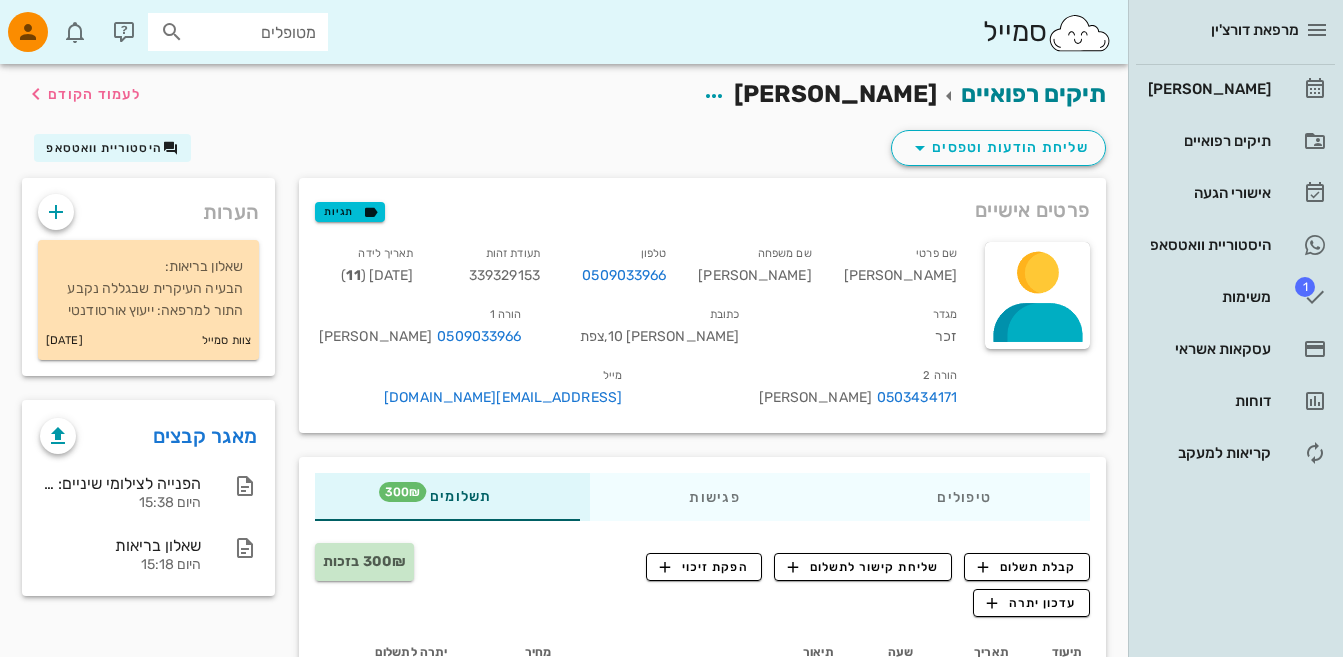 click on "פרטי התשלום שהתקבל" at bounding box center [752, 685] 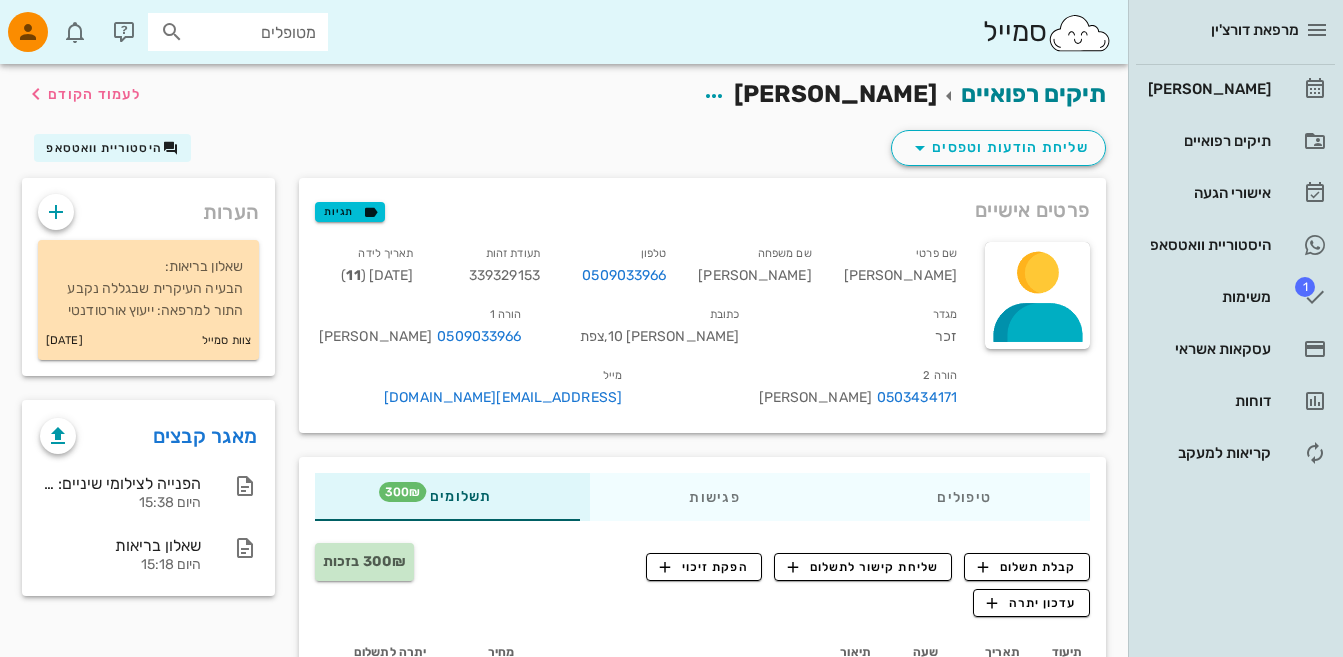 click on "חשבונית [PERSON_NAME]/קבלה
2620" at bounding box center [750, 701] 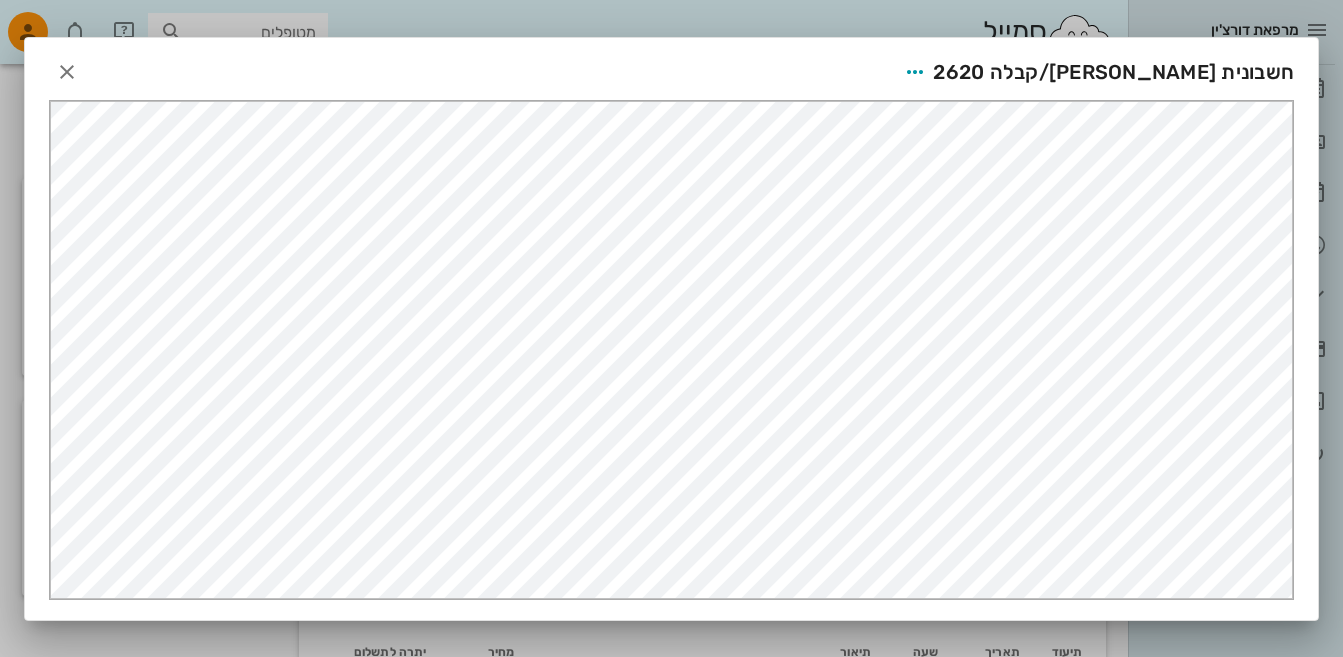 scroll, scrollTop: 0, scrollLeft: 0, axis: both 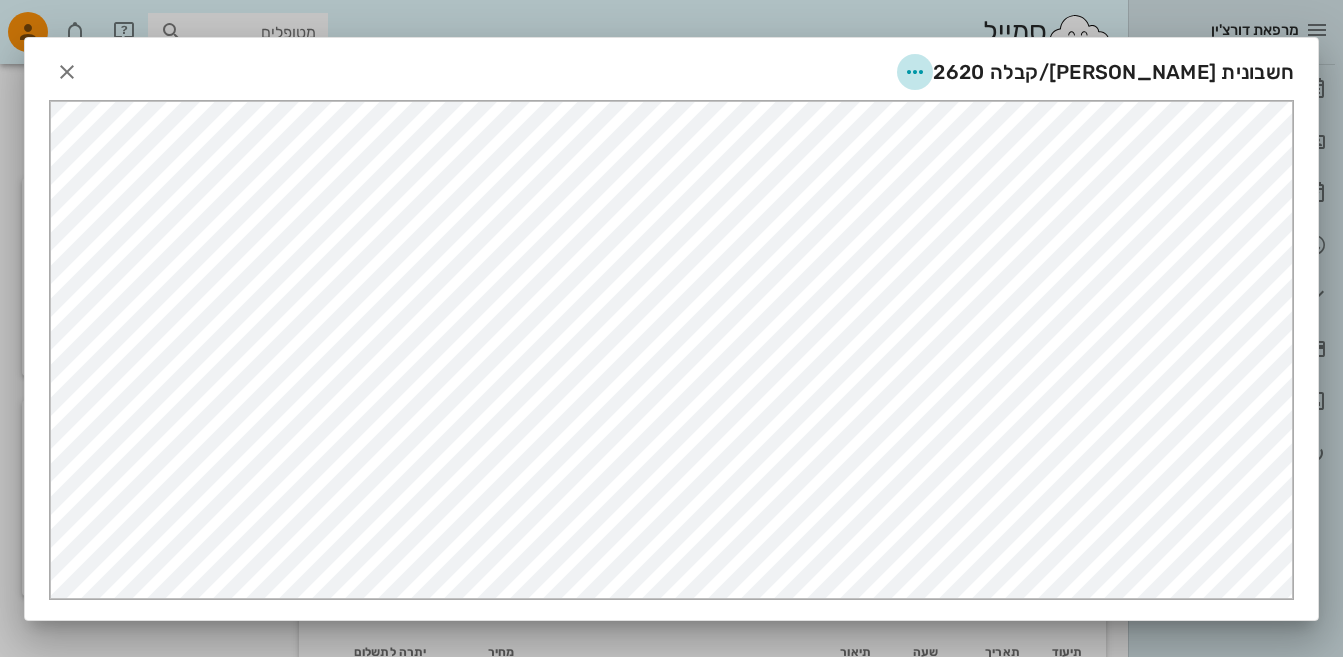 click at bounding box center (915, 72) 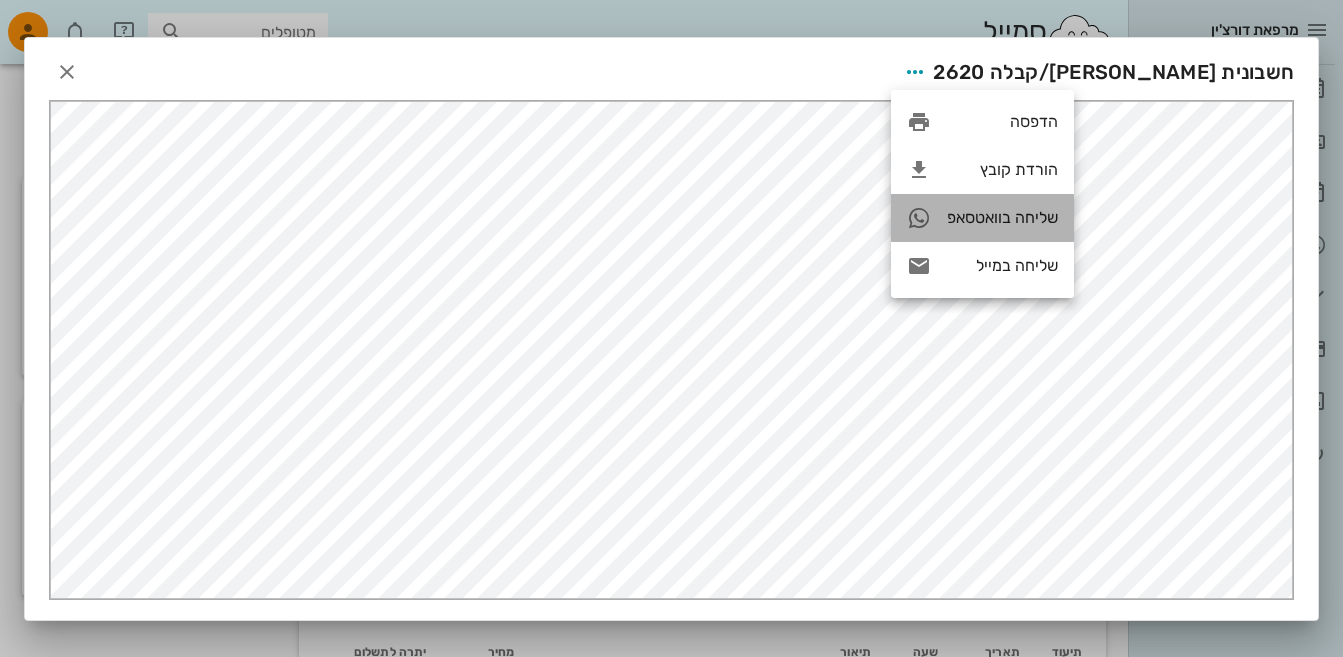 click on "שליחה בוואטסאפ" at bounding box center [1002, 217] 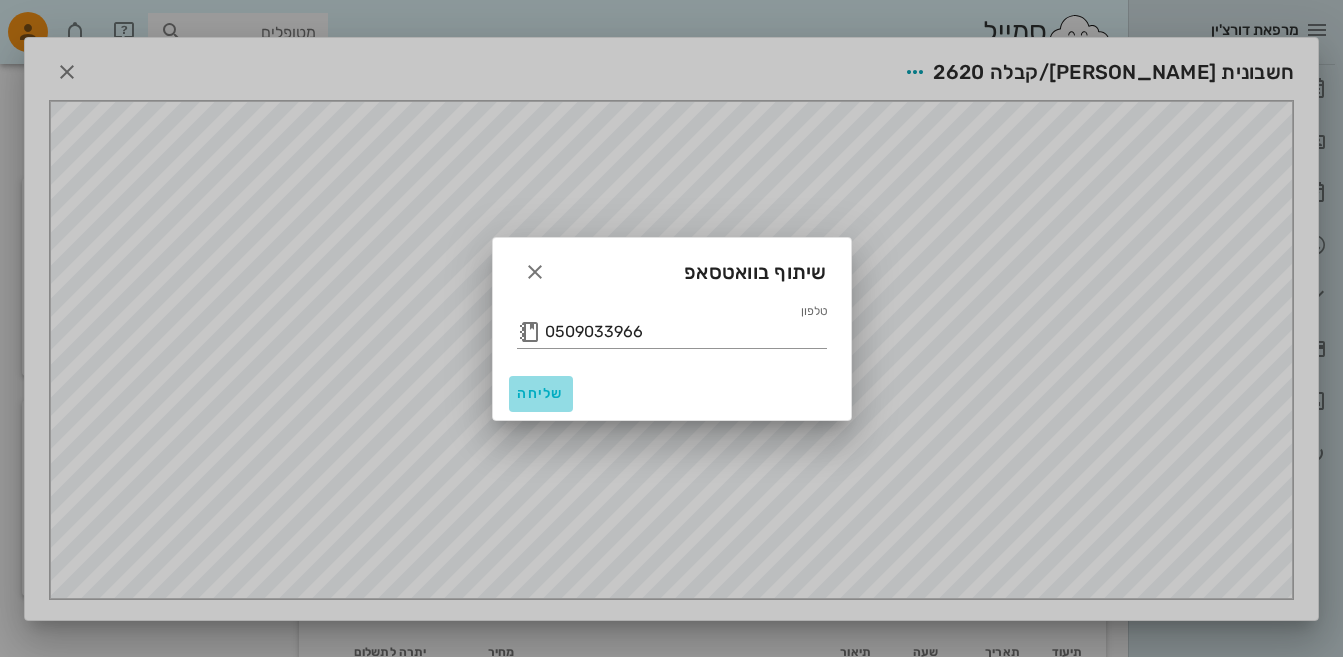 click on "שליחה" at bounding box center [541, 393] 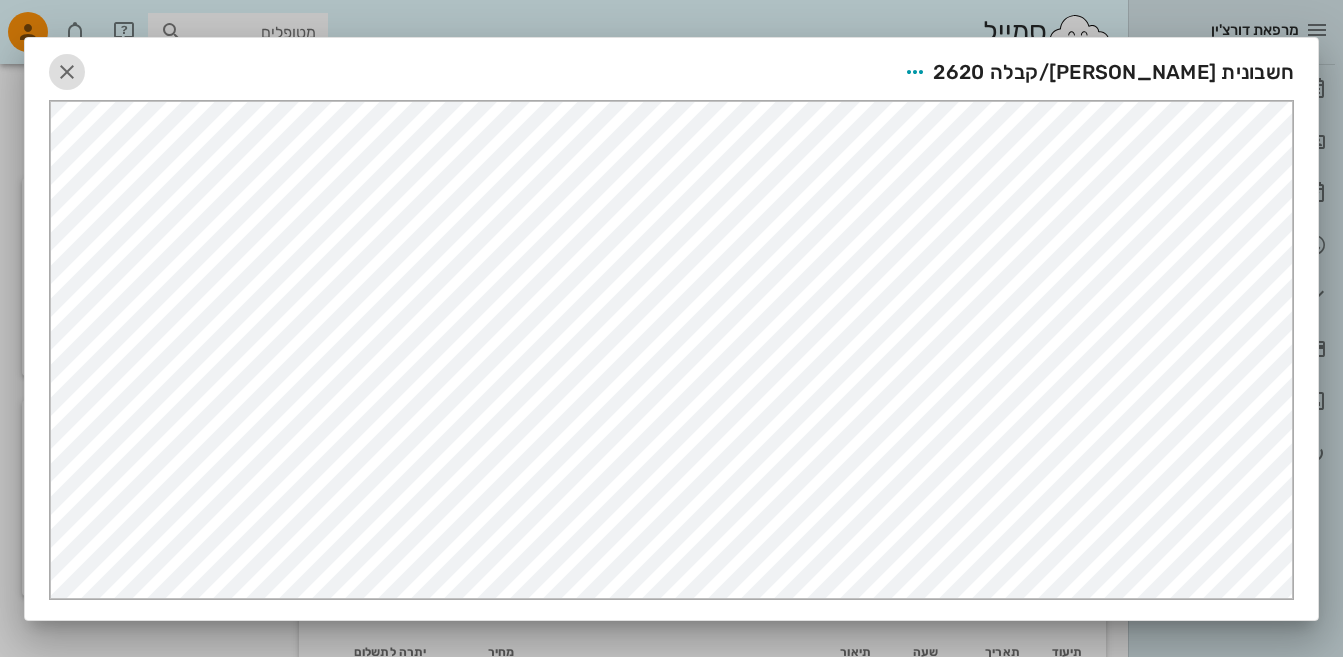 click at bounding box center [67, 72] 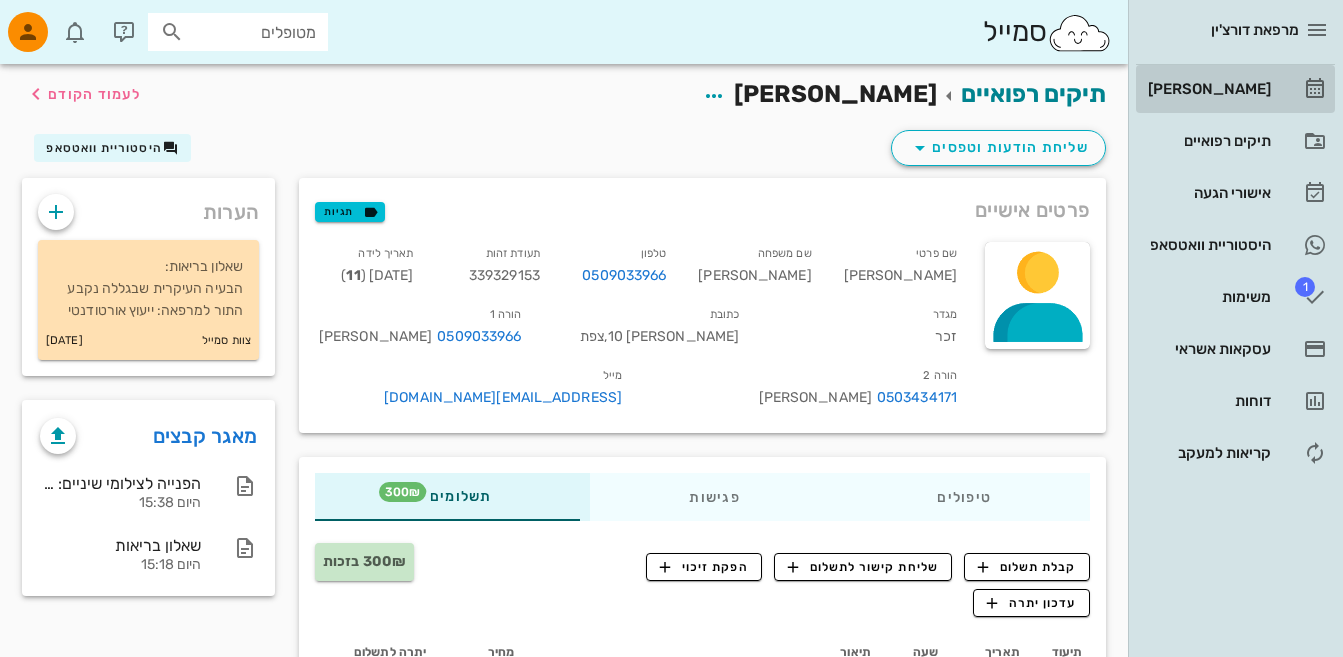 click on "[PERSON_NAME]" at bounding box center (1207, 89) 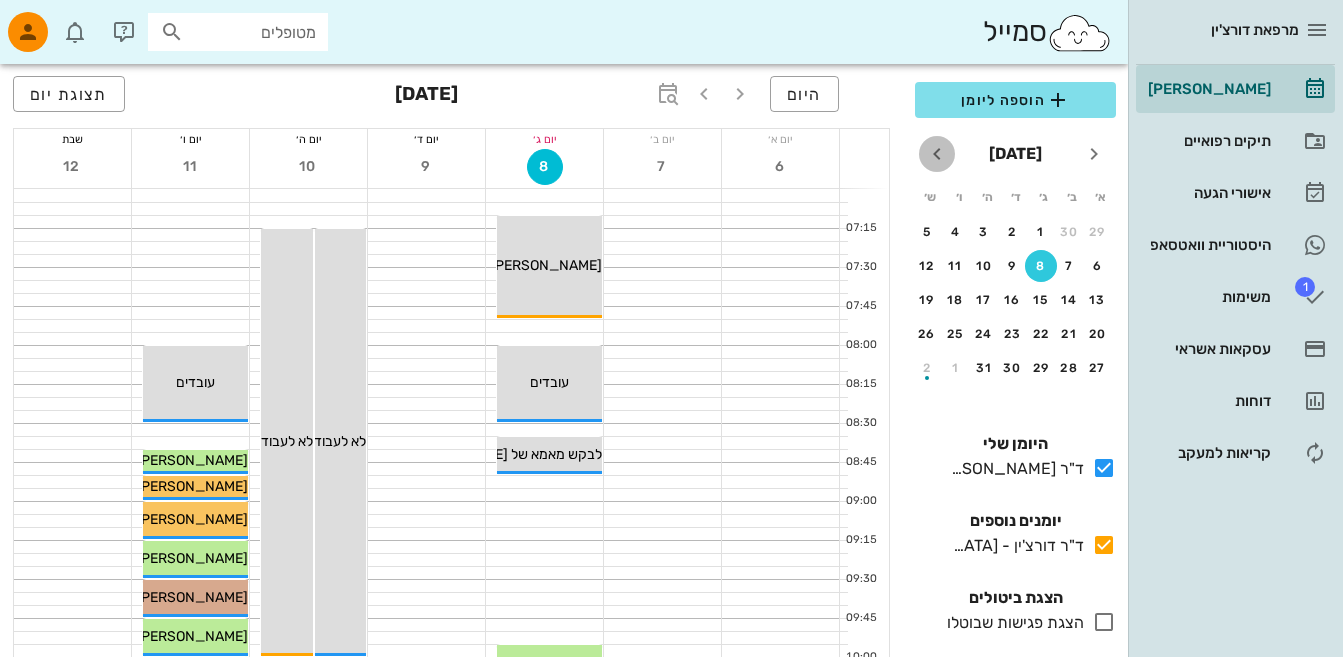 click at bounding box center [937, 154] 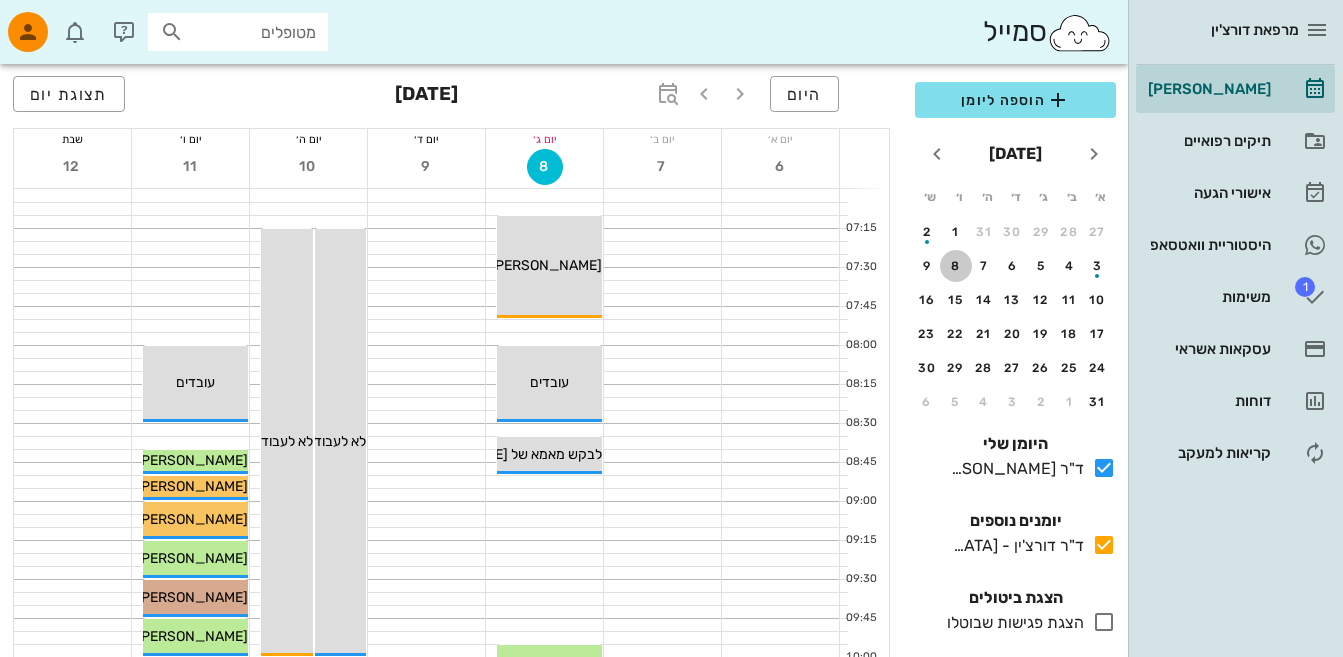 click on "8" at bounding box center [956, 266] 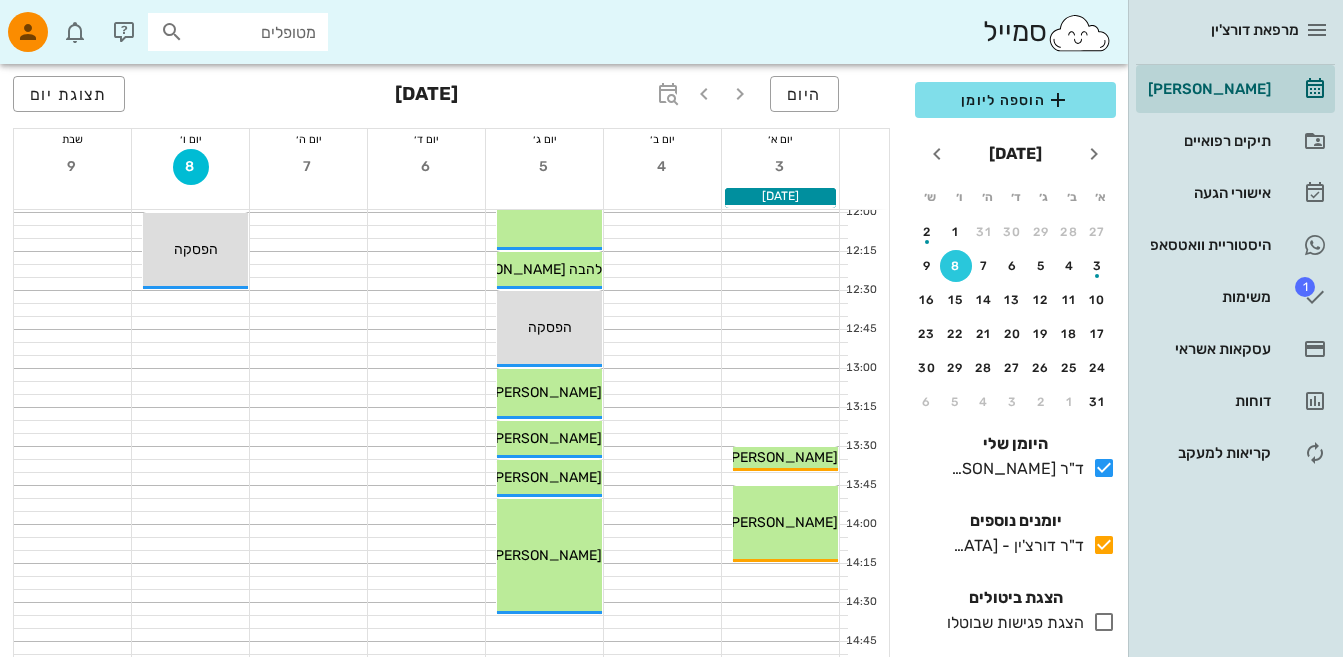 scroll, scrollTop: 837, scrollLeft: 0, axis: vertical 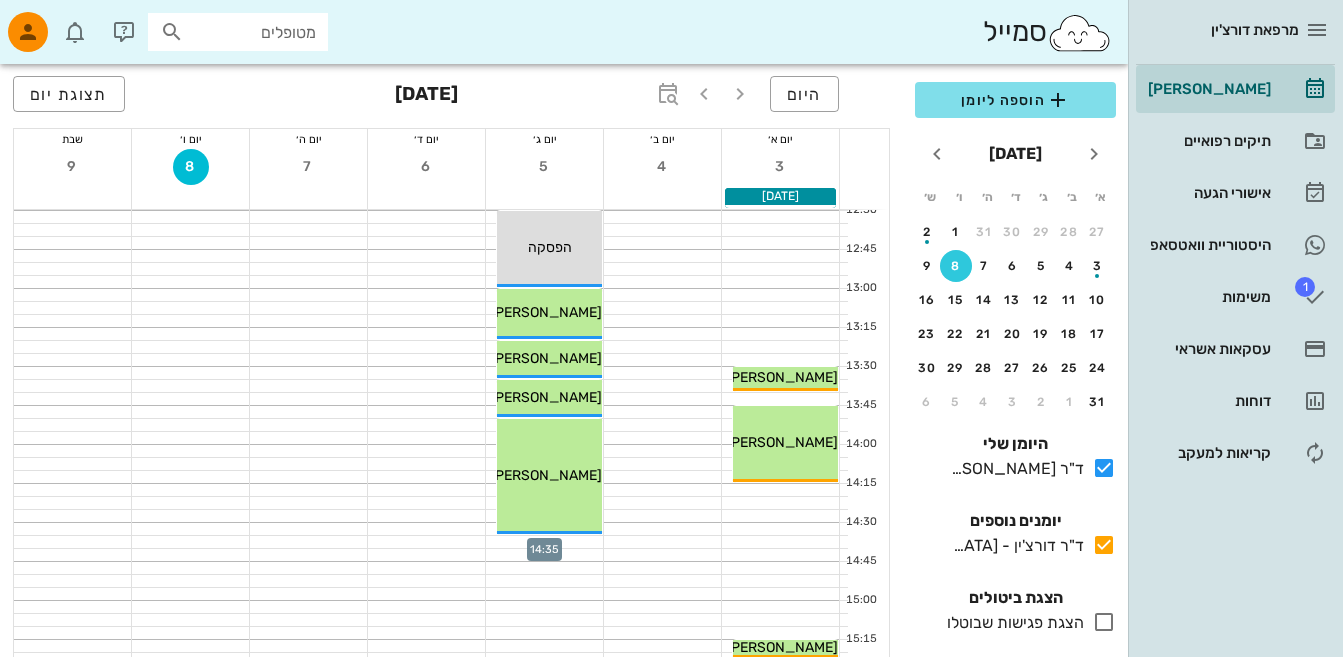 click at bounding box center [544, 542] 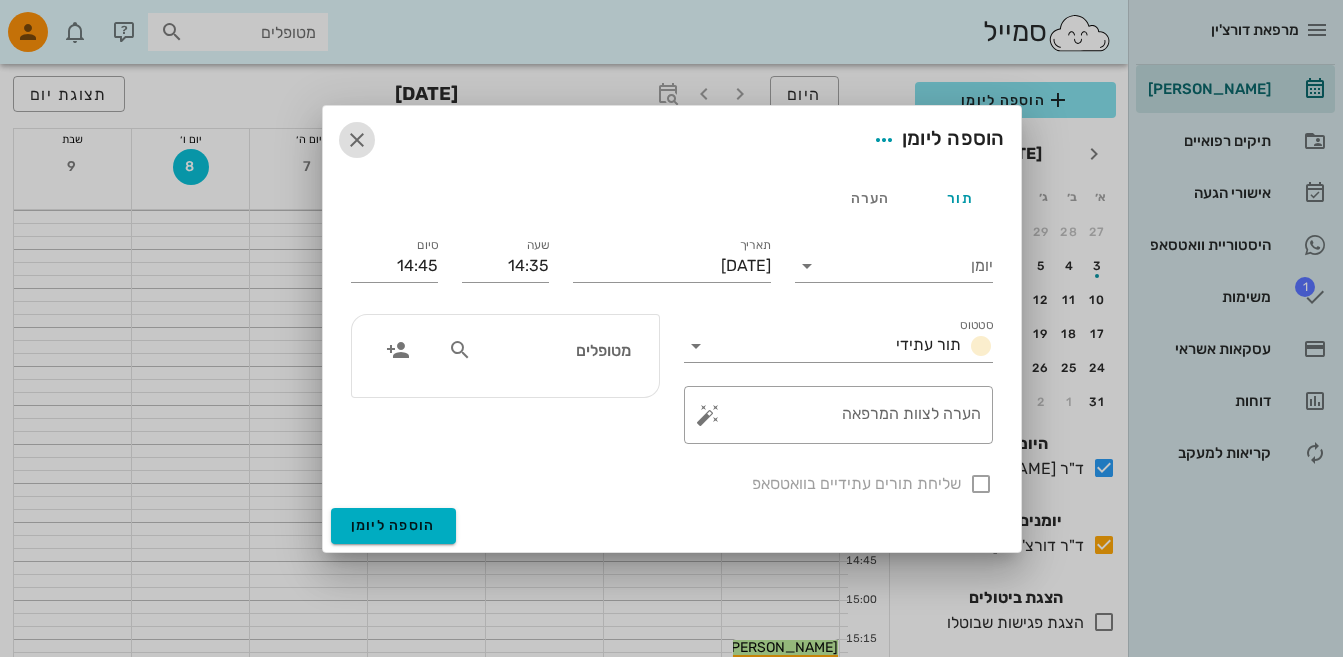 click at bounding box center (357, 140) 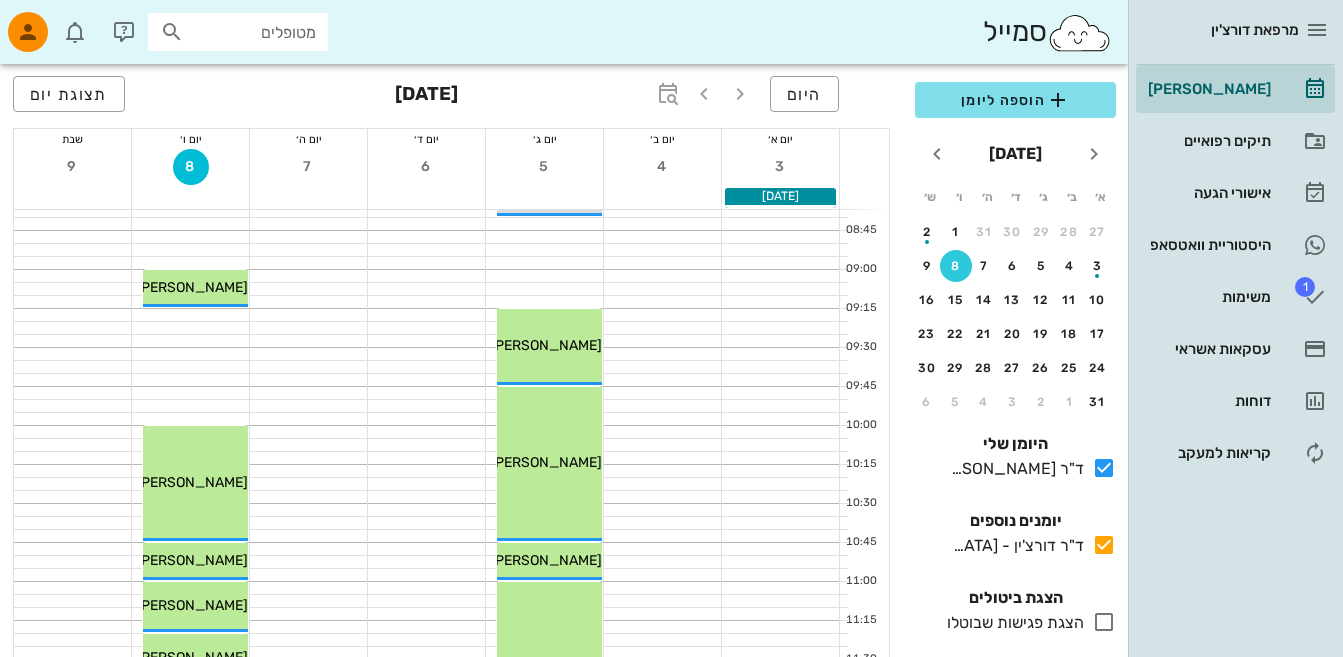 scroll, scrollTop: 224, scrollLeft: 0, axis: vertical 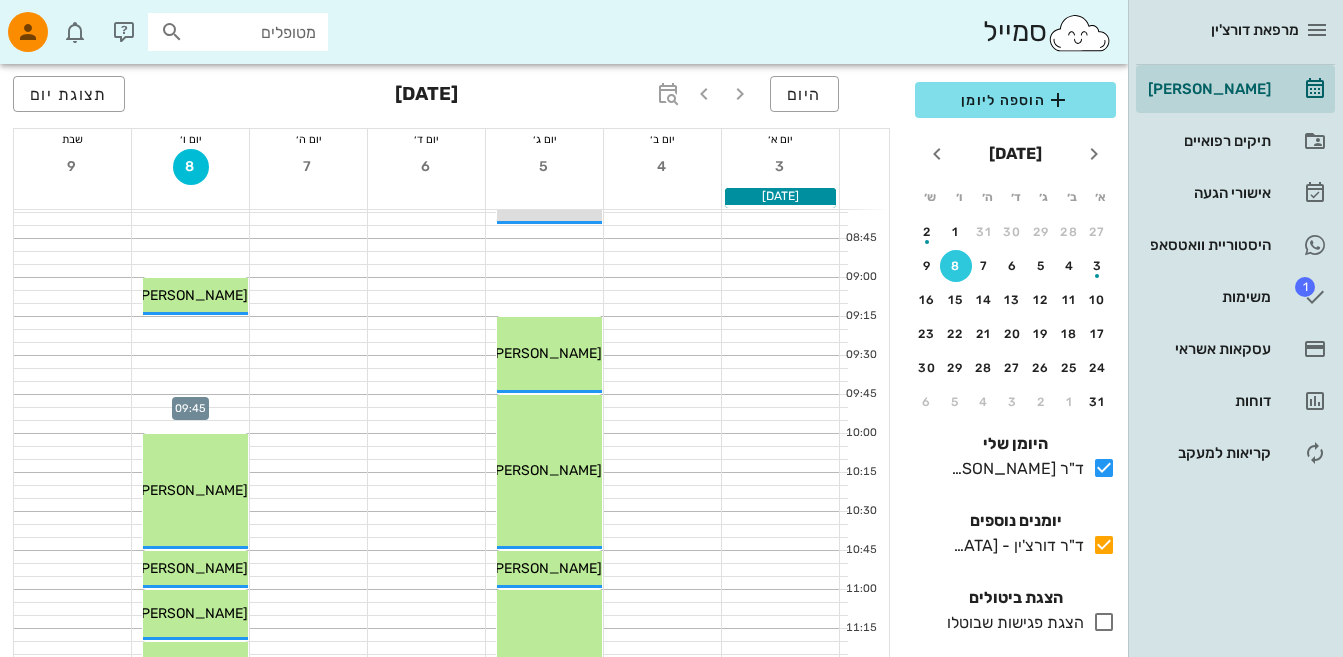 click at bounding box center (190, 401) 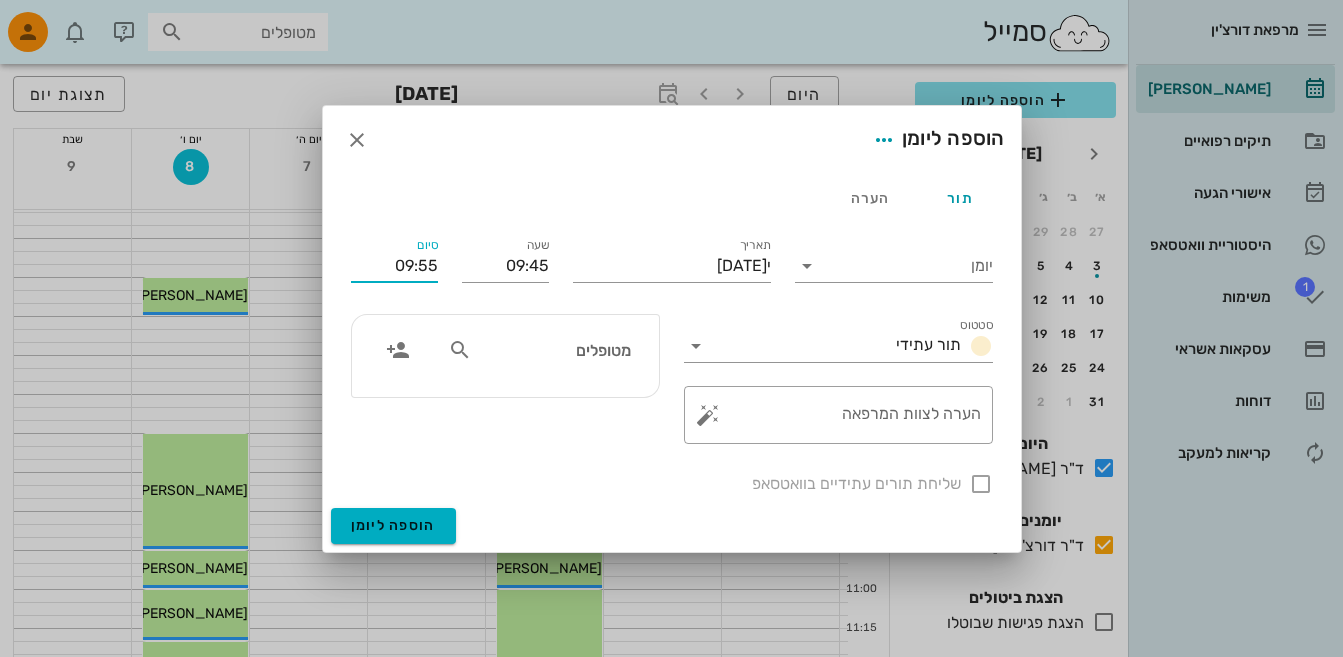 click on "09:55" at bounding box center [394, 266] 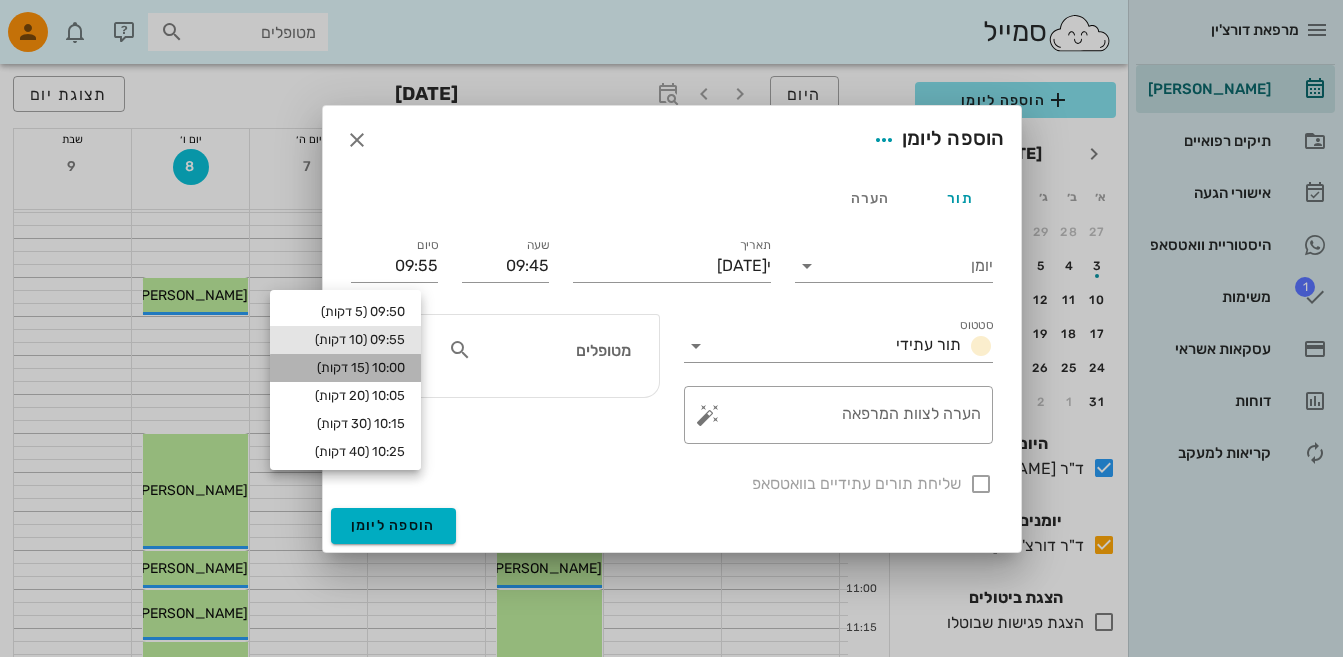 click on "10:00 (15 דקות)" at bounding box center [345, 368] 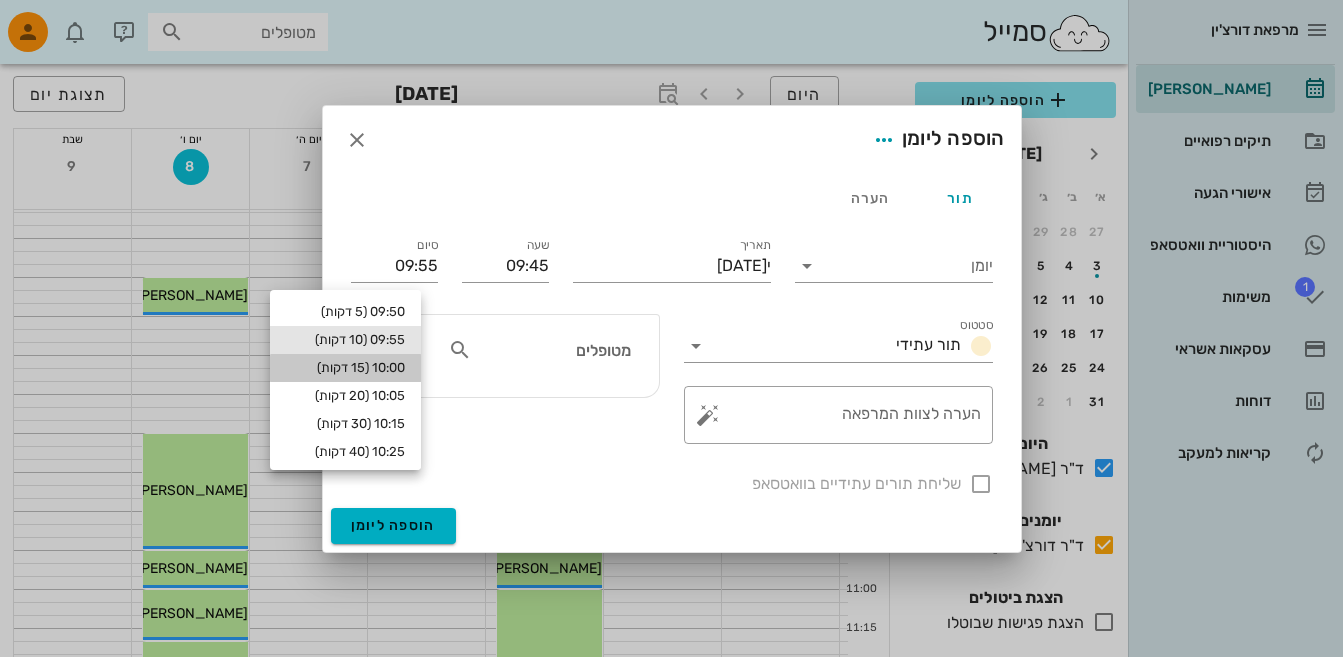 type on "10:00" 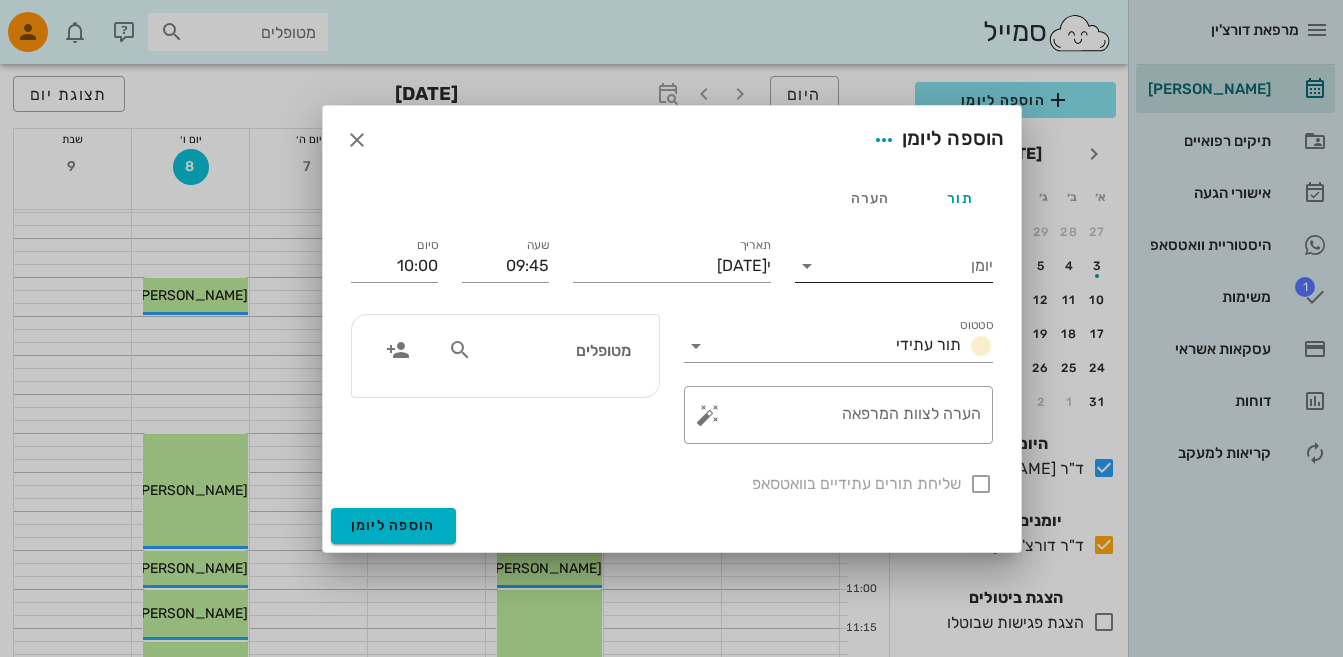 click at bounding box center (807, 266) 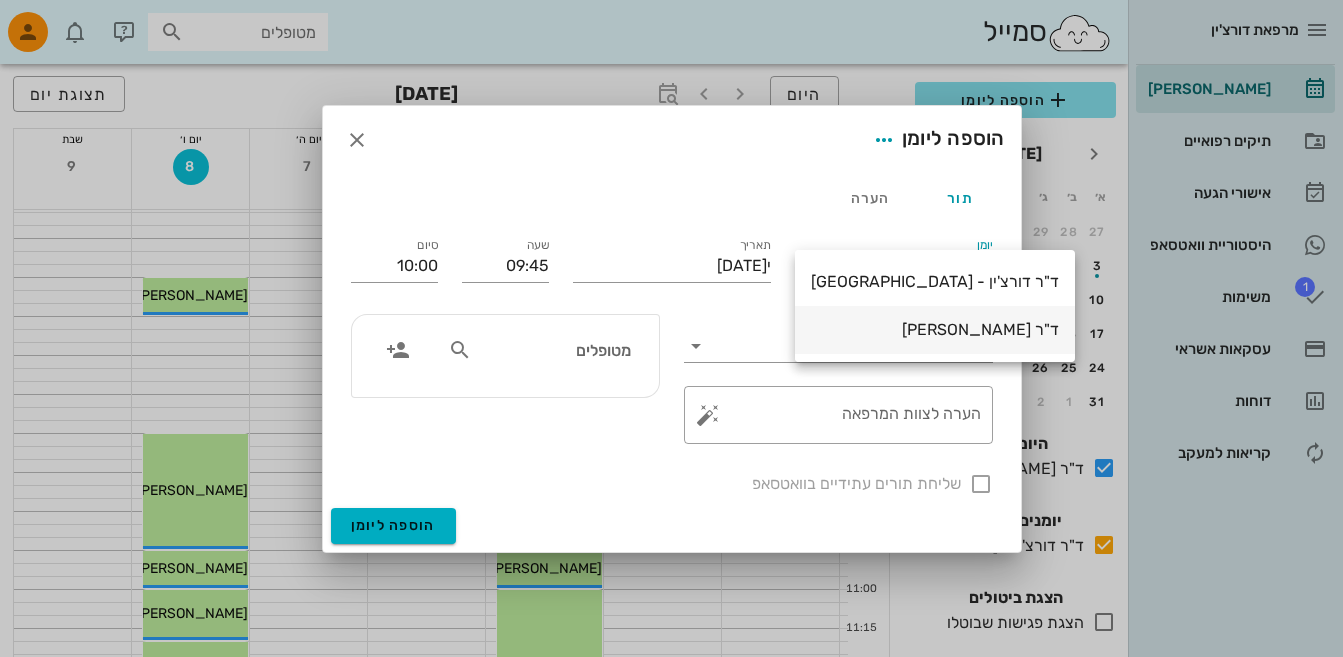 click on "ד"ר [PERSON_NAME]" at bounding box center [935, 329] 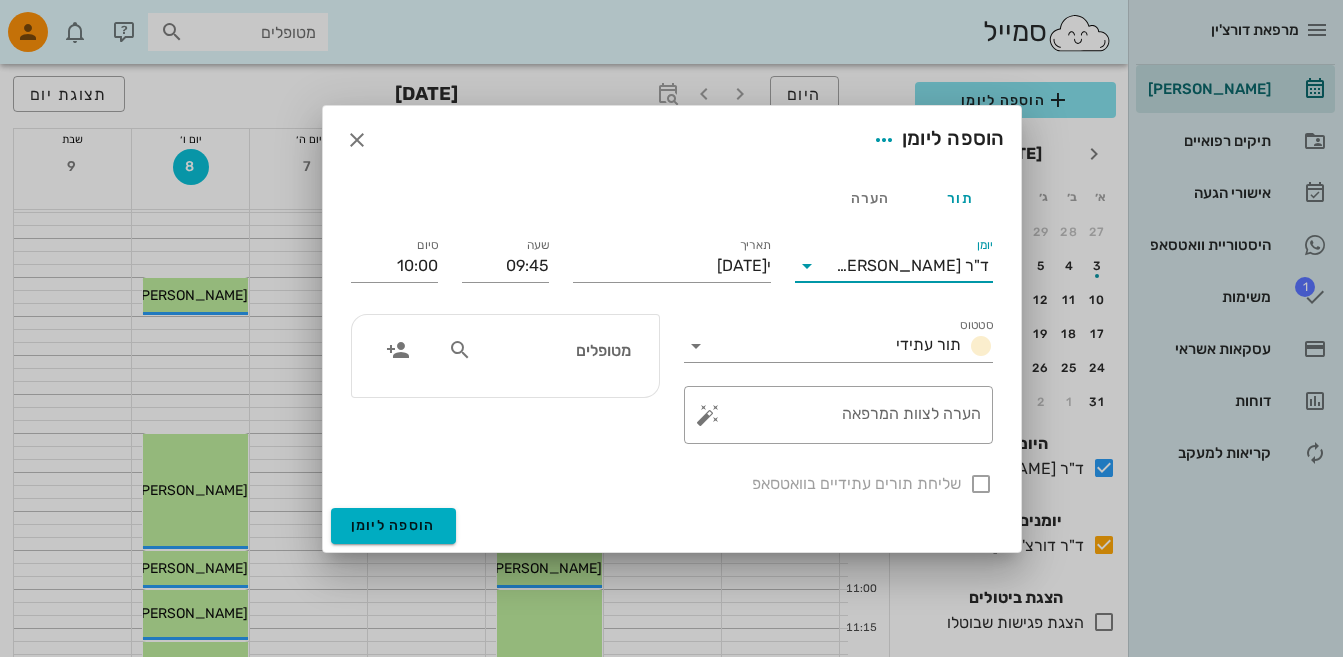 click at bounding box center (460, 350) 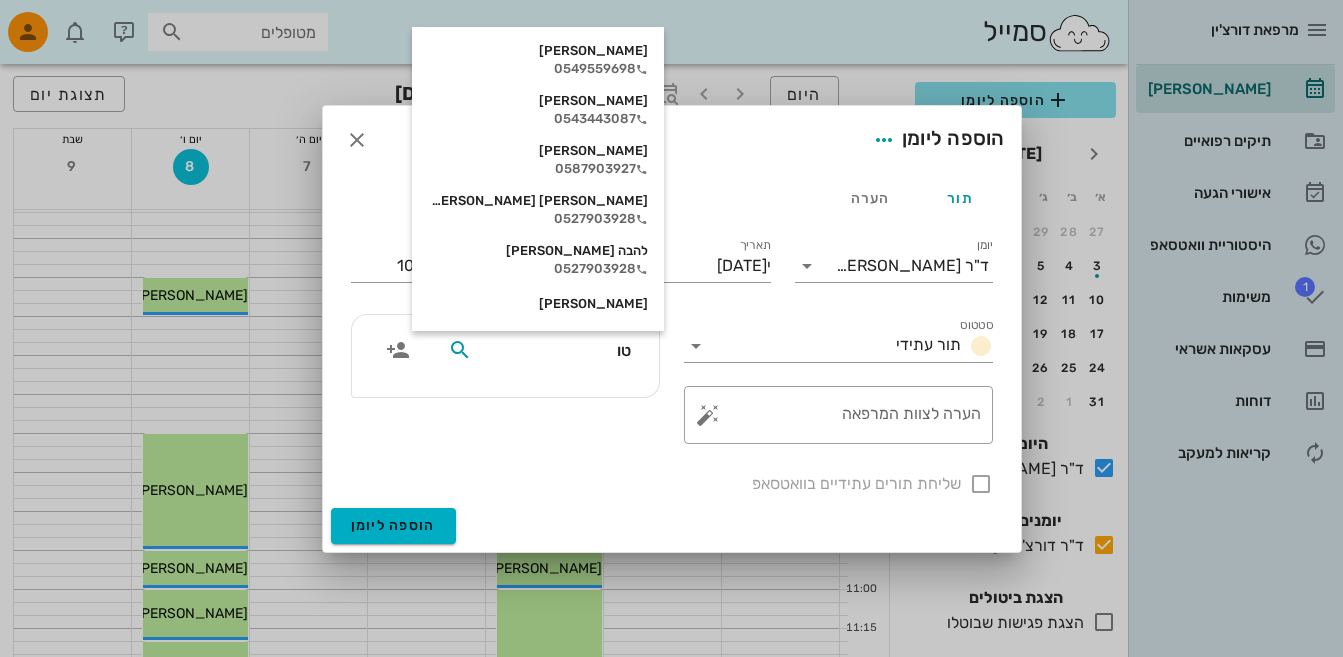 type on "טול" 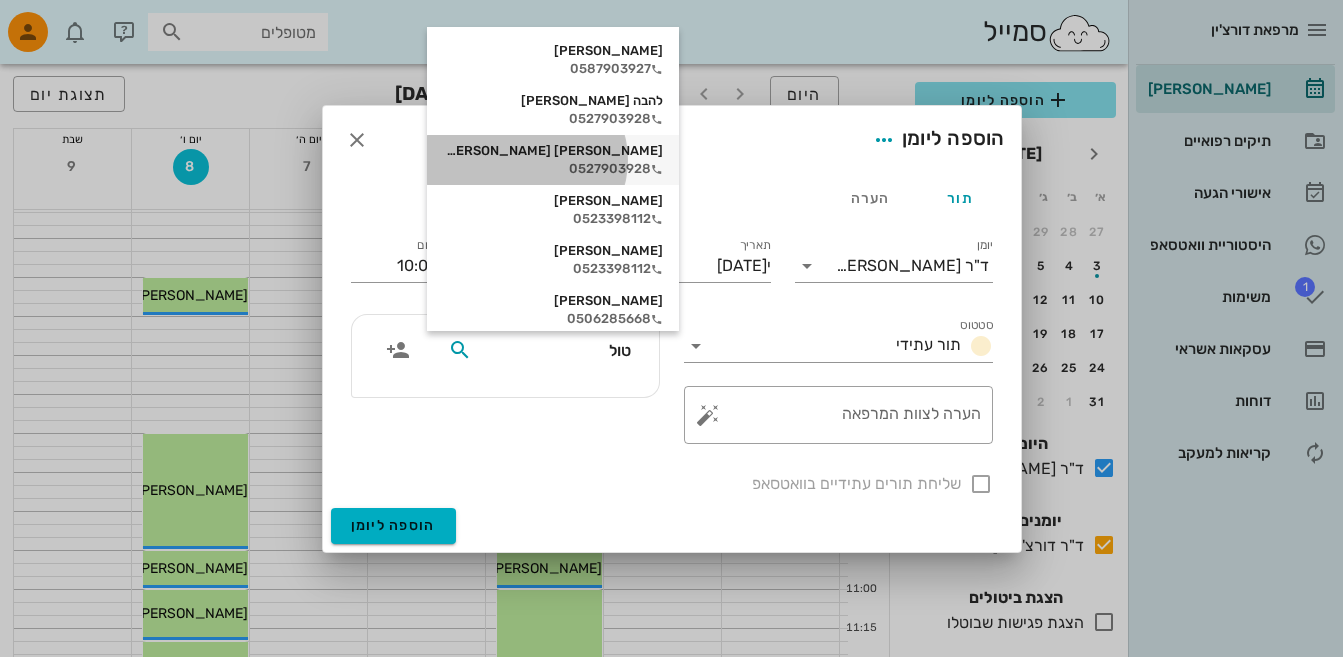 click on "0527903928" at bounding box center (553, 169) 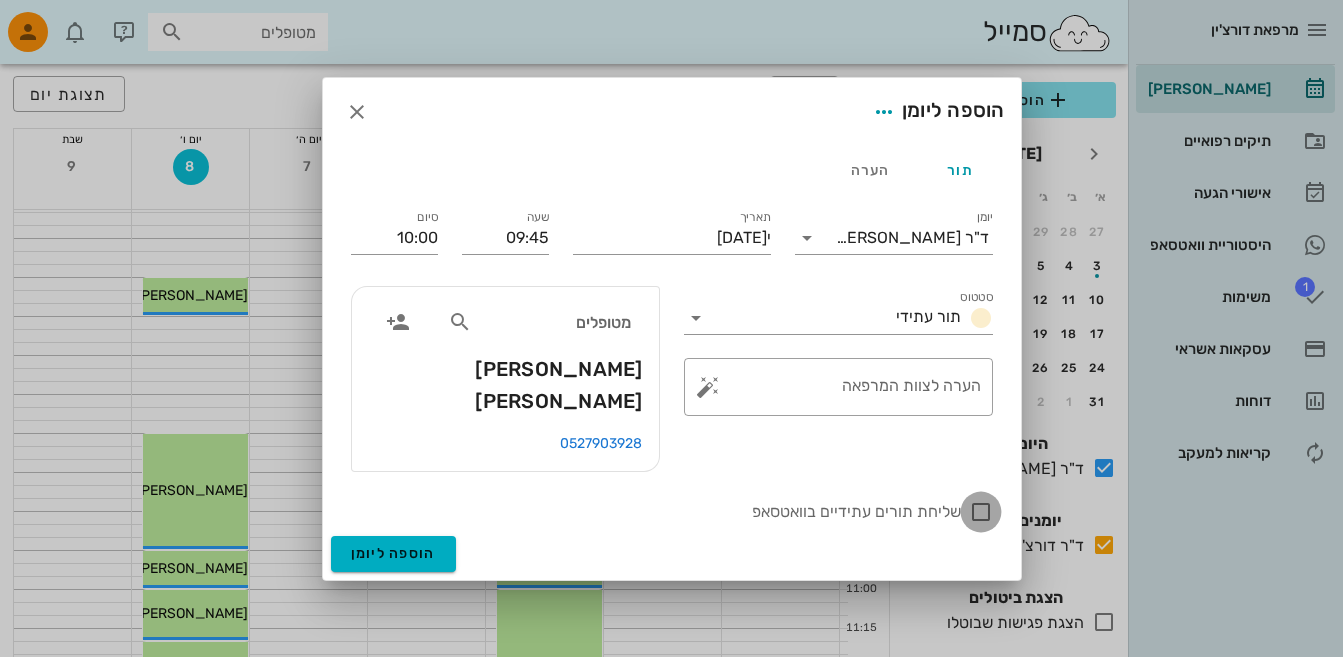 click at bounding box center [981, 512] 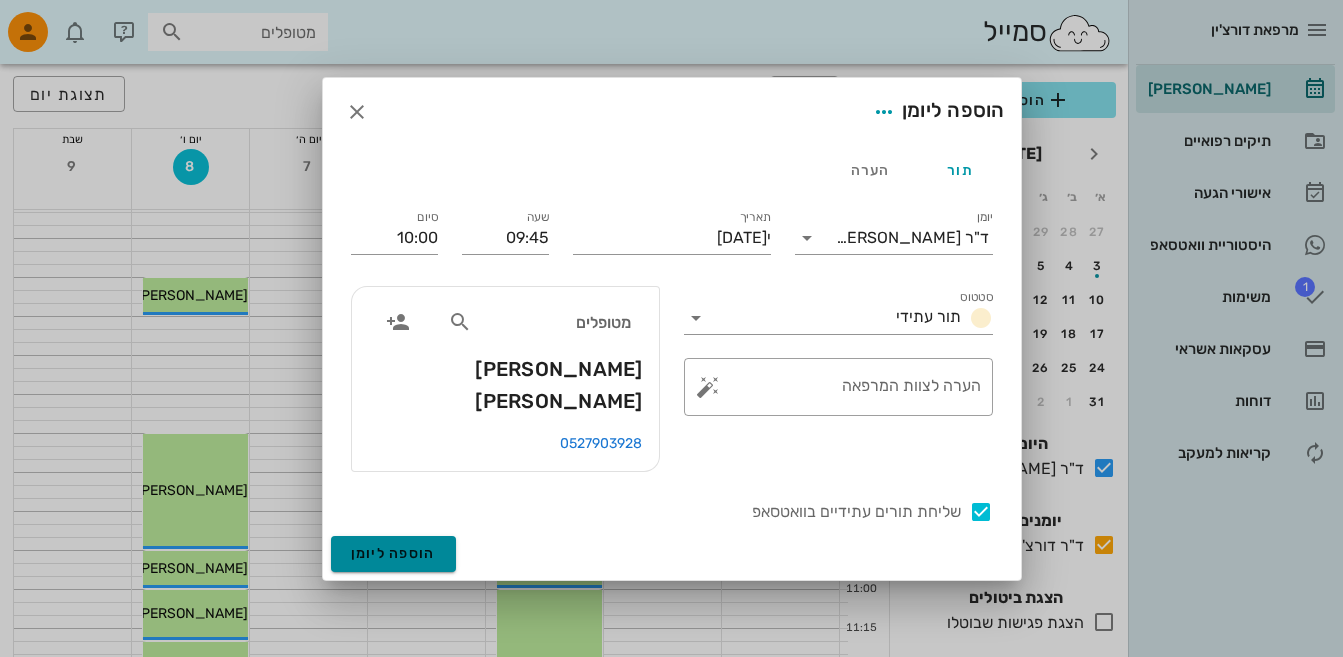 click on "הוספה ליומן" at bounding box center [393, 553] 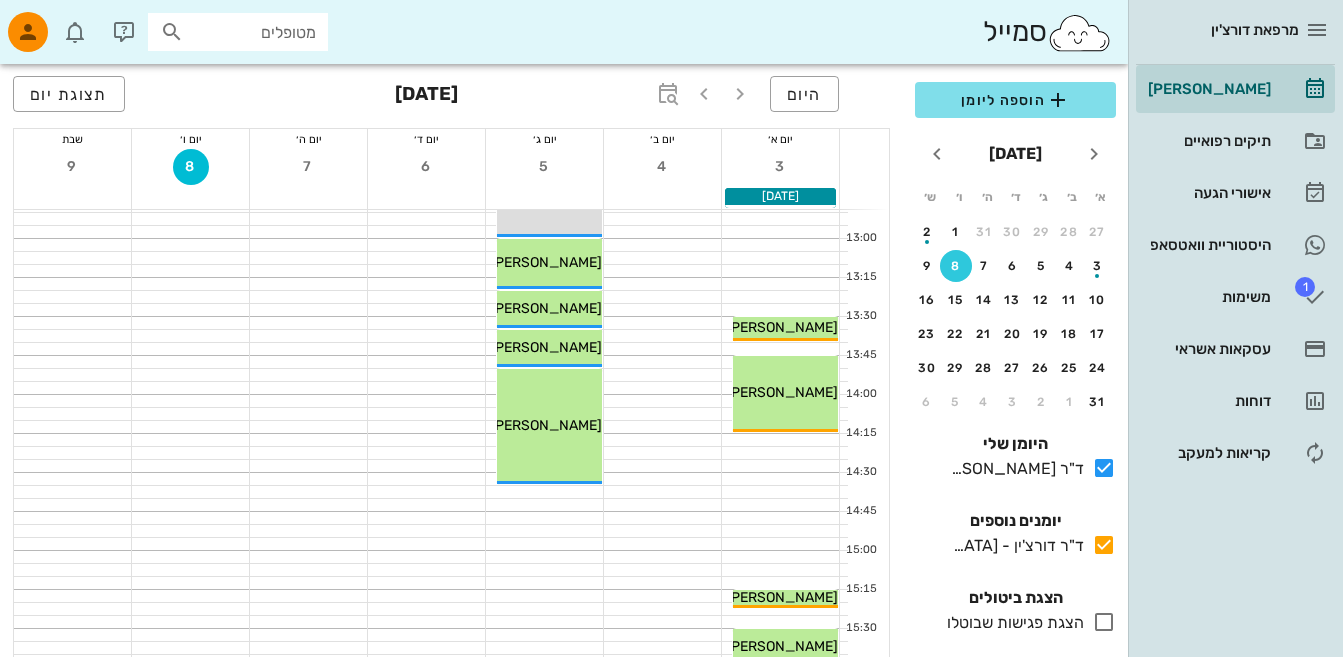 scroll, scrollTop: 890, scrollLeft: 0, axis: vertical 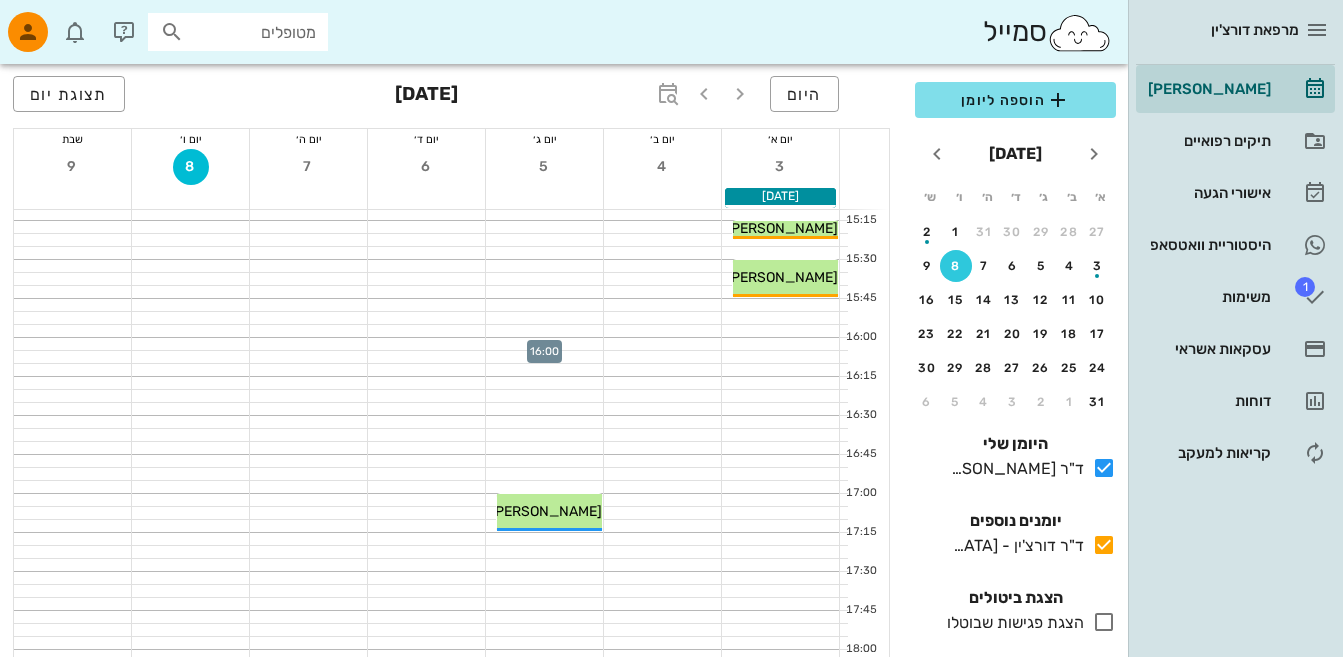 click at bounding box center (544, 344) 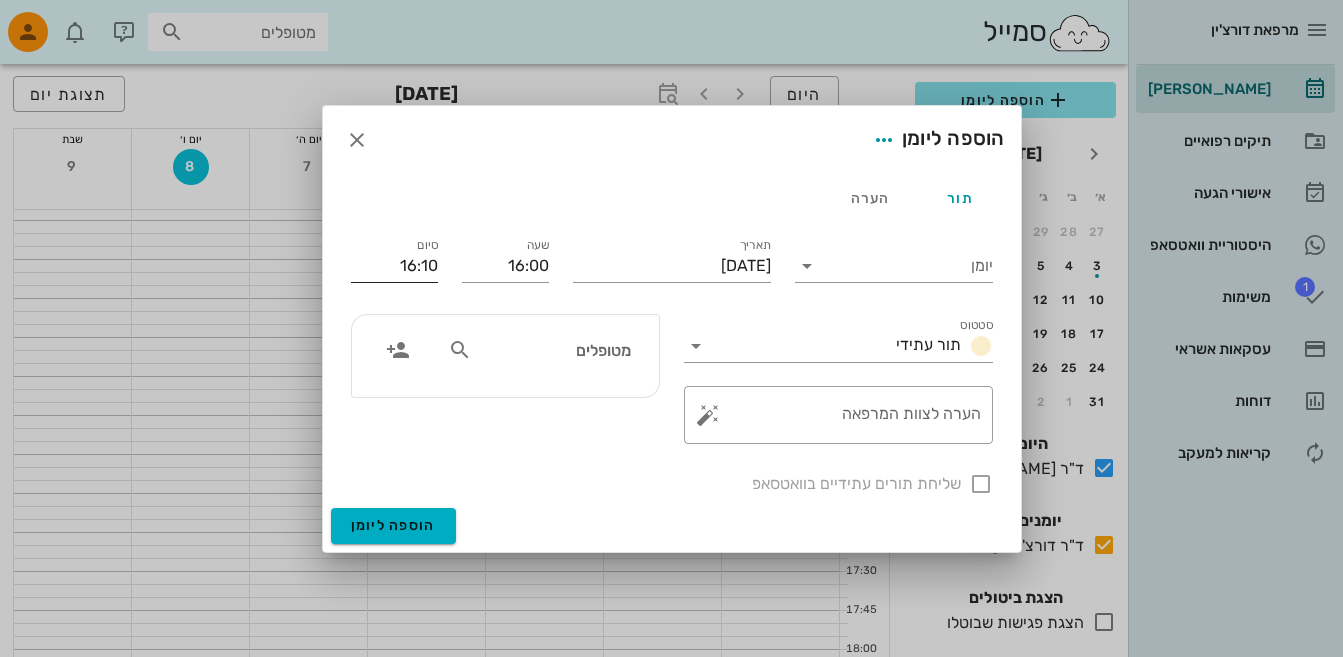 click on "16:10" at bounding box center [394, 266] 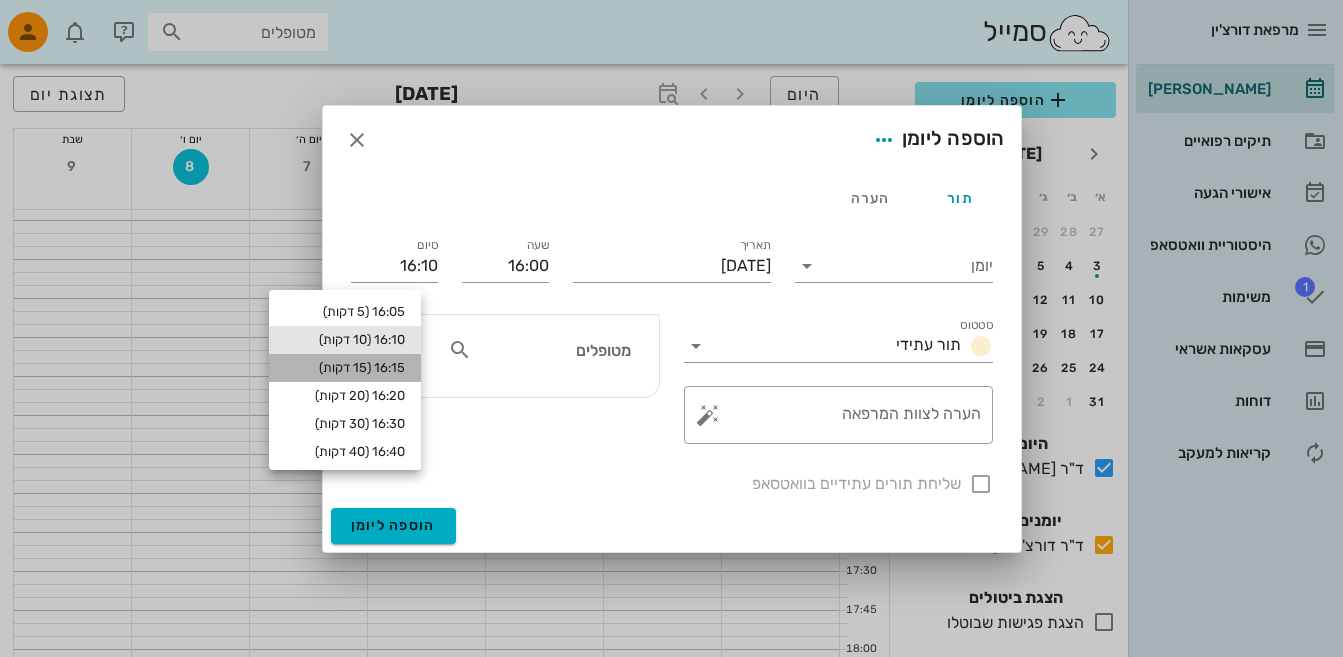 drag, startPoint x: 370, startPoint y: 367, endPoint x: 480, endPoint y: 335, distance: 114.56003 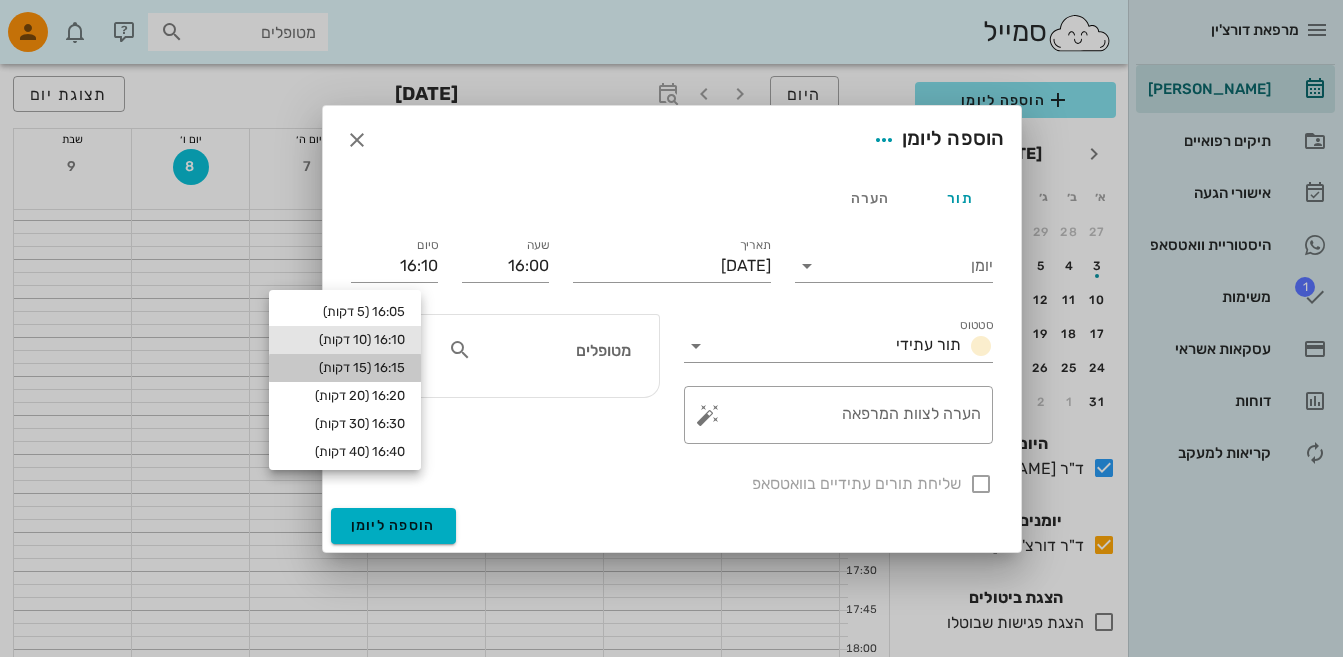 type on "16:15" 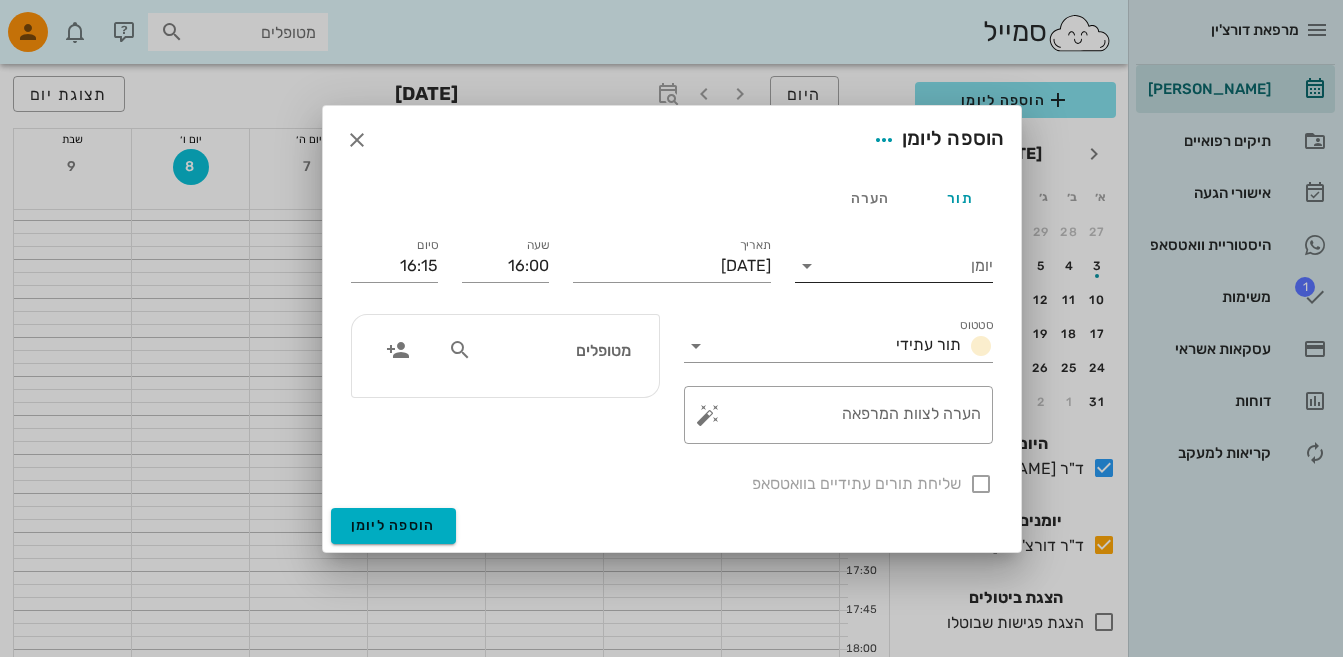 click at bounding box center (807, 266) 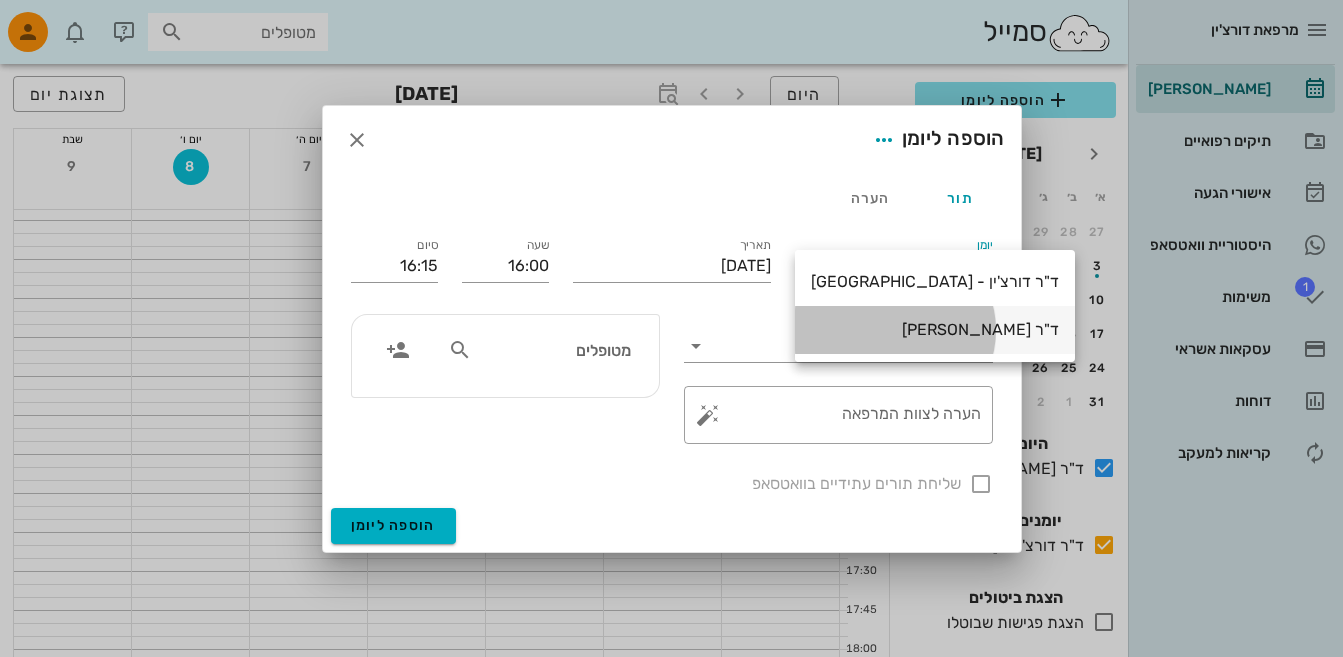 click on "ד"ר [PERSON_NAME]" at bounding box center [935, 329] 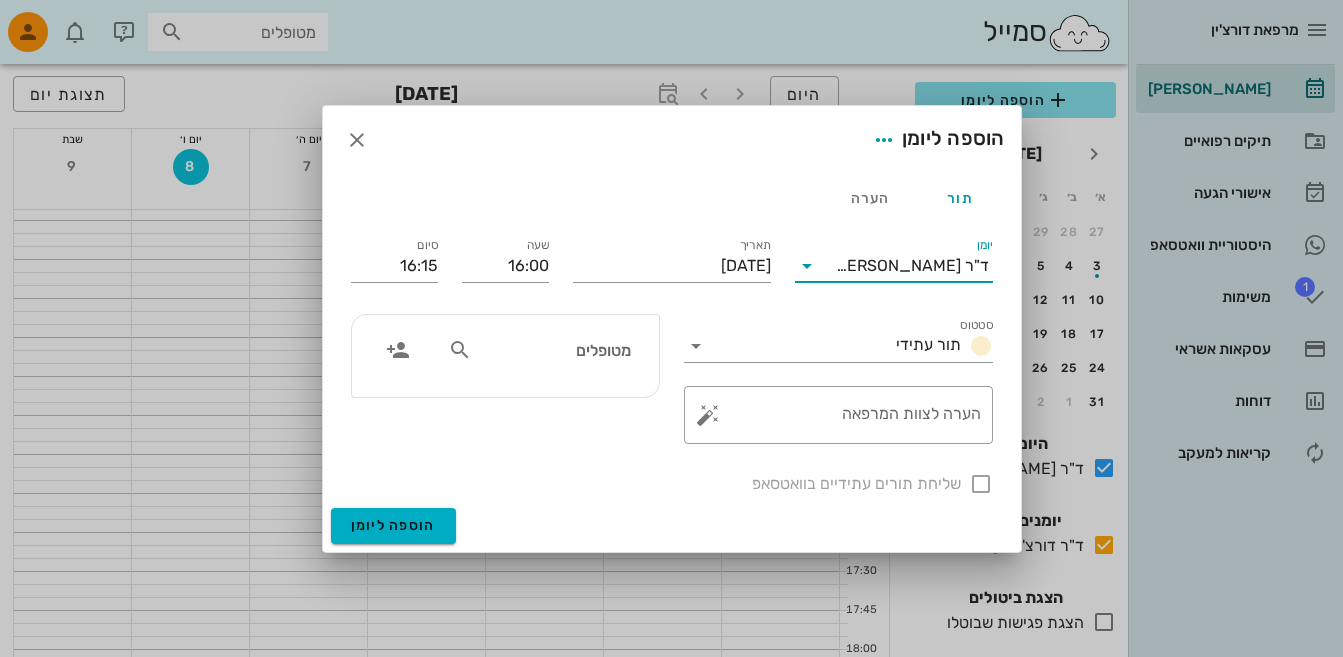 drag, startPoint x: 461, startPoint y: 351, endPoint x: 478, endPoint y: 349, distance: 17.117243 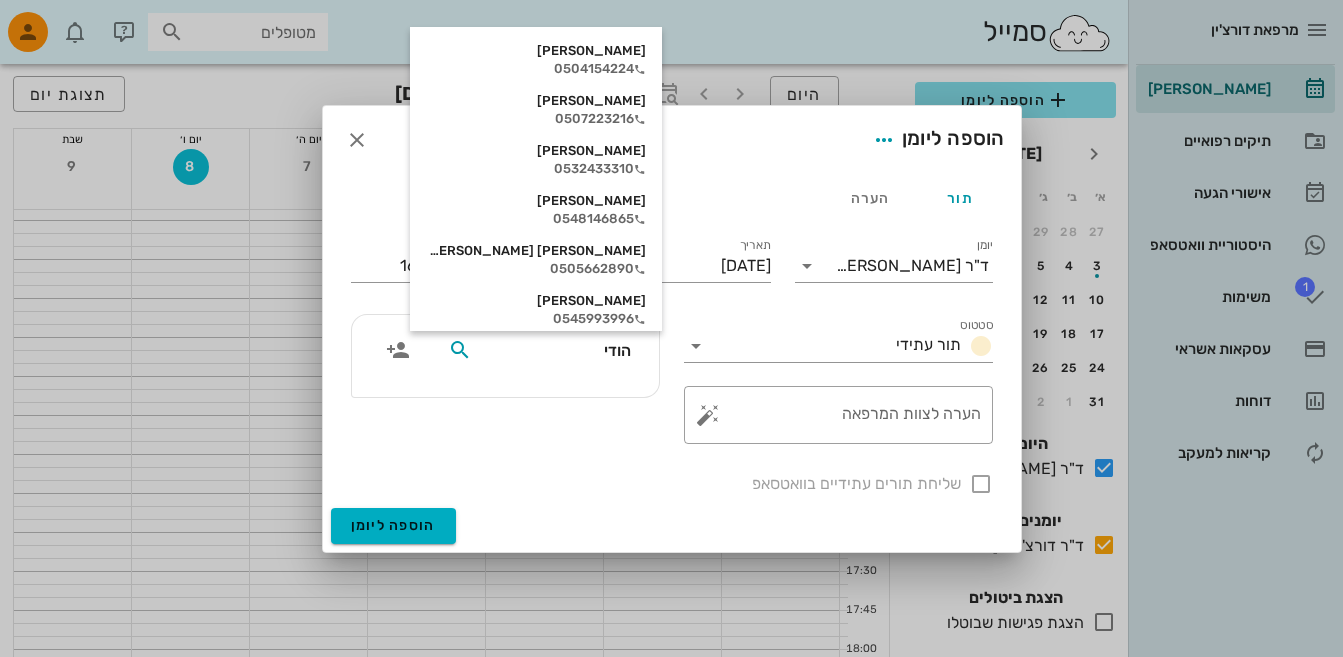type on "[PERSON_NAME]" 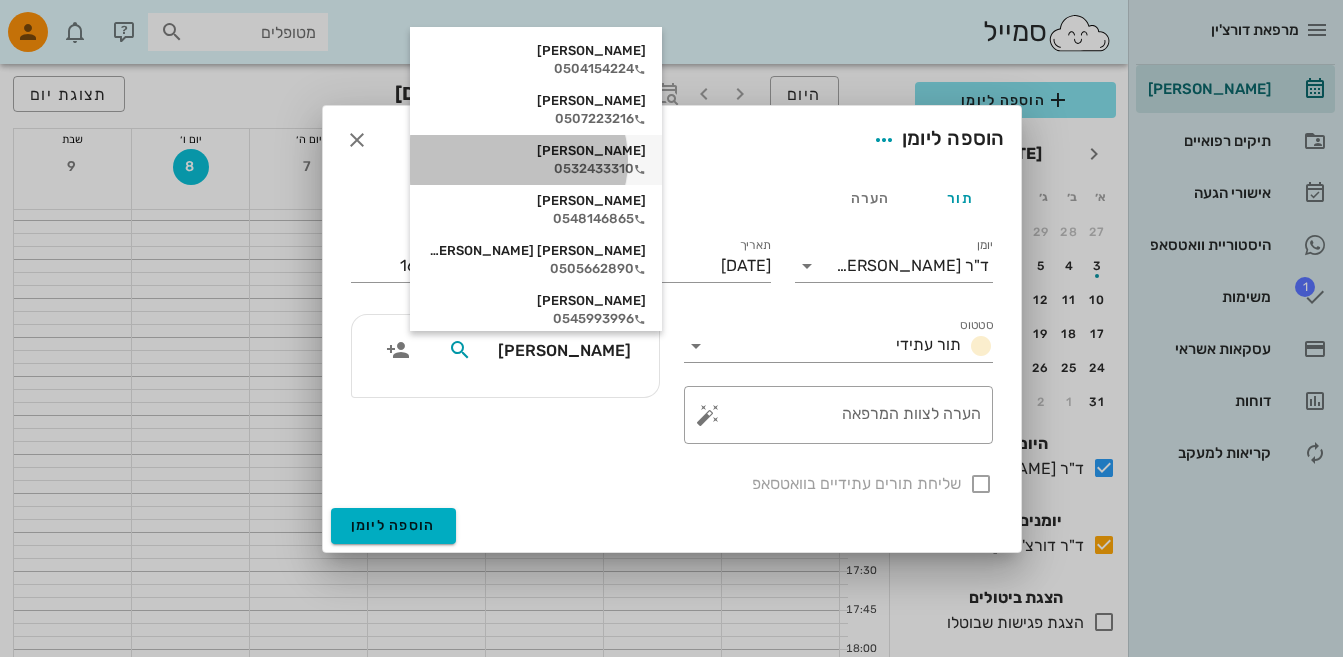 click on "[PERSON_NAME]
0532433310" at bounding box center (536, 160) 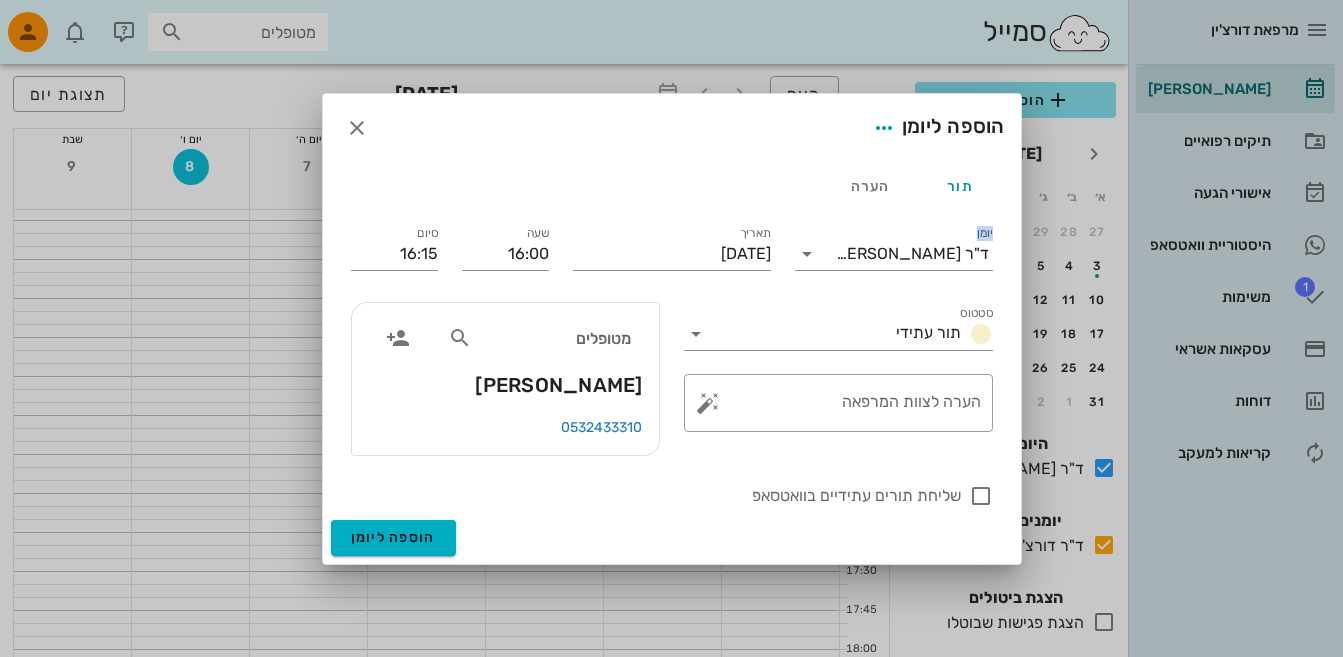 click on "הוספה ליומן" at bounding box center [672, 128] 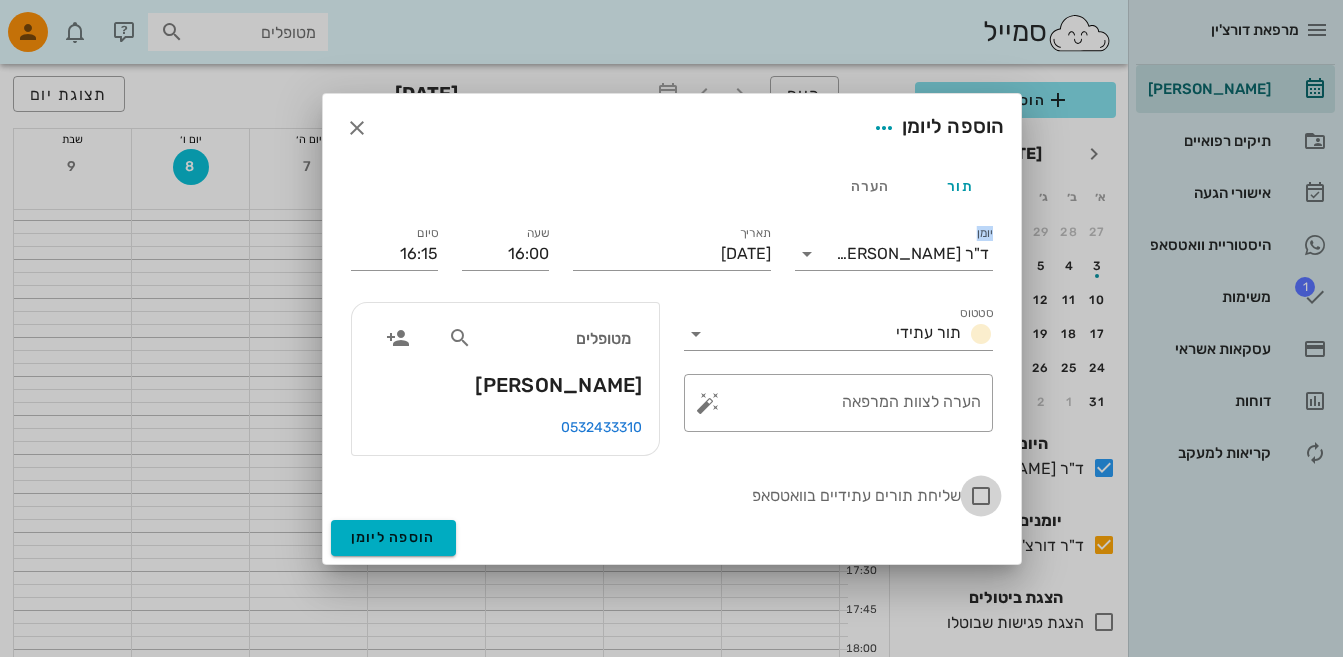 click at bounding box center (981, 496) 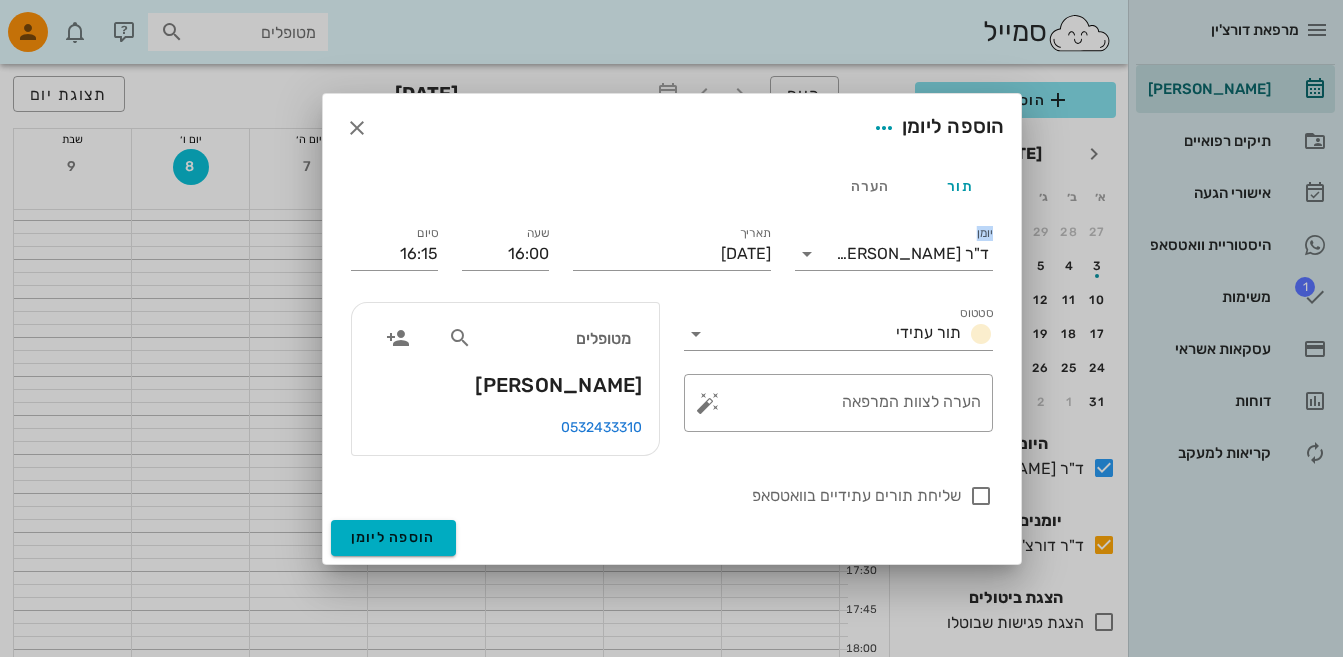 checkbox on "true" 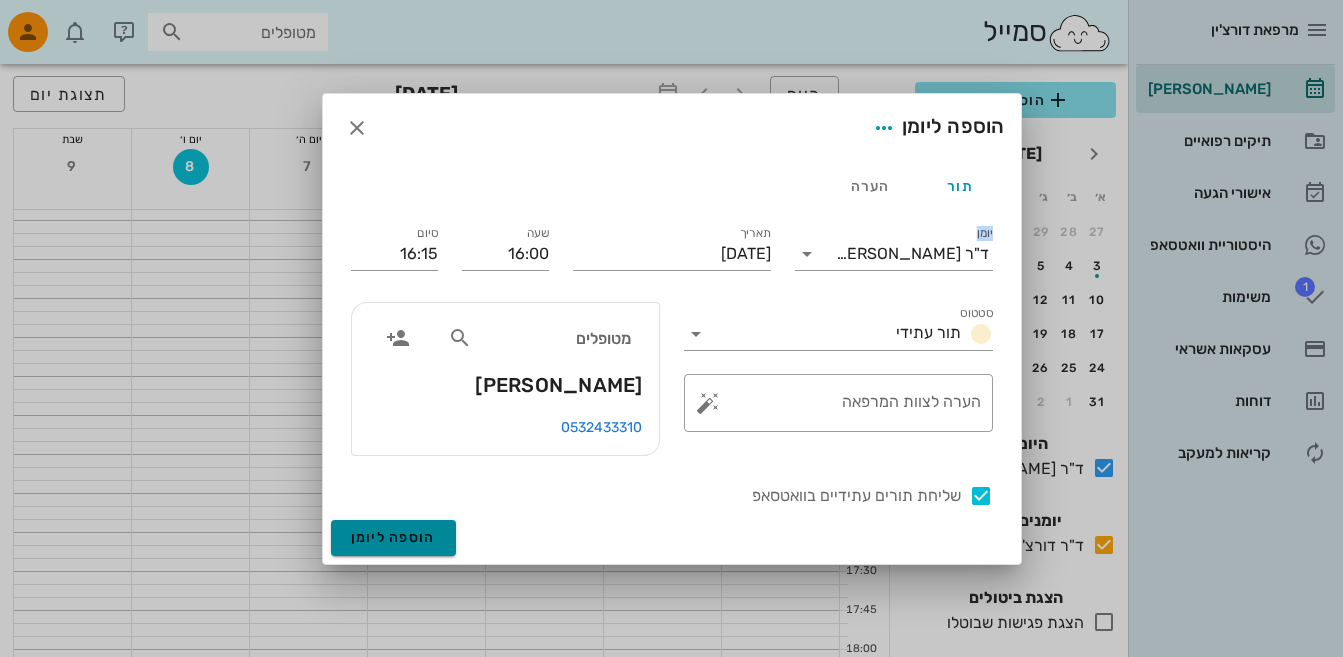 drag, startPoint x: 384, startPoint y: 524, endPoint x: 433, endPoint y: 546, distance: 53.712196 